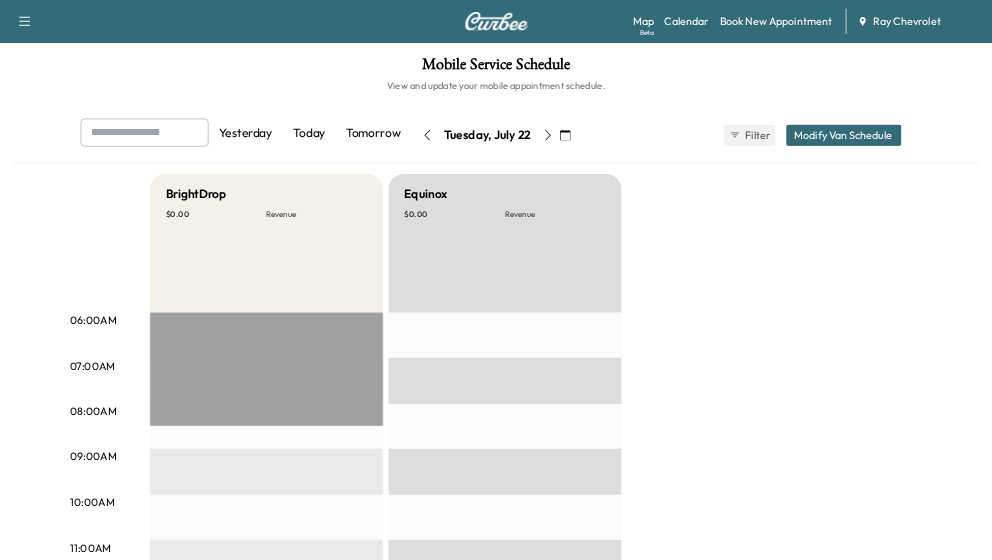 scroll, scrollTop: 0, scrollLeft: 0, axis: both 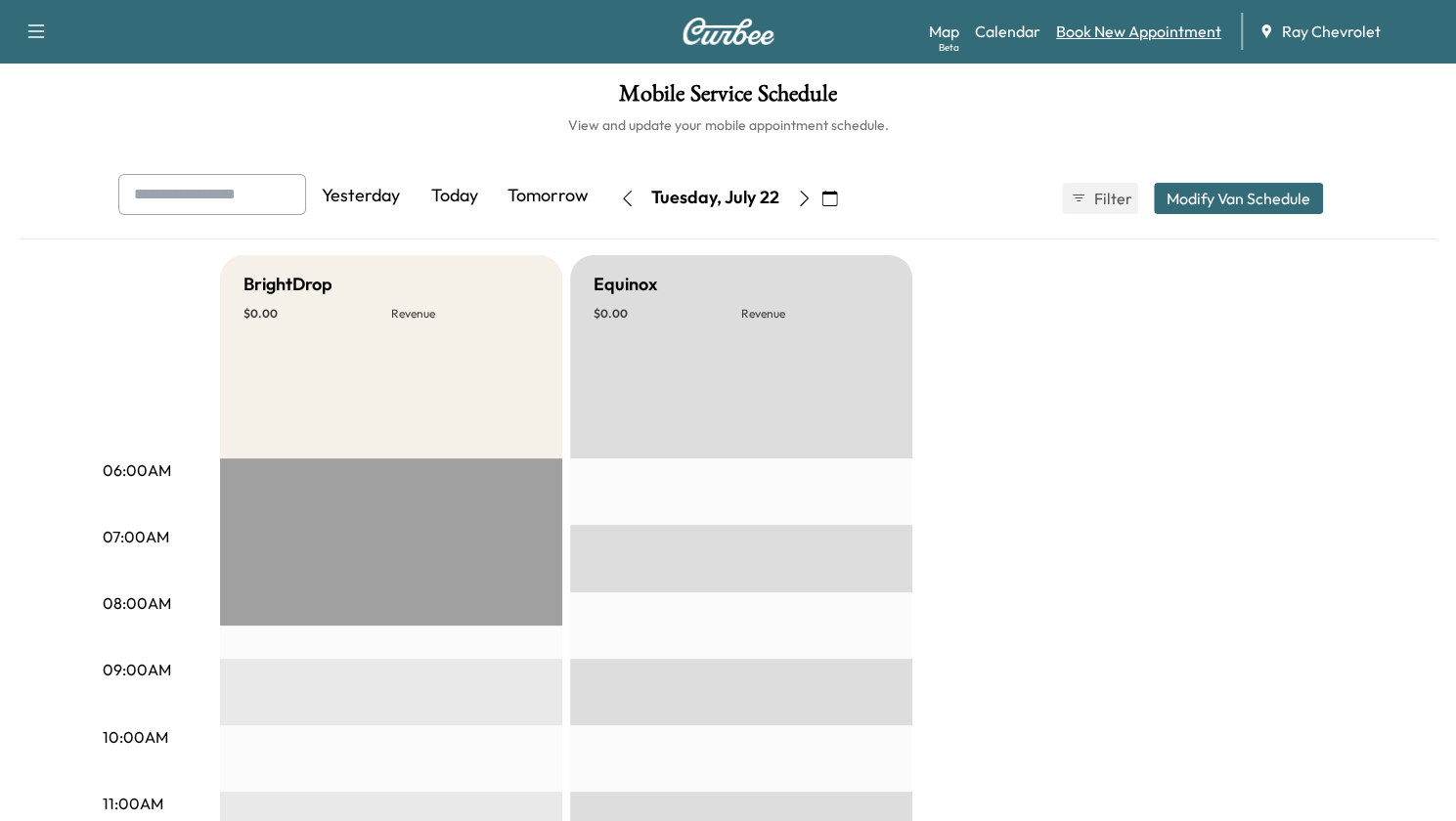 click on "Book New Appointment" at bounding box center [1138, 31] 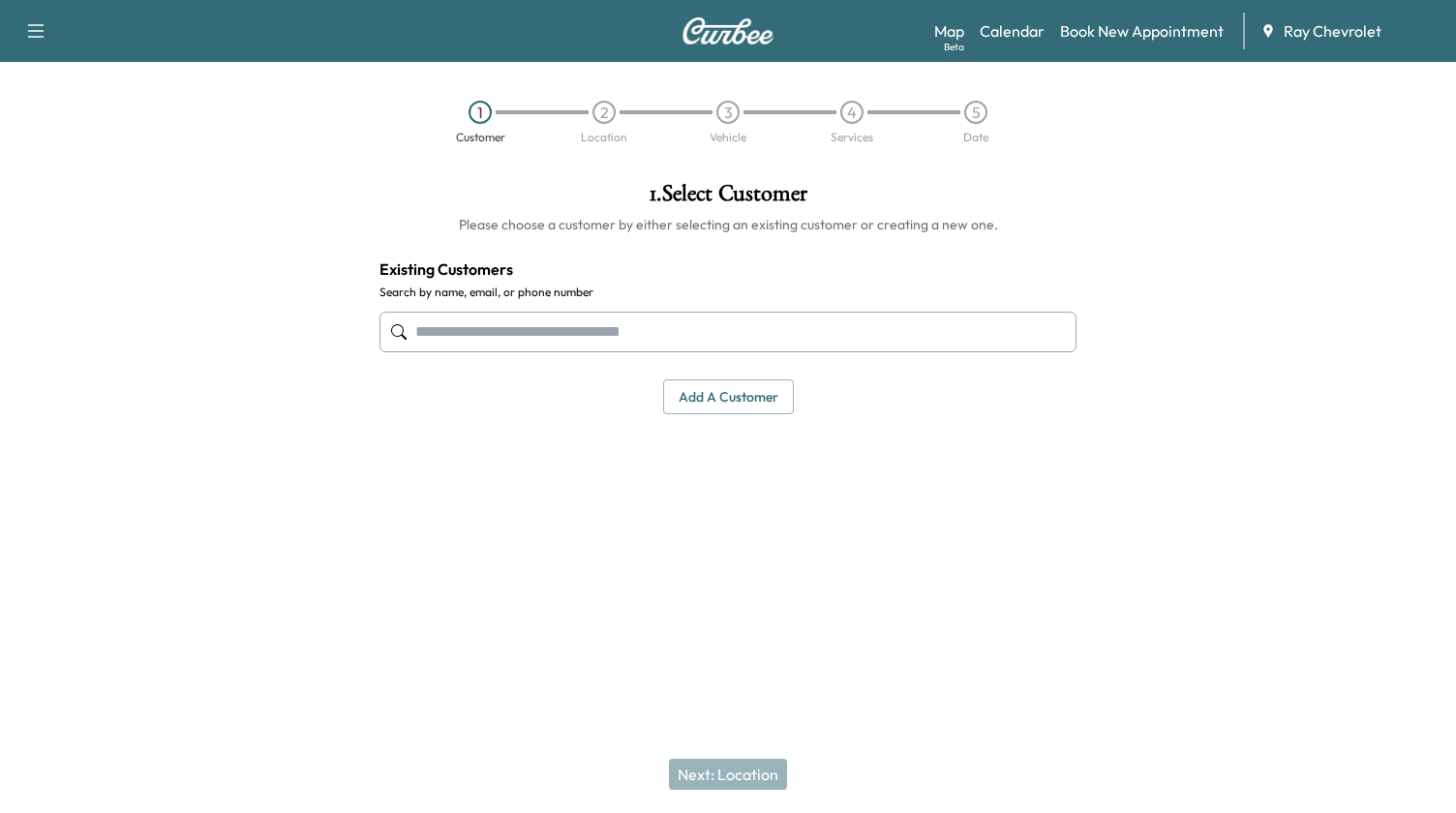 click at bounding box center [728, 332] 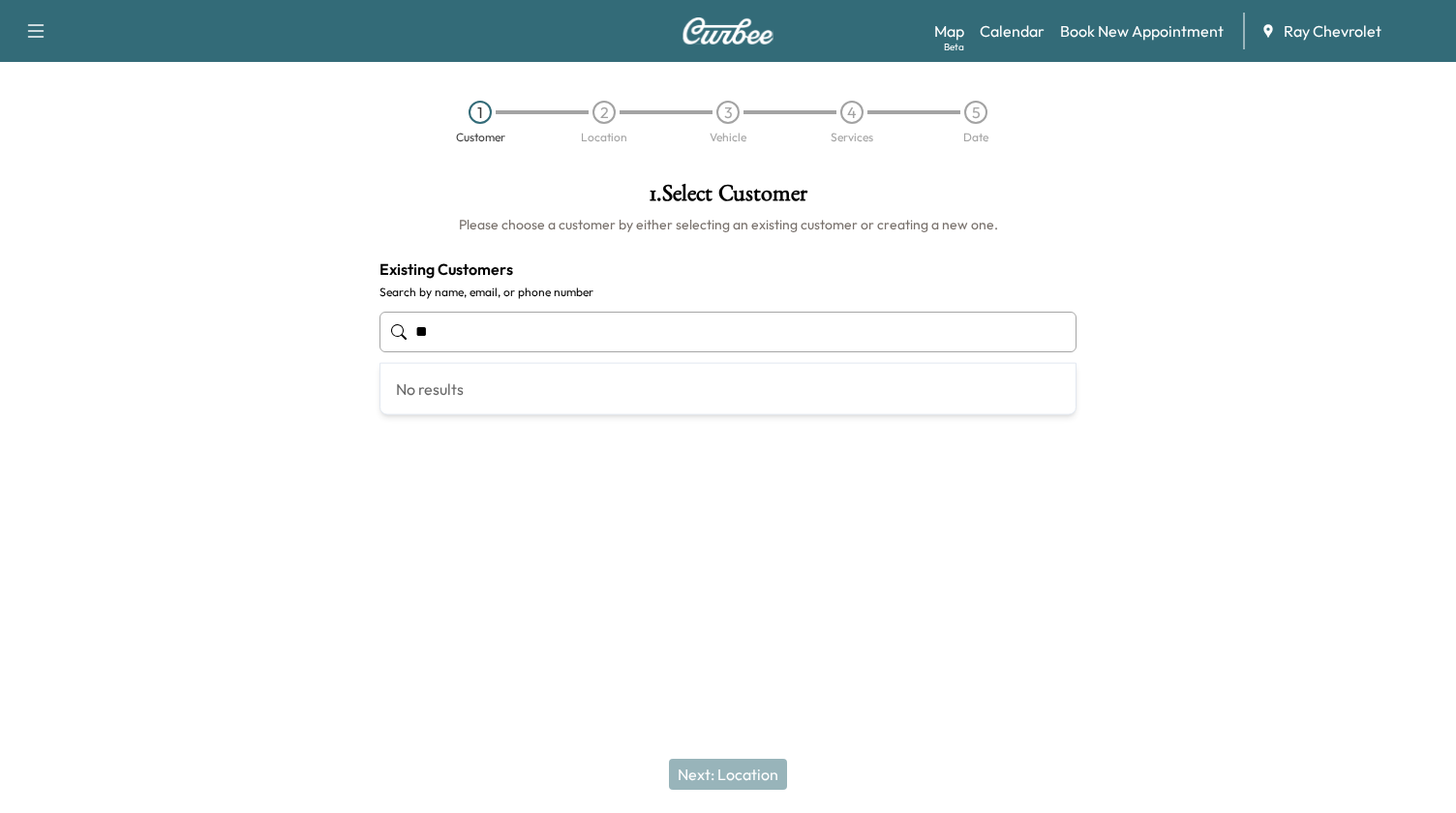 type on "*" 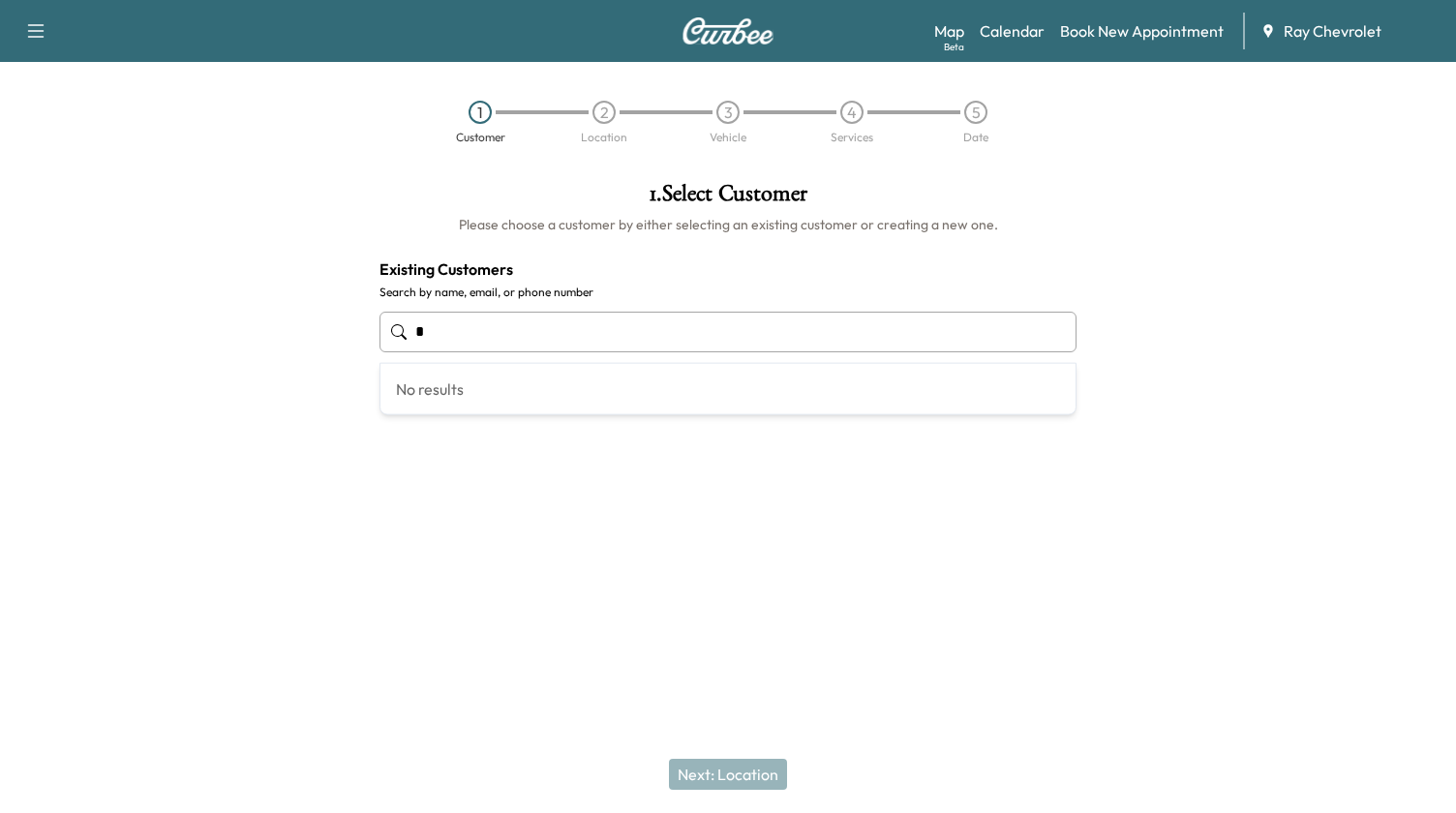 type 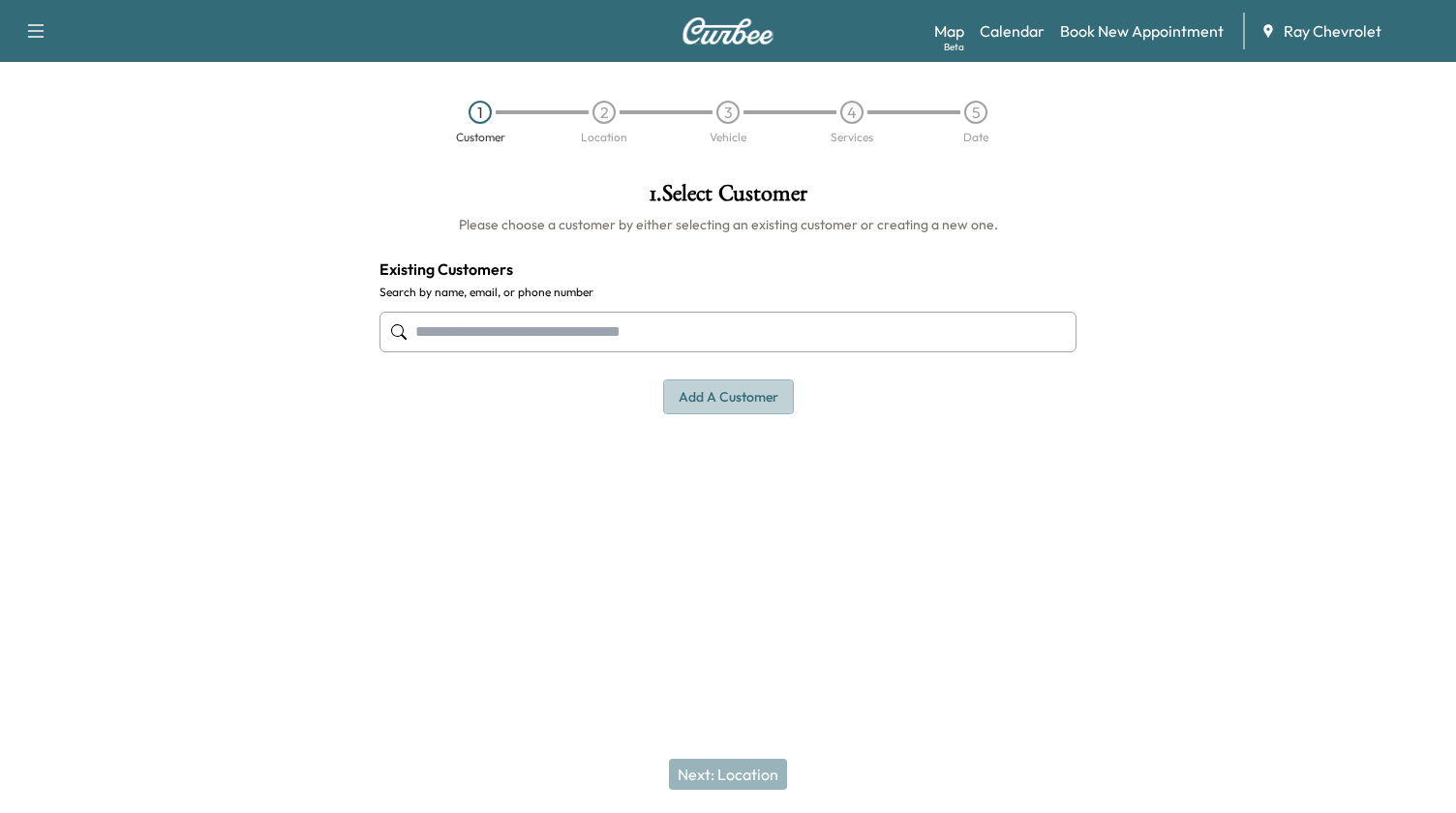 click on "Add a customer" at bounding box center [728, 397] 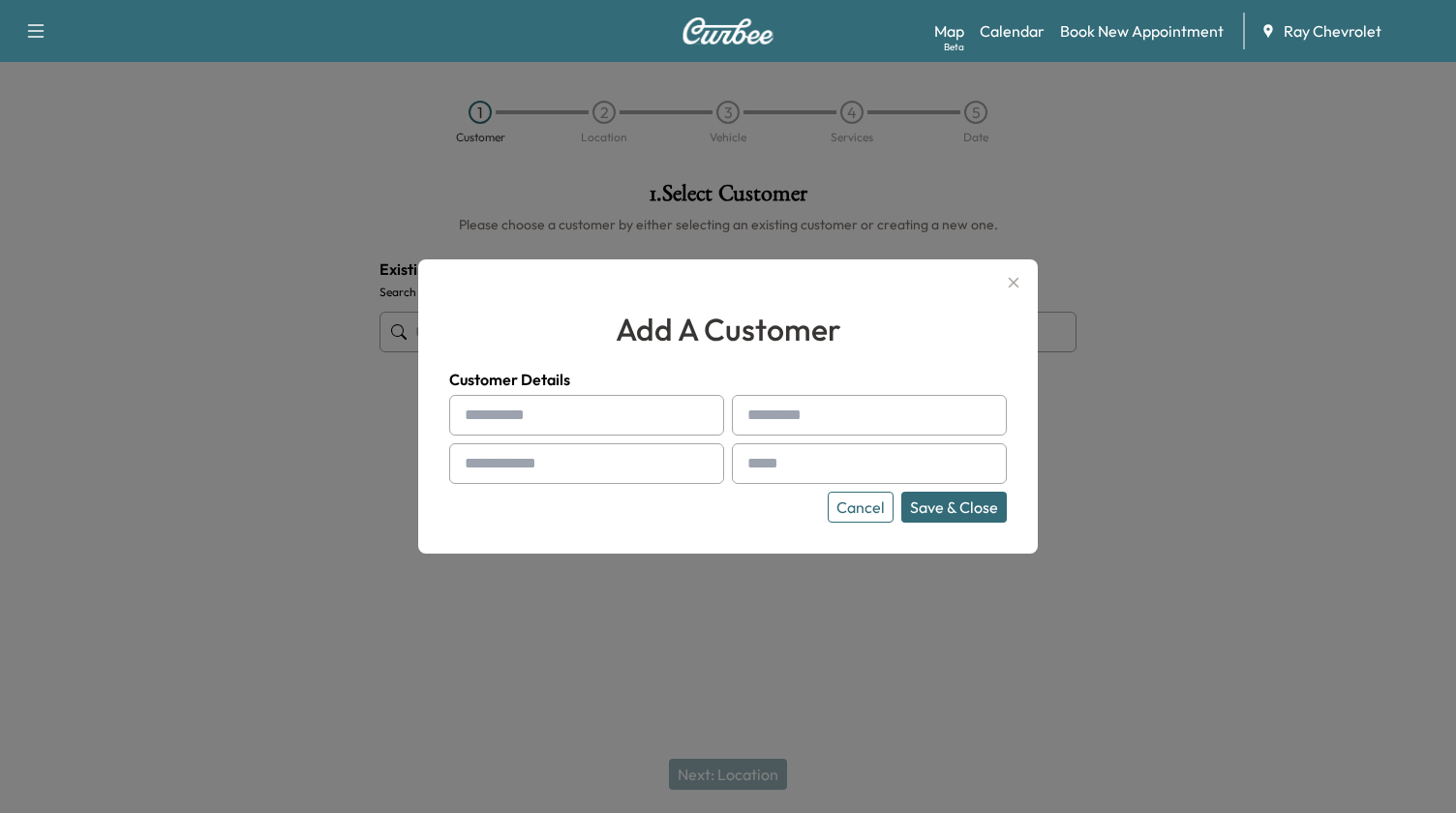 click at bounding box center [587, 415] 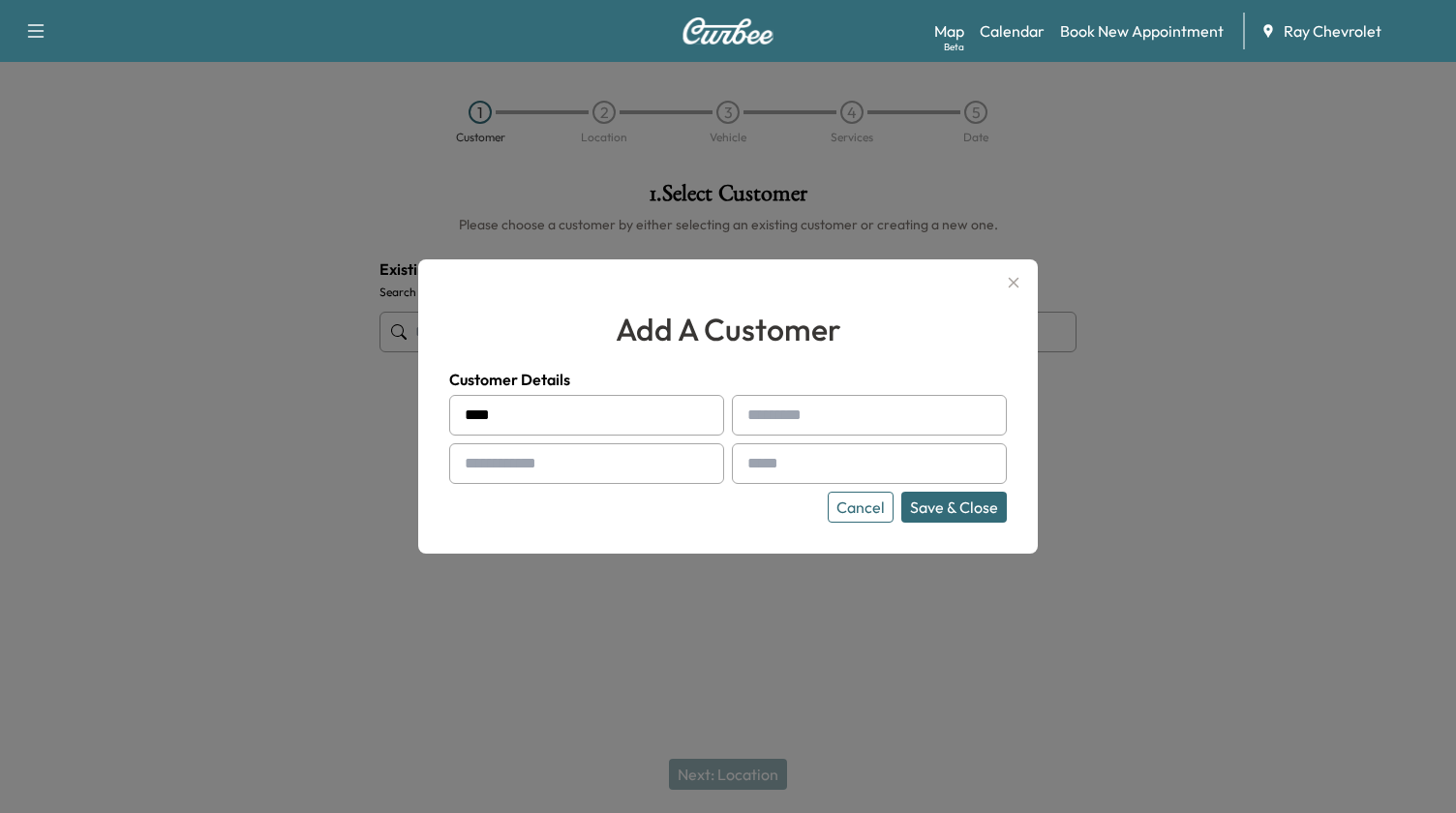 type on "****" 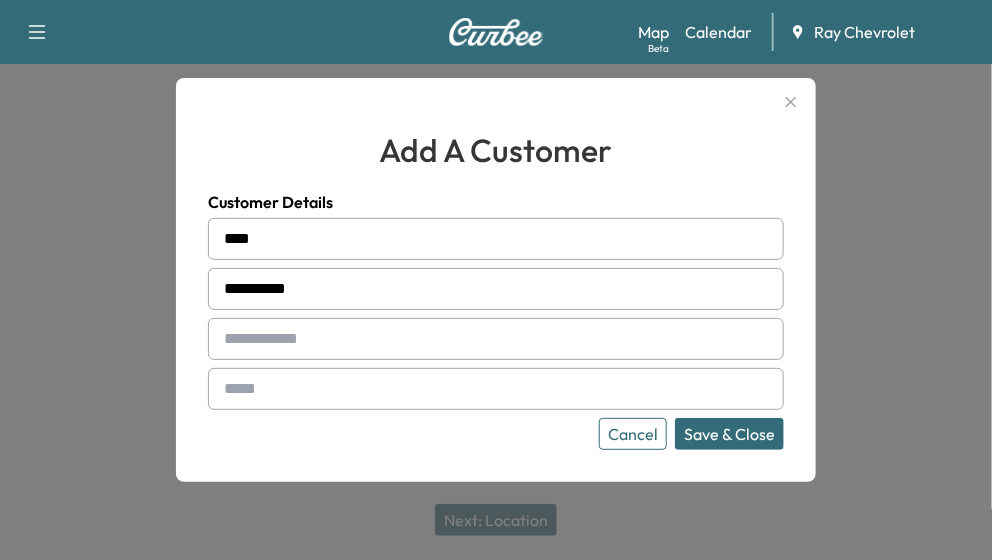 type on "**********" 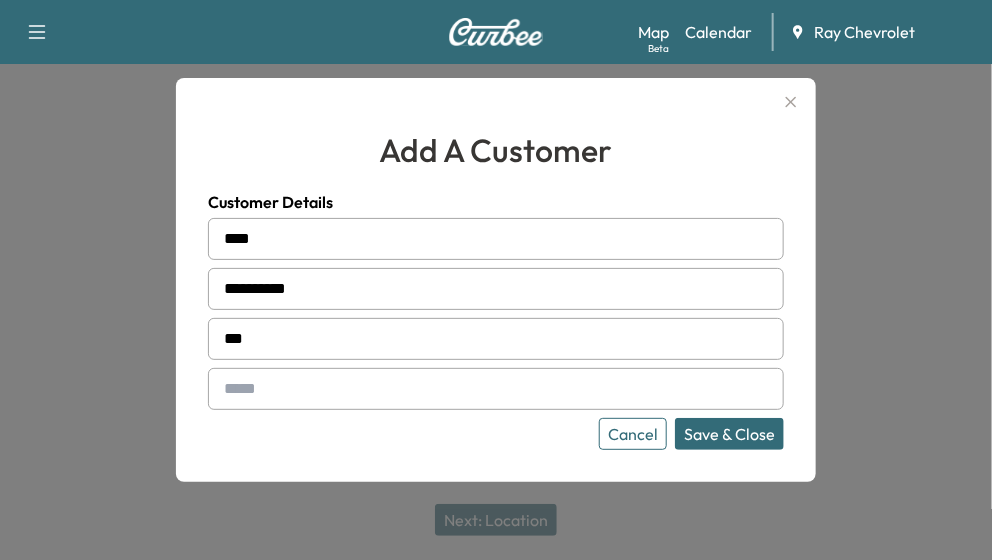 type on "**" 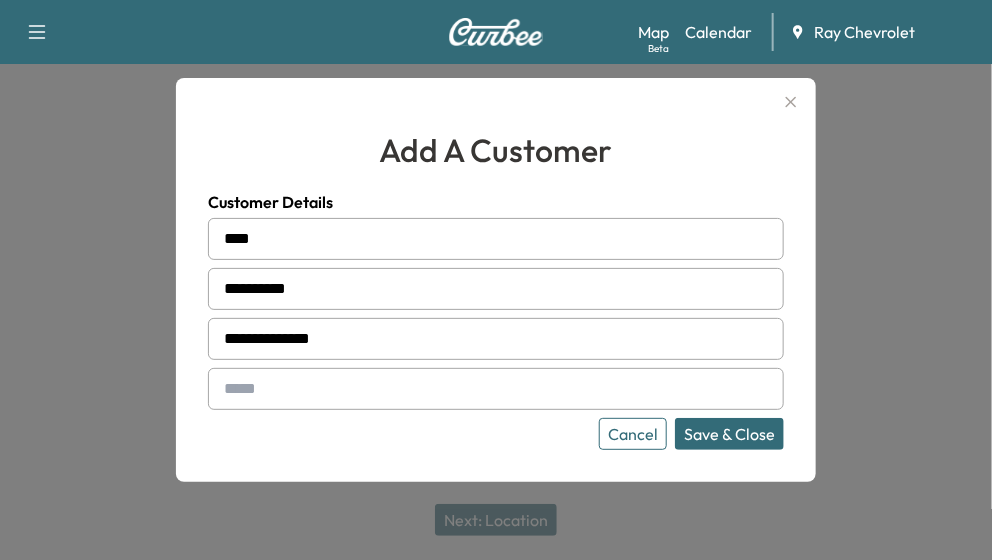 type on "**********" 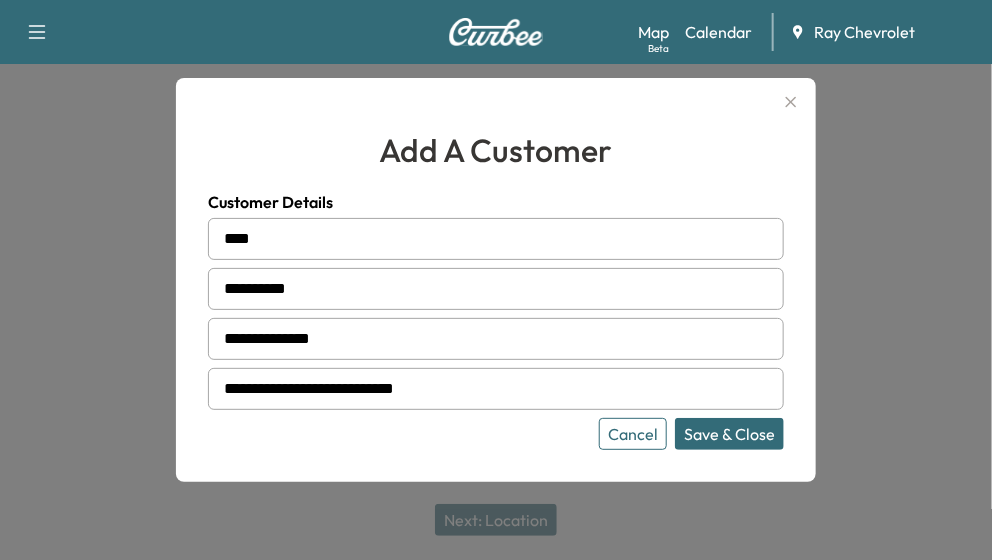 type on "**********" 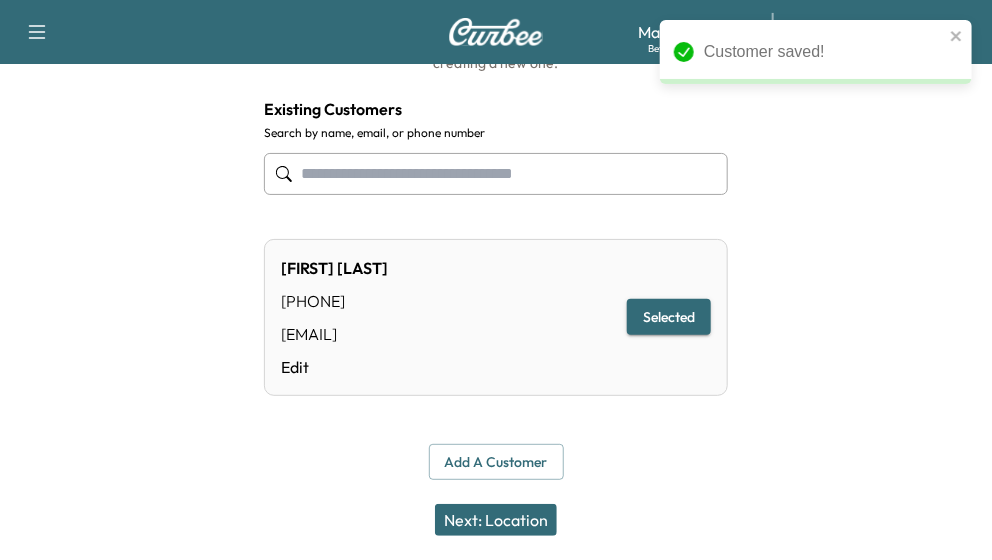 scroll, scrollTop: 190, scrollLeft: 0, axis: vertical 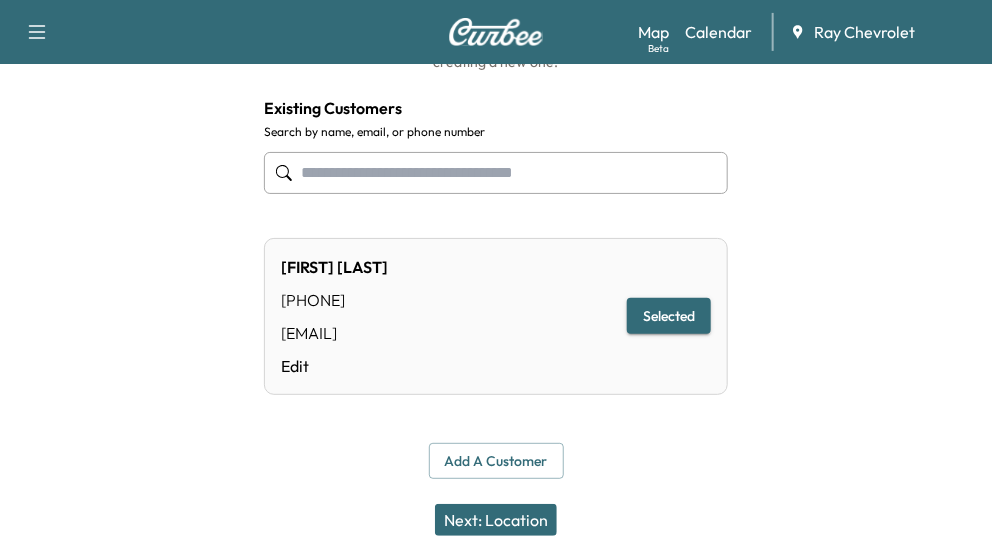 click on "Next: Location" at bounding box center (496, 520) 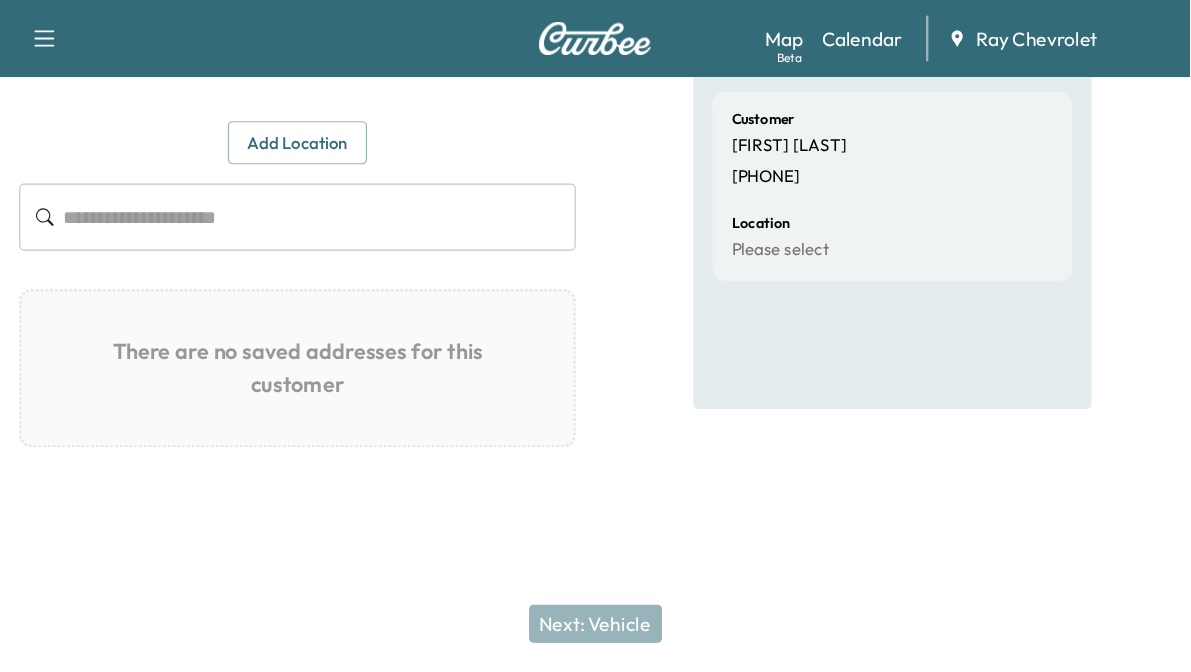 scroll, scrollTop: 0, scrollLeft: 0, axis: both 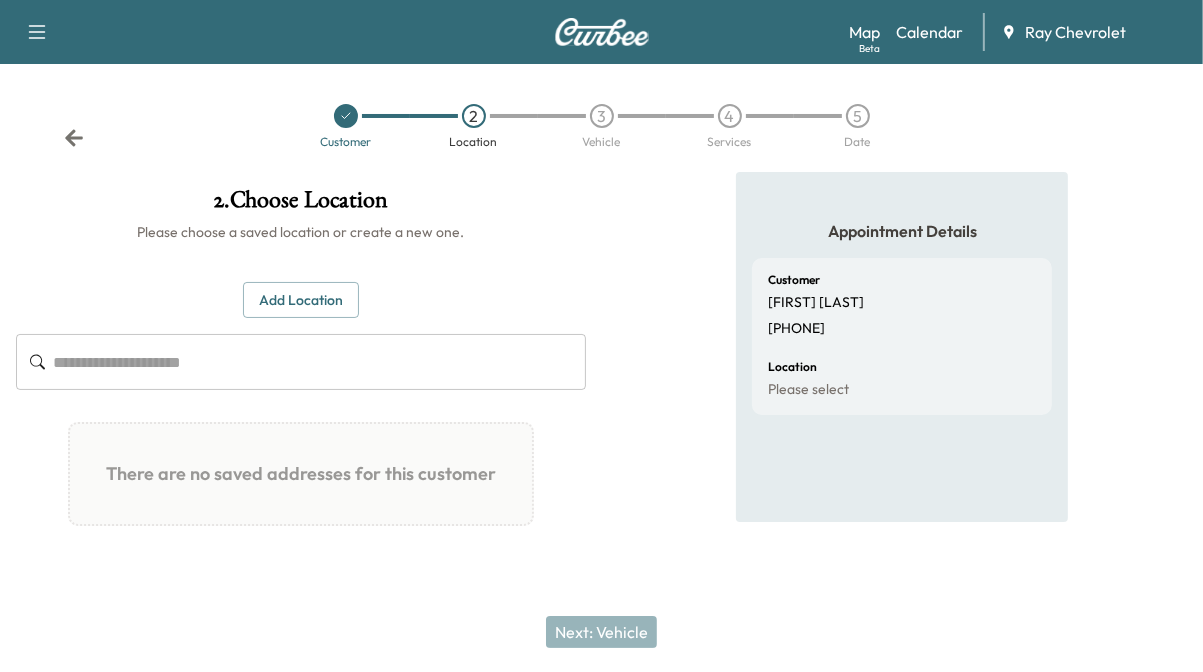 click at bounding box center (319, 362) 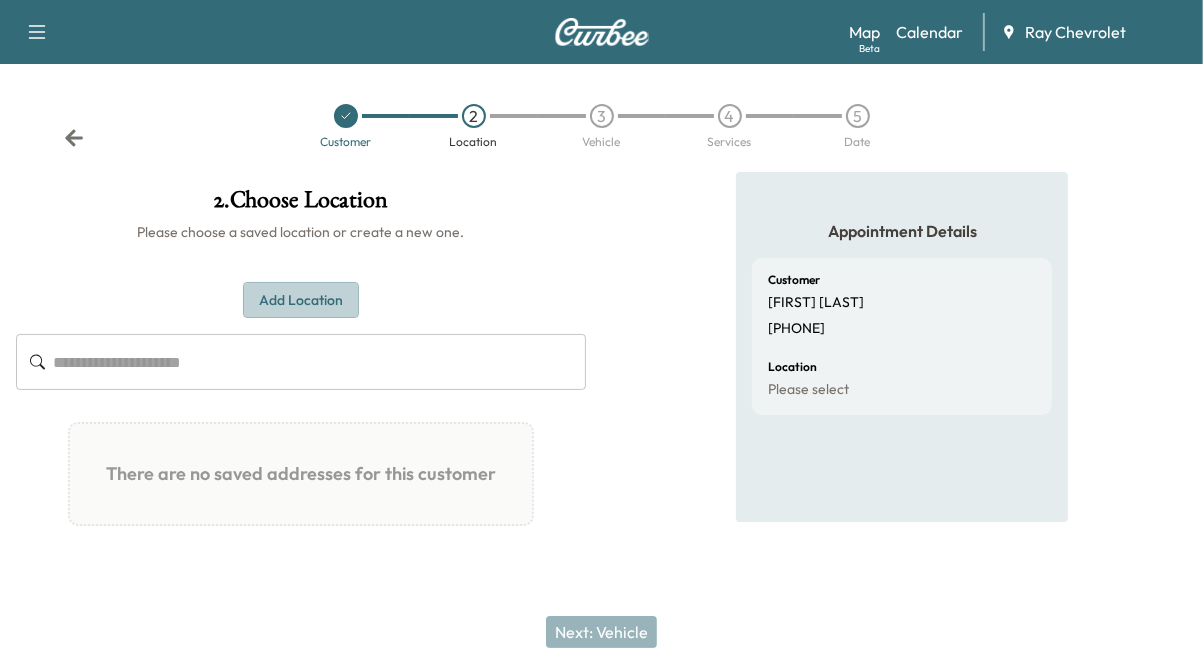 click on "Add Location" at bounding box center (301, 300) 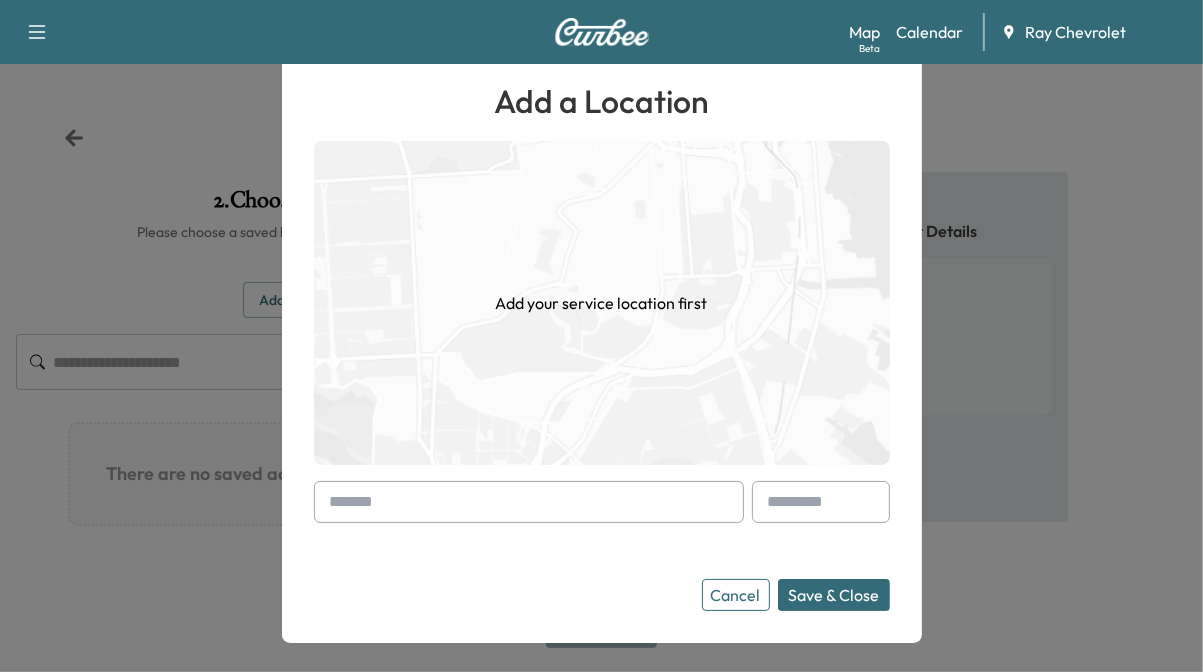 click at bounding box center [529, 502] 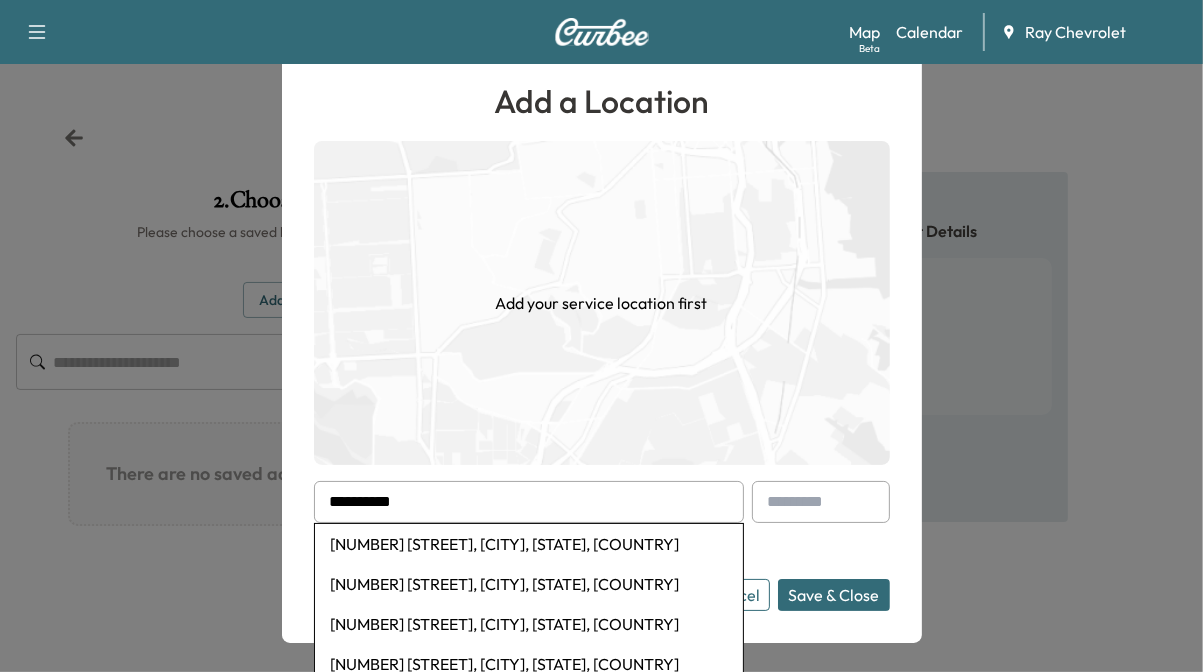 click on "[NUMBER] [STREET], [CITY], [STATE], [COUNTRY]" at bounding box center (529, 544) 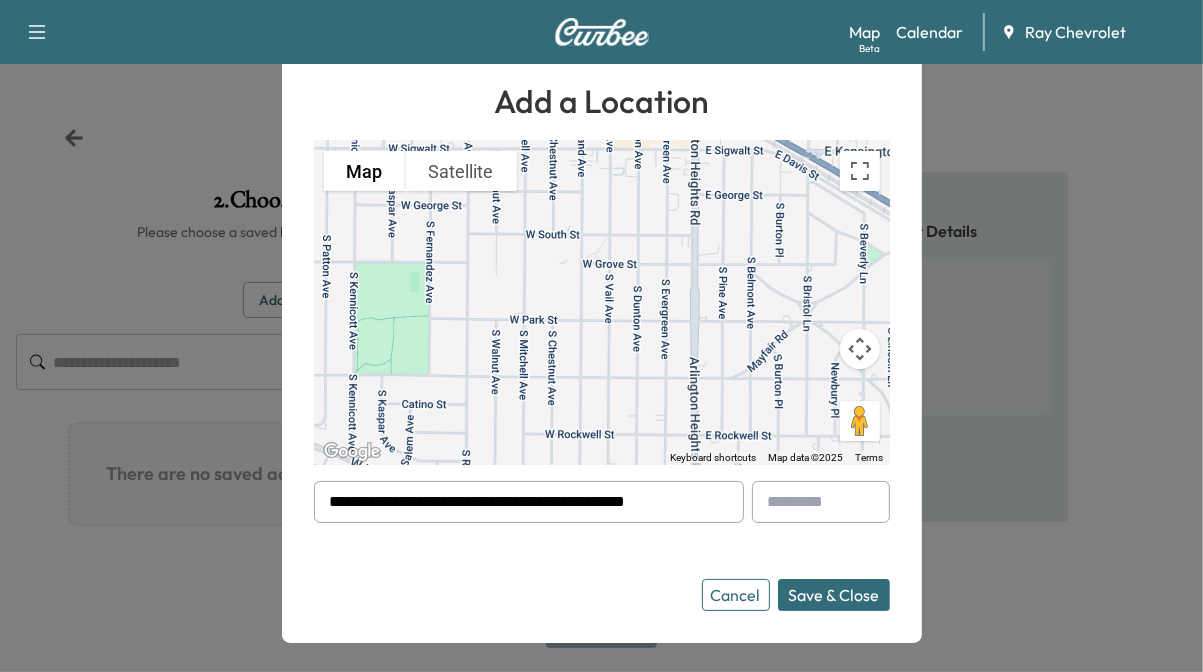 click on "Save & Close" at bounding box center (834, 595) 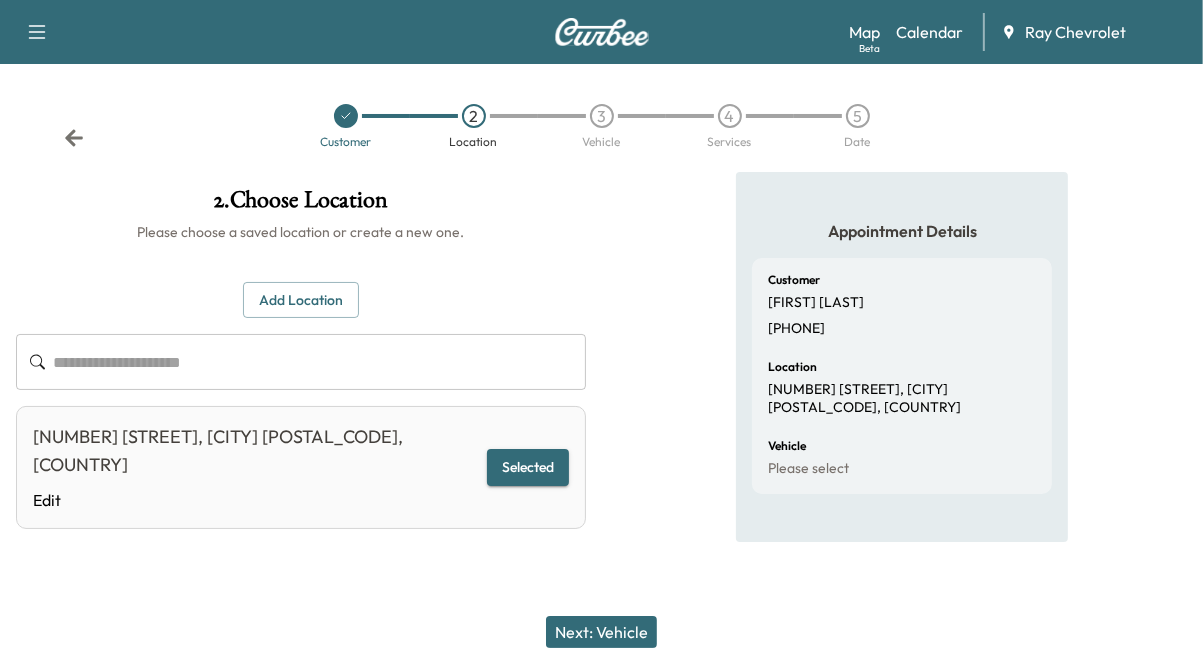 click on "Next: Vehicle" at bounding box center [601, 632] 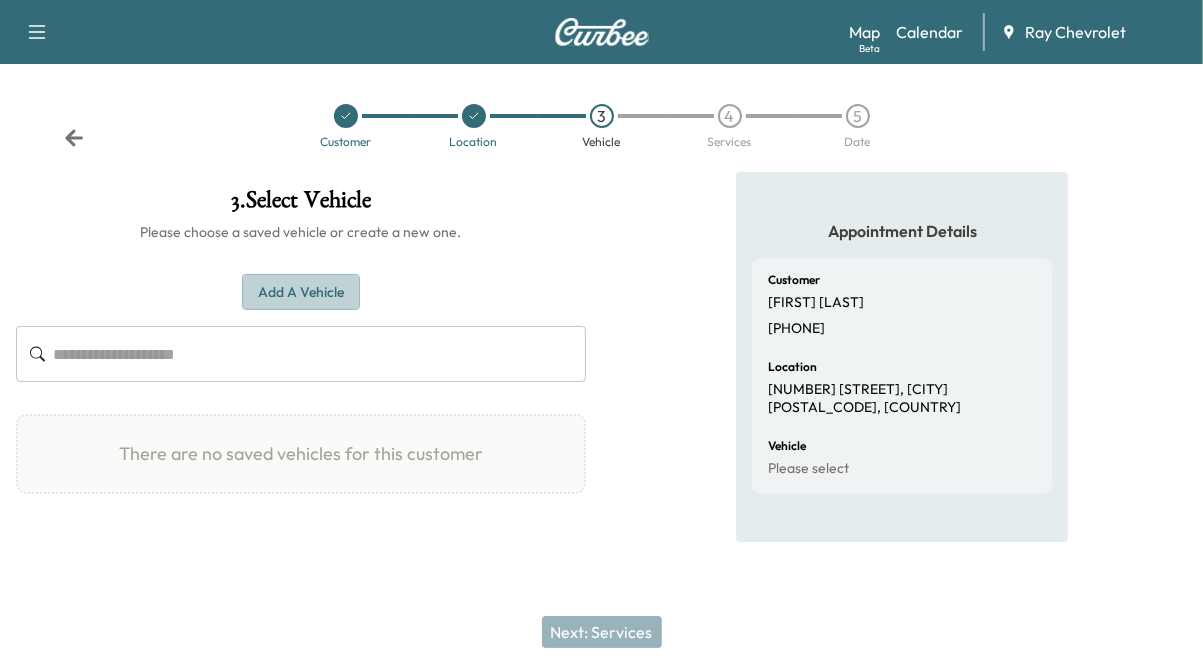 click on "Add a Vehicle" at bounding box center [301, 292] 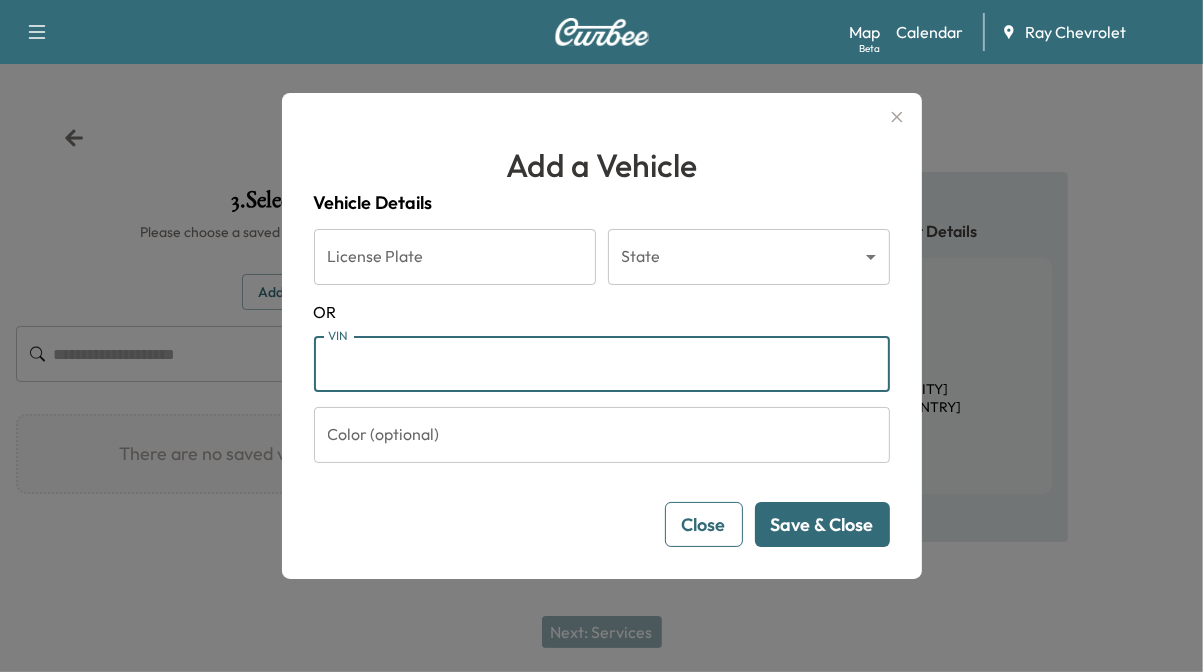 click on "VIN" at bounding box center (602, 364) 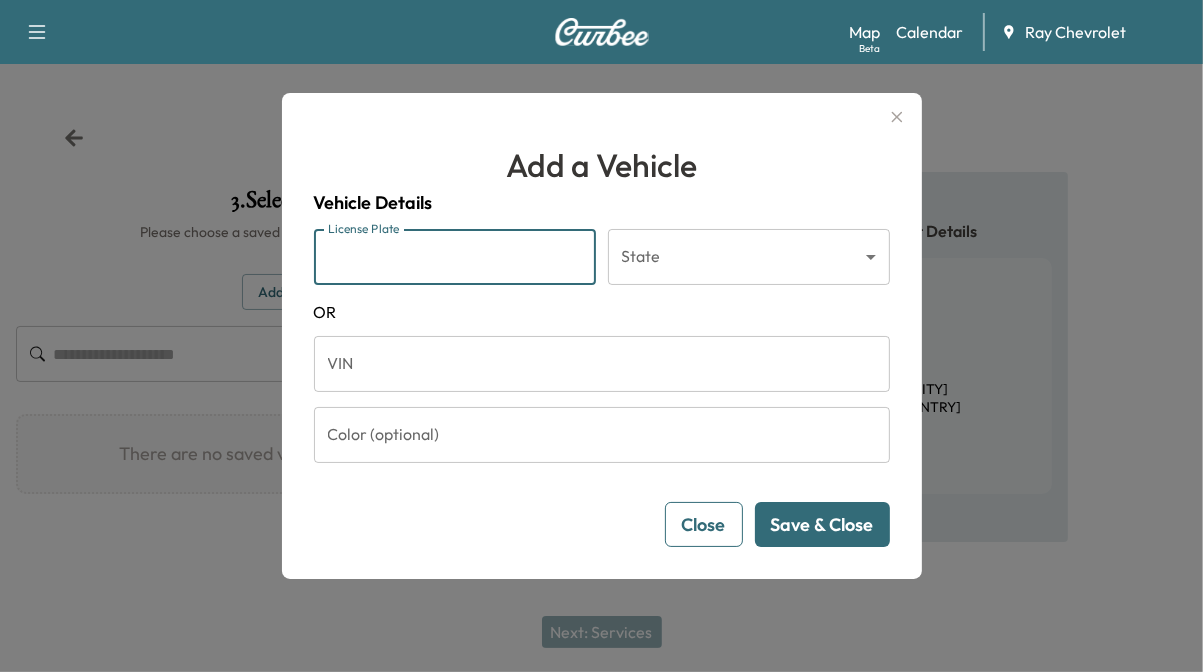 click on "License Plate" at bounding box center (455, 257) 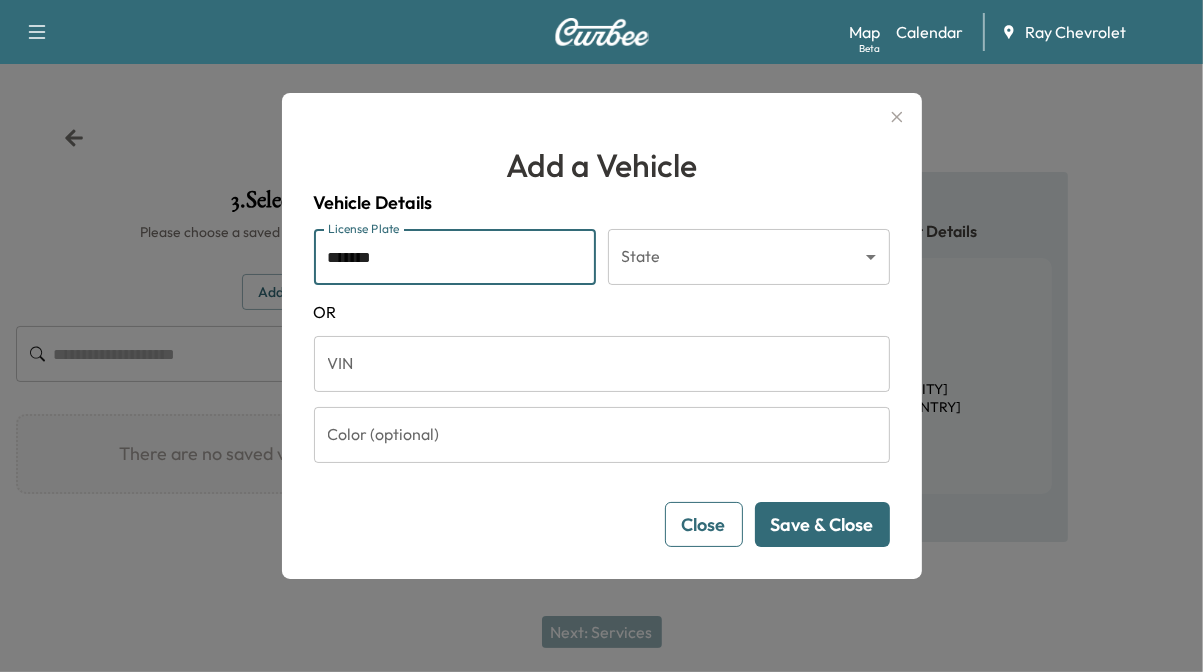 type on "*******" 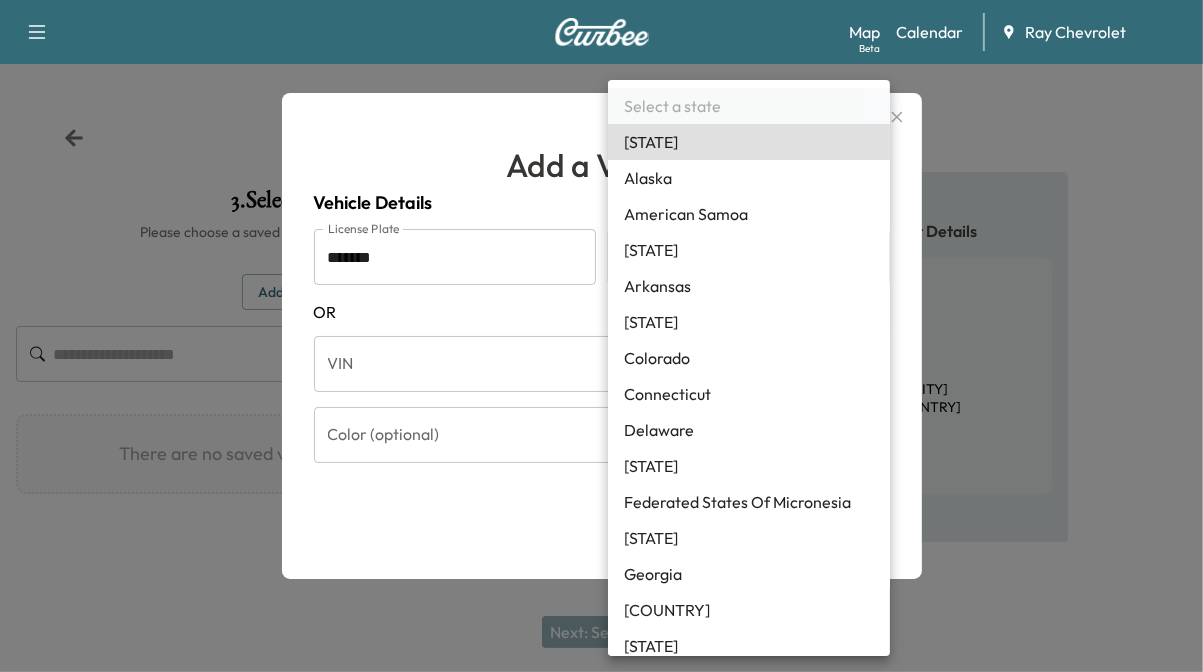click on "Book New Appointment Support Log Out Map Beta Calendar Ray Chevrolet Customer Location 3 Vehicle 4 Services 5 Date 3 .  Select Vehicle Please choose a saved vehicle or create a new one. Add a Vehicle ​ There are no saved vehicles for this customer Add a Vehicle Vehicle Details License Plate ******* License Plate State ​ State OR VIN VIN Color (optional) Color (optional) Close Save & Close No, Go Back Yes, I'm Sure Add a Vehicle Vehicle Details License Plate License Plate State ​ State OR VIN VIN Color (optional) Color (optional) Delete Vehicle Close Save & Close Please Confirm That the following information is correct: Year :  Make :  Model :  License Plate :  State :  VIN :  Color :  No, Go Back Yes, I'm Sure Are you sure? That you want to delete this Vehicle? This action cannot be undone. No, Go Back Yes, I'm Sure Next: Services Appointment Details Customer [FIRST]   [LAST] [PHONE] Location [NUMBER] [STREET], [CITY] [POSTAL_CODE], [COUNTRY] Vehicle Please select
Select a state Alabama" at bounding box center [601, 336] 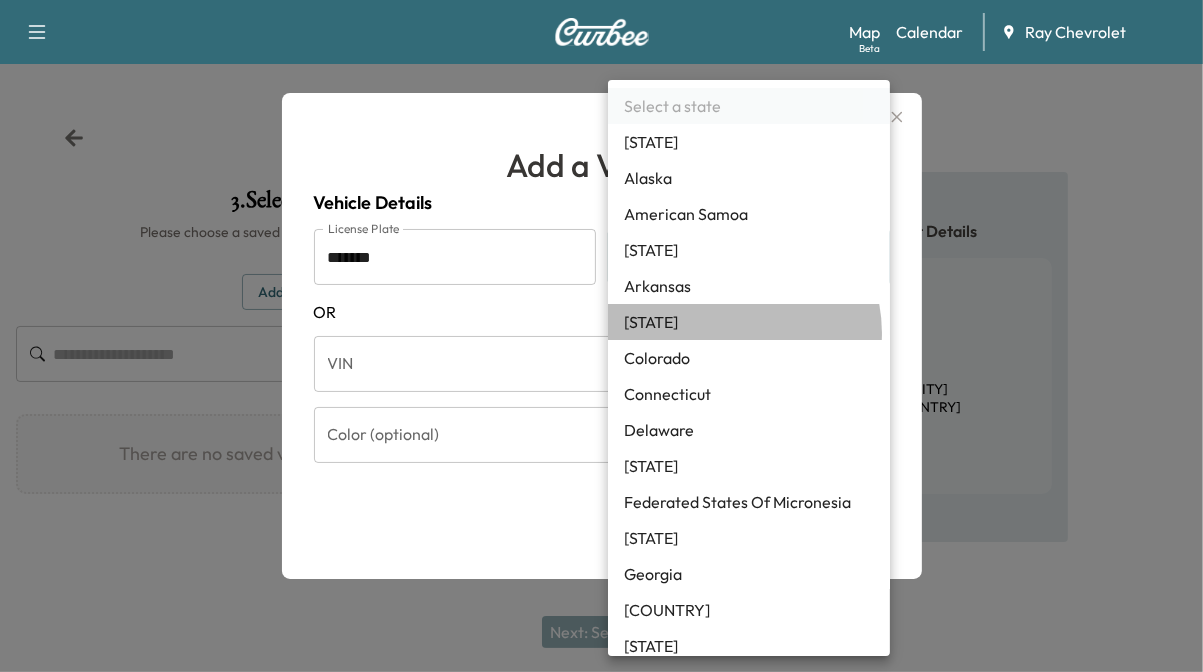 click on "[STATE]" at bounding box center (749, 322) 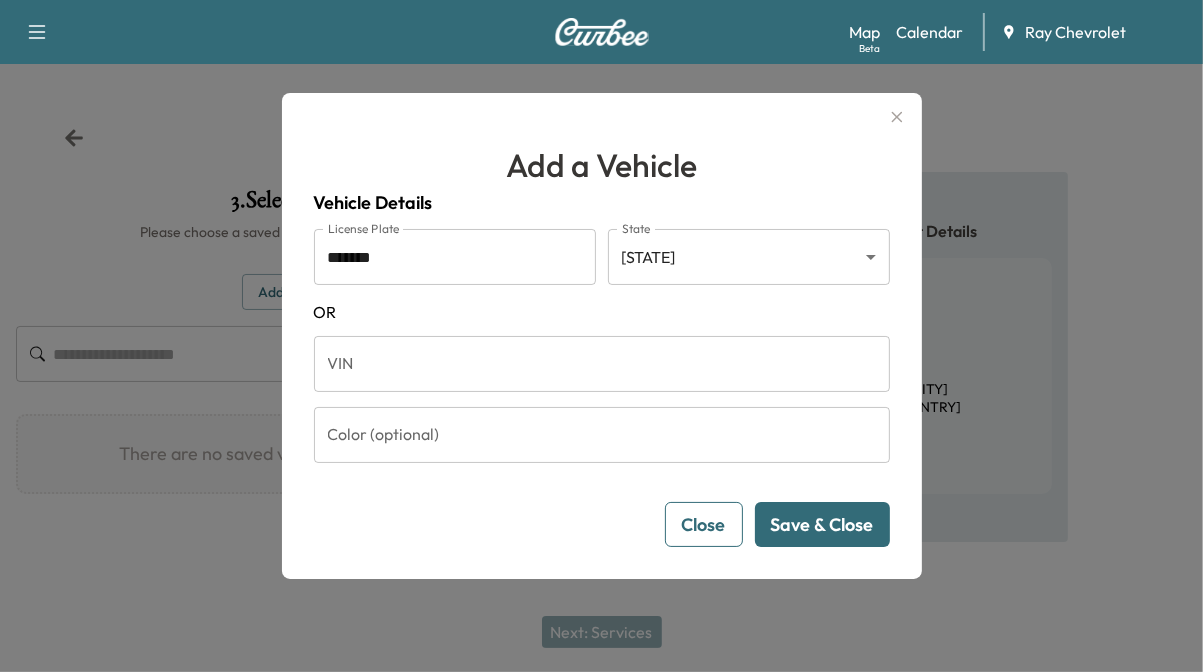 click on "Save & Close" at bounding box center [822, 524] 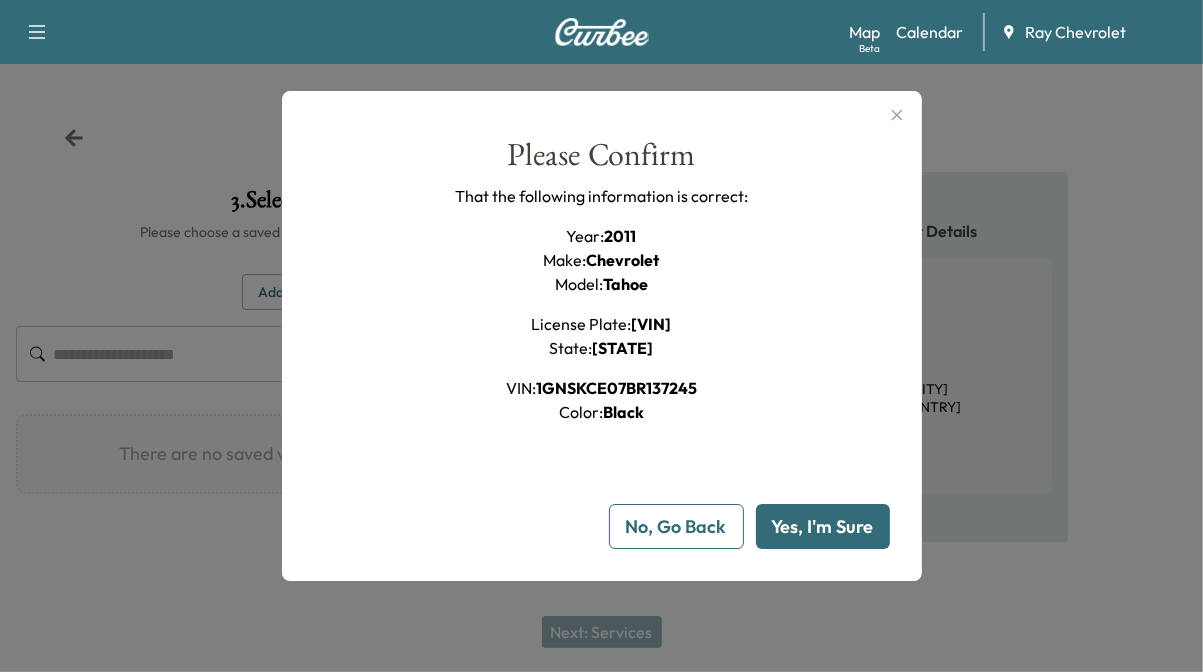 click on "Yes, I'm Sure" at bounding box center (823, 526) 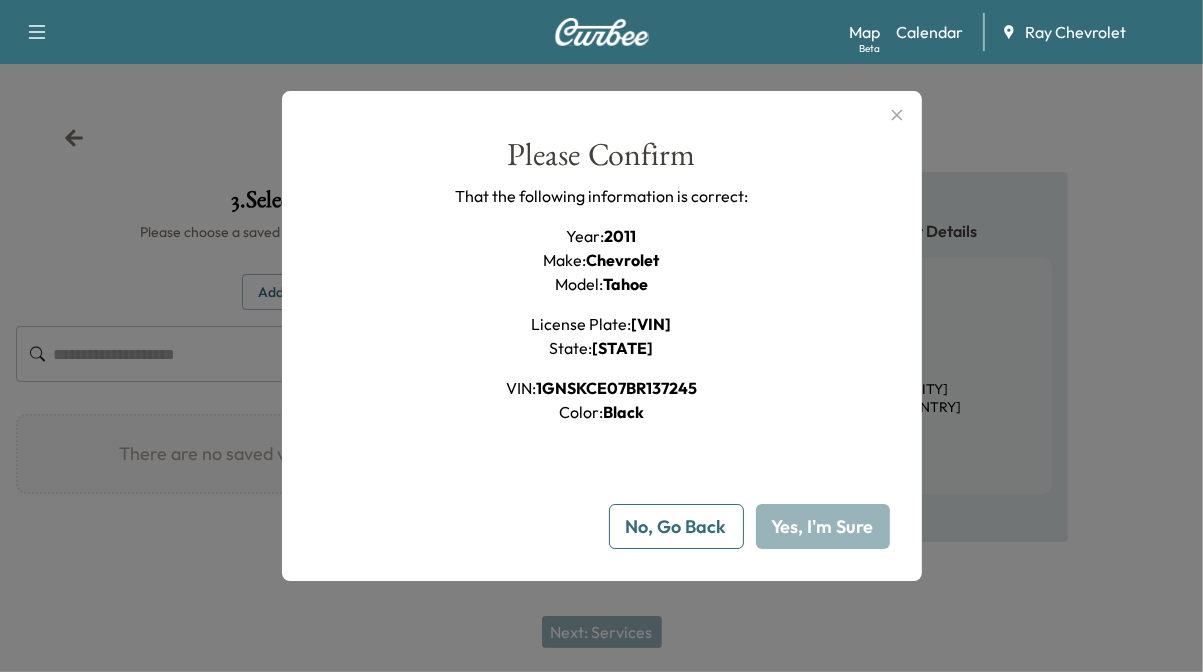 type 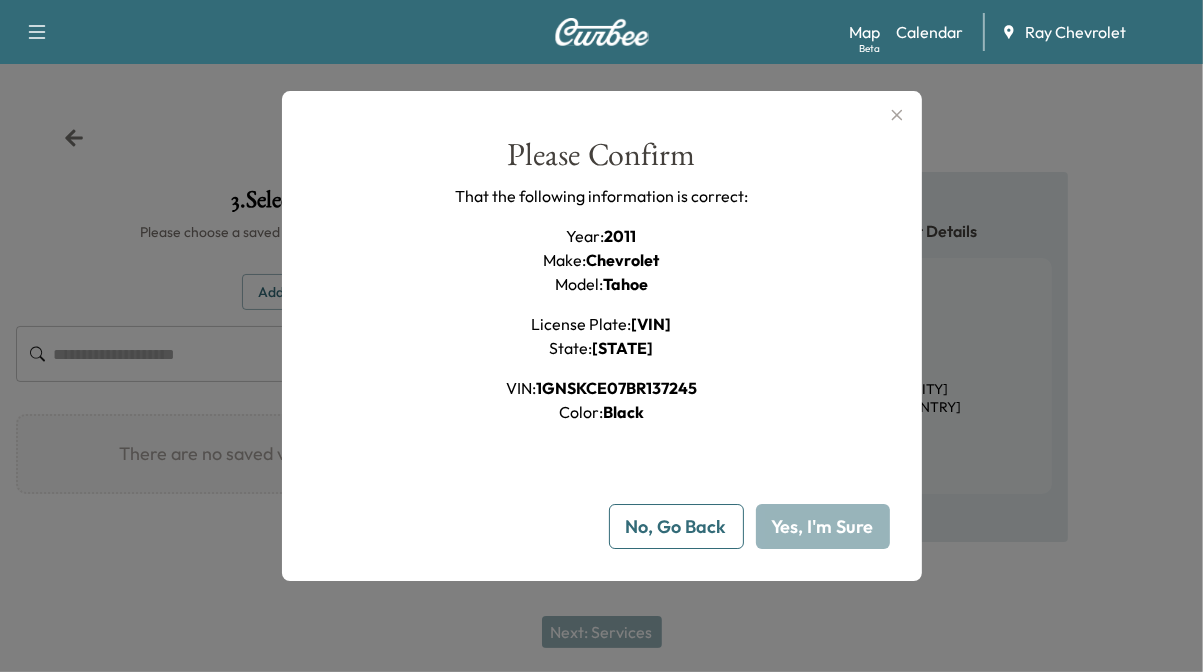 type on "**" 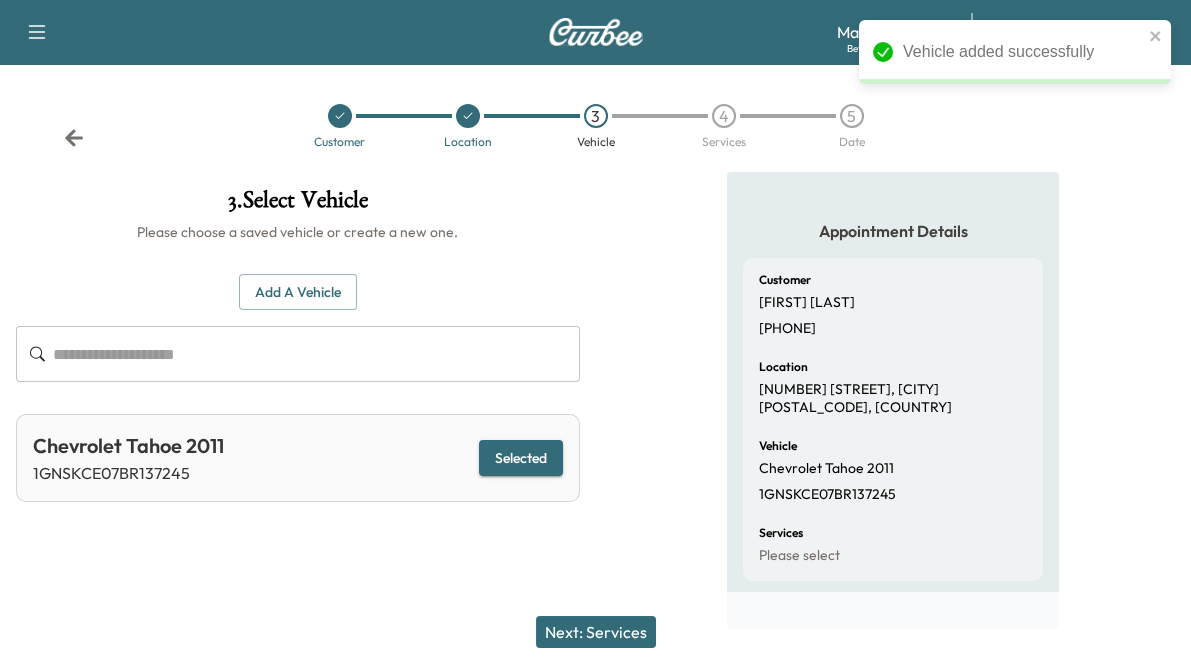 click on "Next: Services" at bounding box center (596, 632) 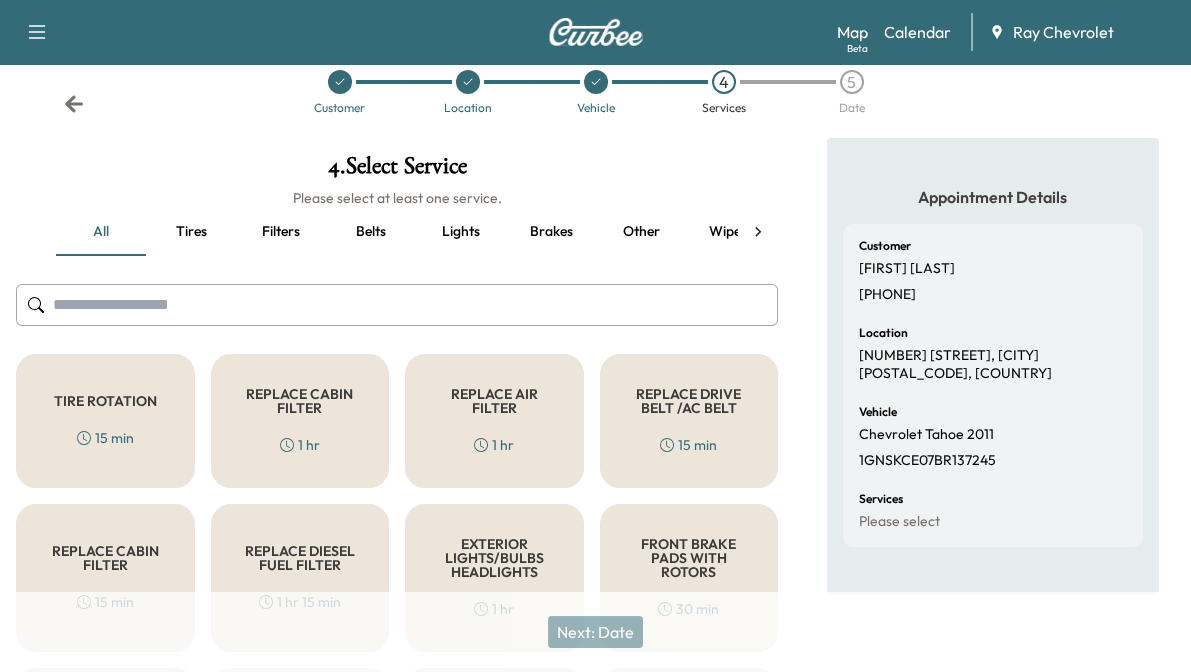 scroll, scrollTop: 35, scrollLeft: 0, axis: vertical 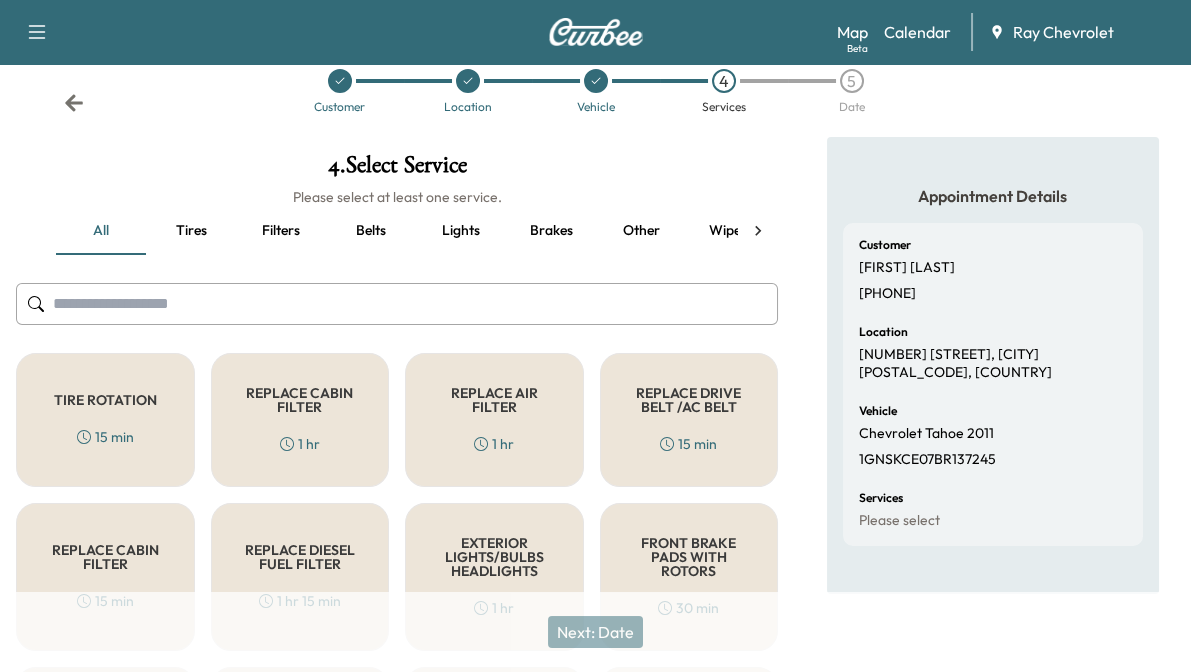 click on "TIRE ROTATION" at bounding box center (105, 400) 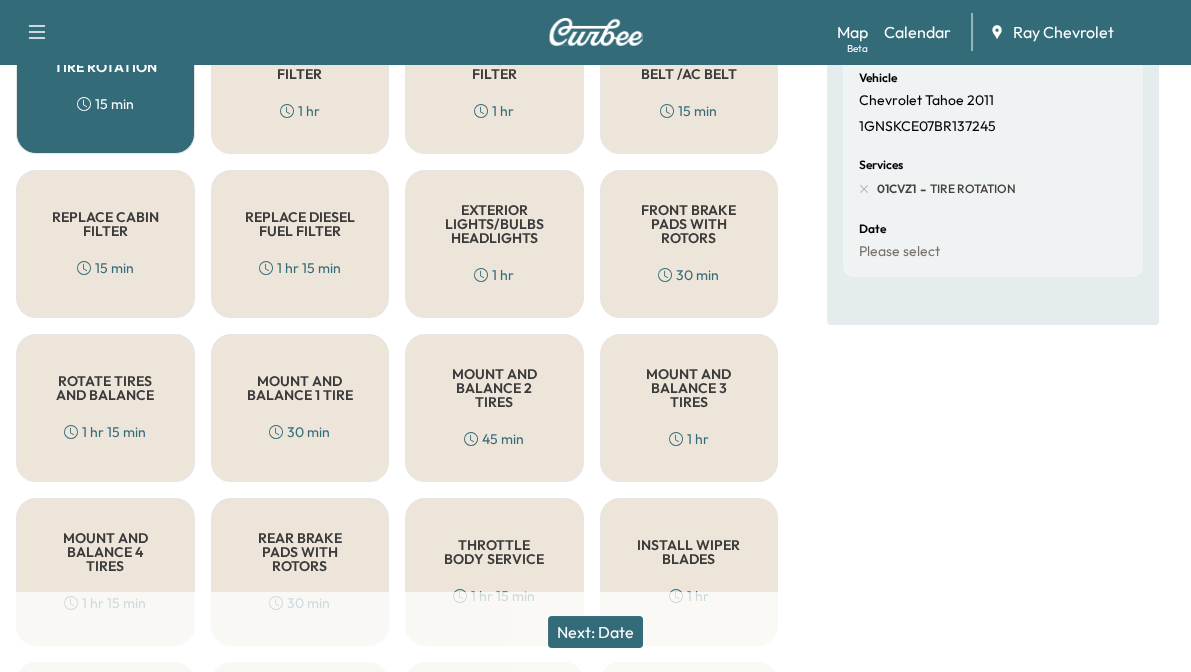 scroll, scrollTop: 0, scrollLeft: 0, axis: both 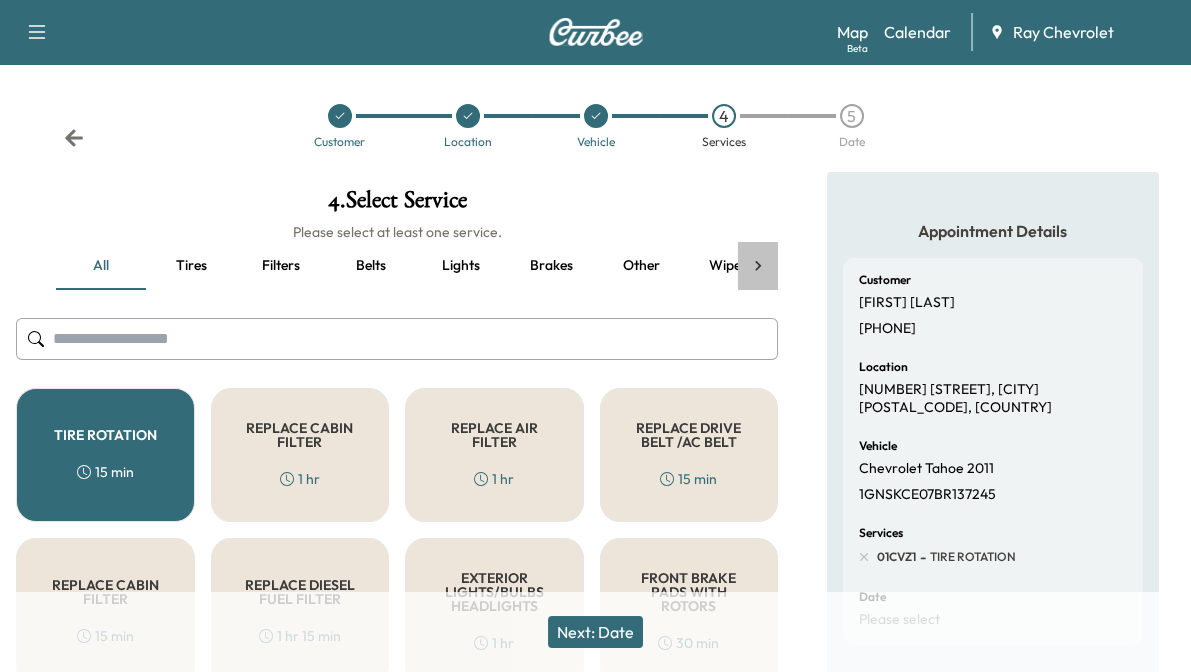 click 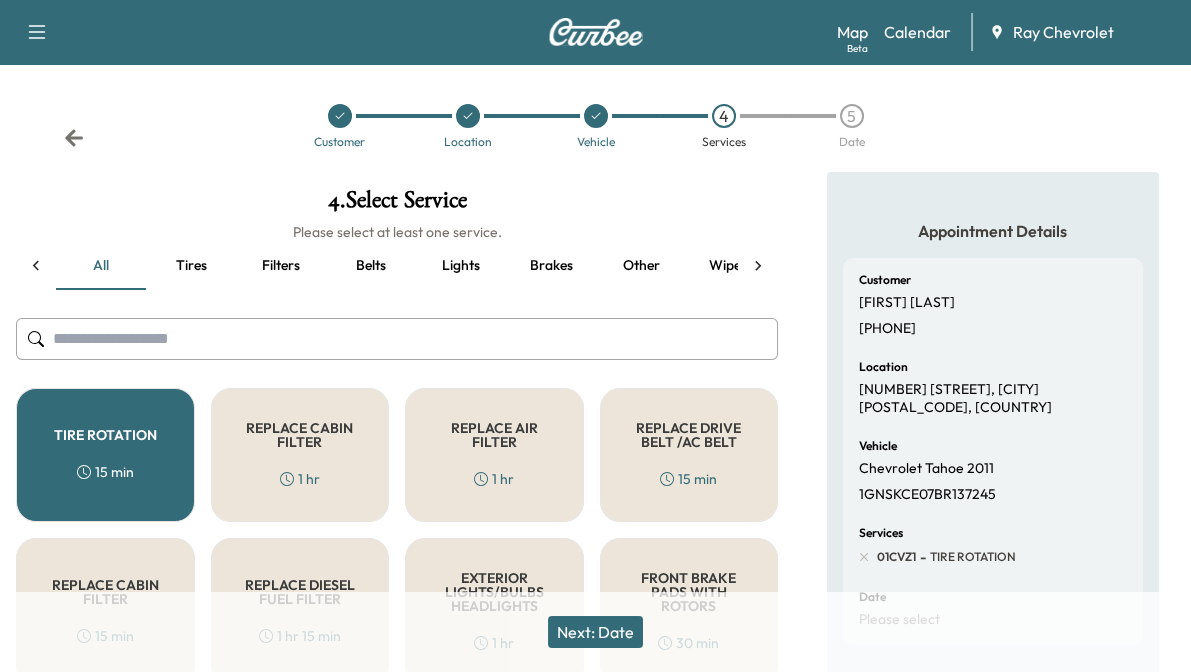 scroll, scrollTop: 0, scrollLeft: 406, axis: horizontal 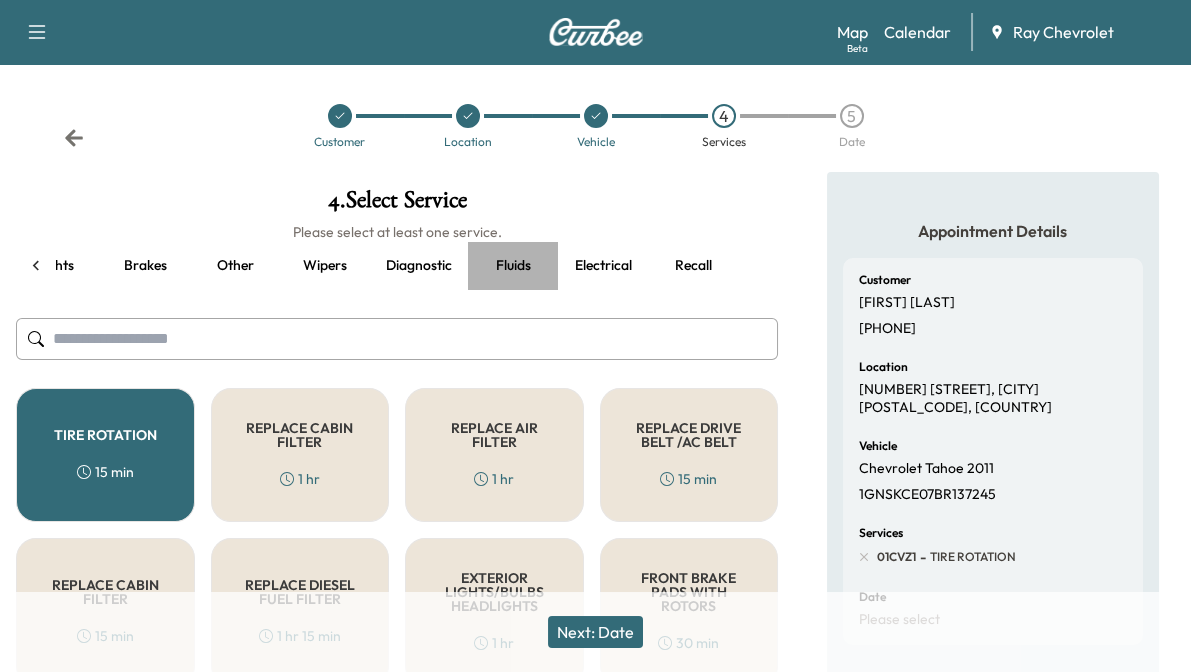 click on "Fluids" at bounding box center [513, 266] 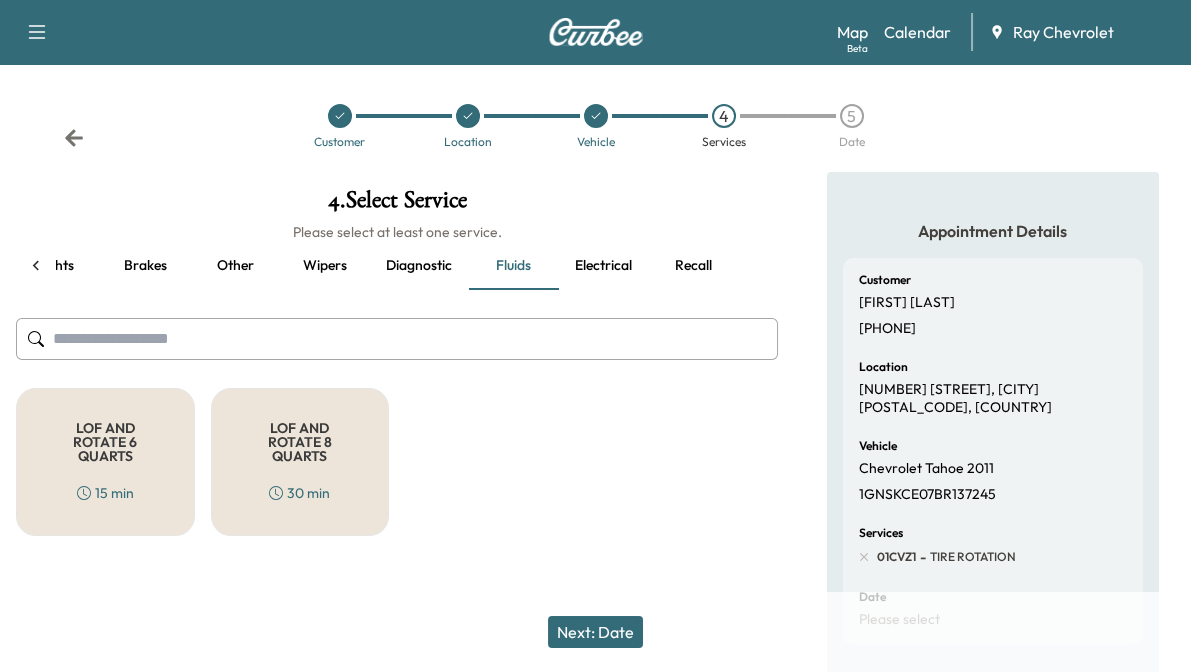 click on "LOF AND ROTATE 6 QUARTS" at bounding box center [105, 442] 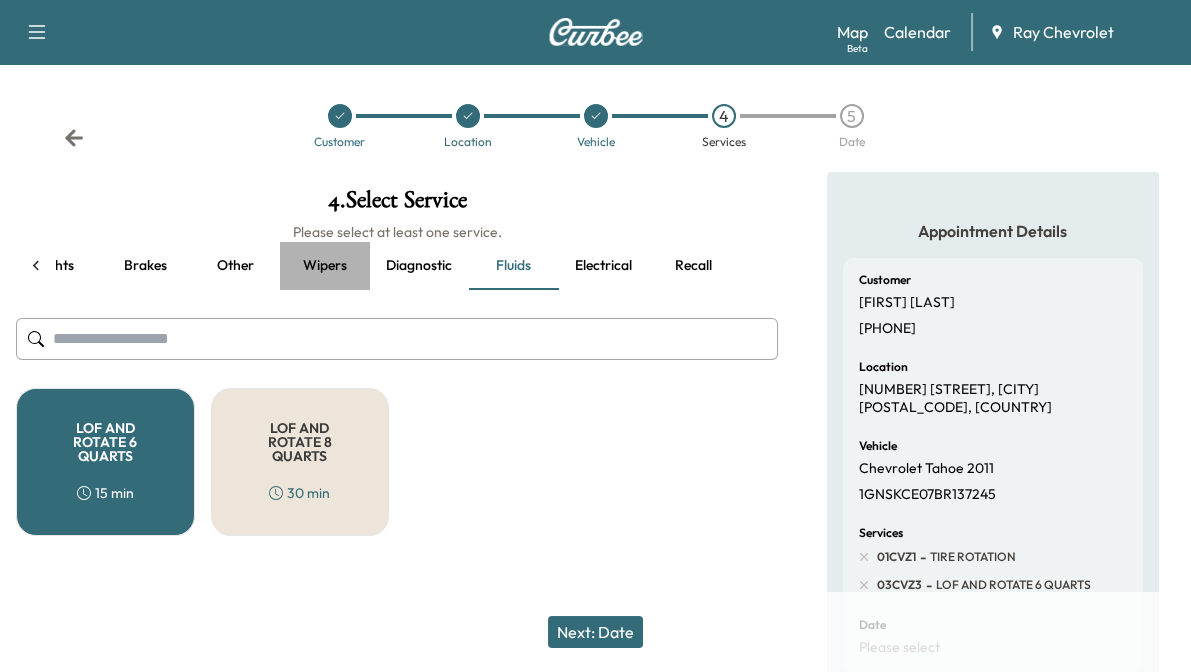 click on "Wipers" at bounding box center [325, 266] 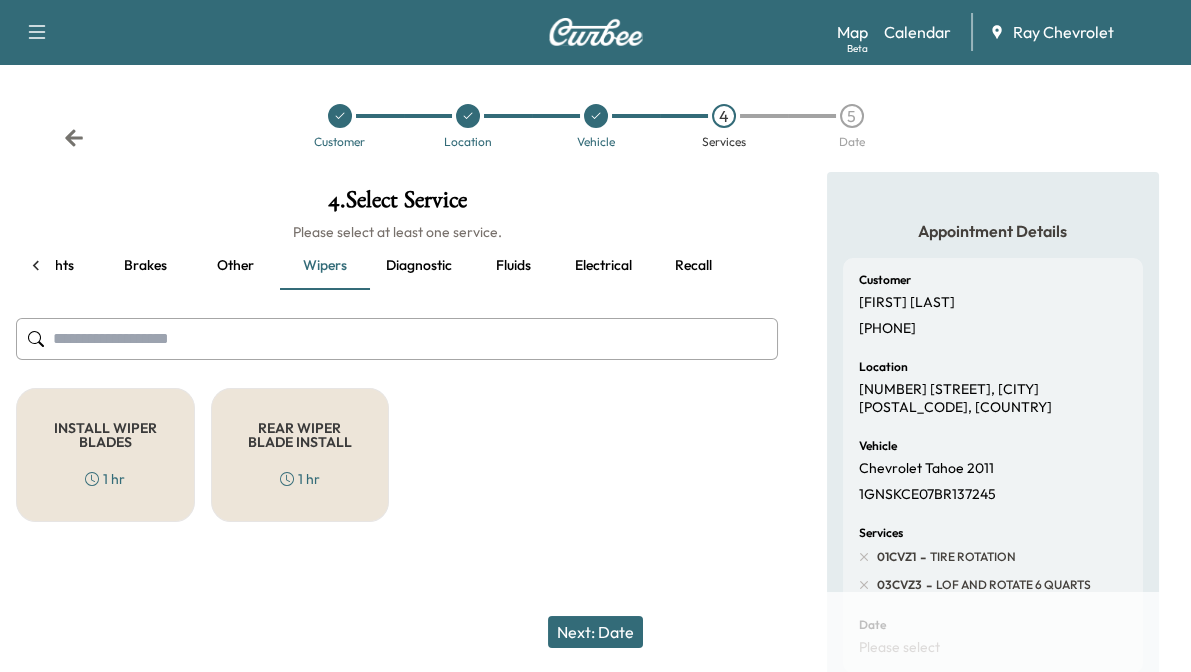 click on "INSTALL WIPER BLADES" at bounding box center (105, 435) 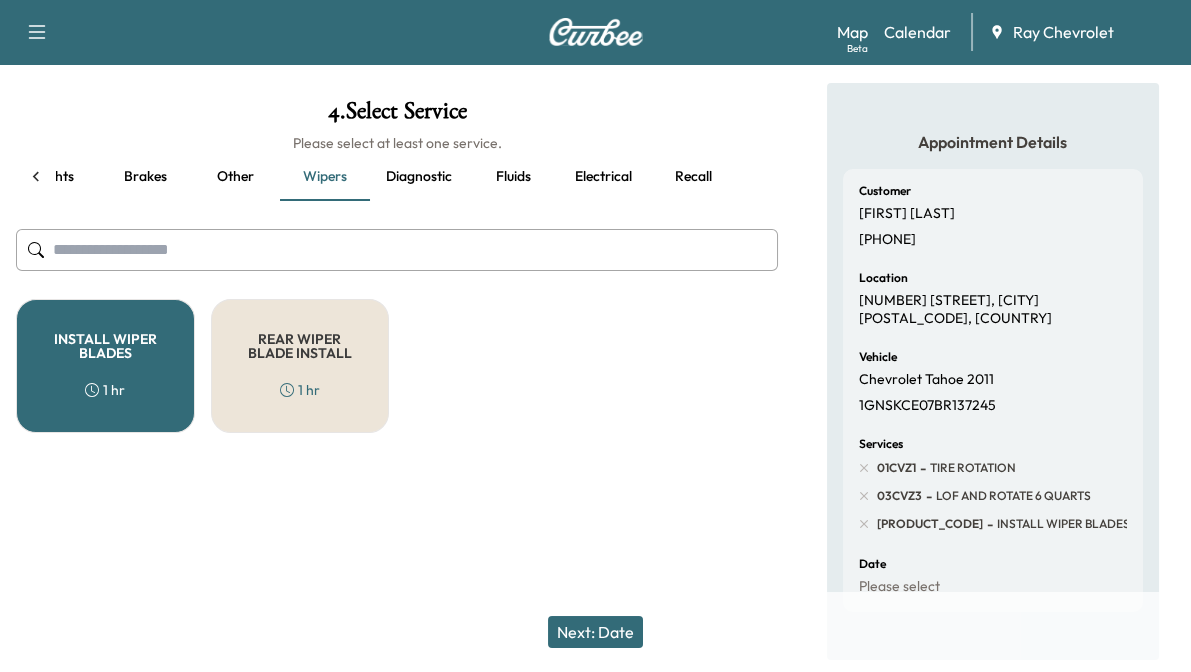 scroll, scrollTop: 140, scrollLeft: 0, axis: vertical 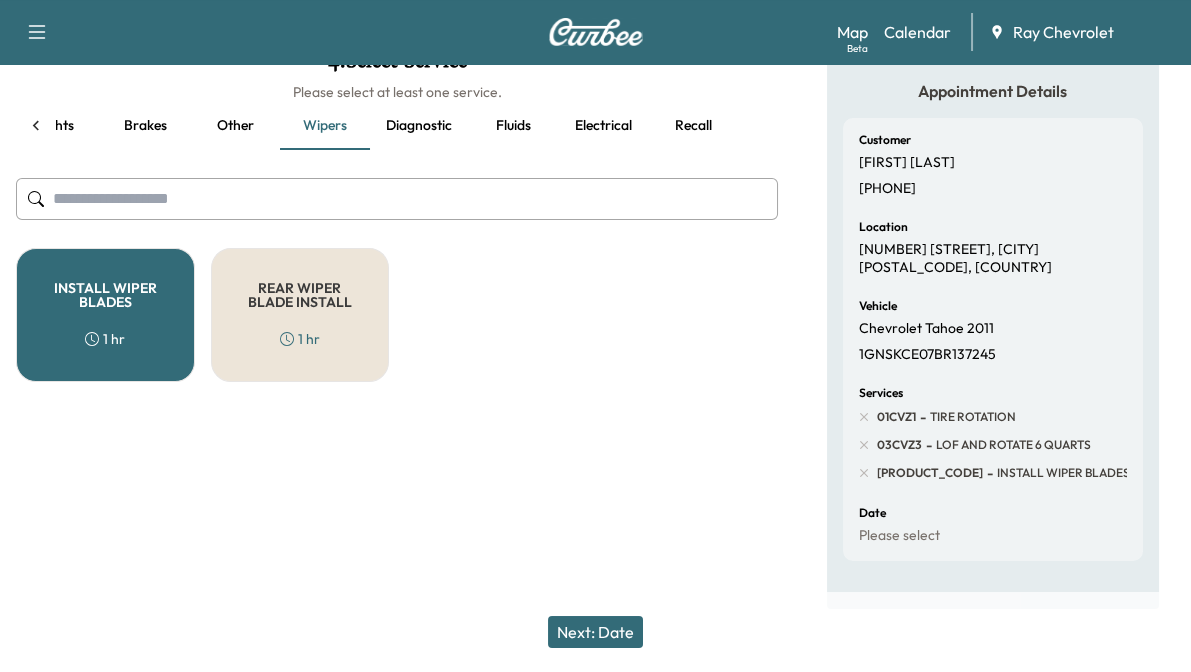 click on "Next: Date" at bounding box center (595, 632) 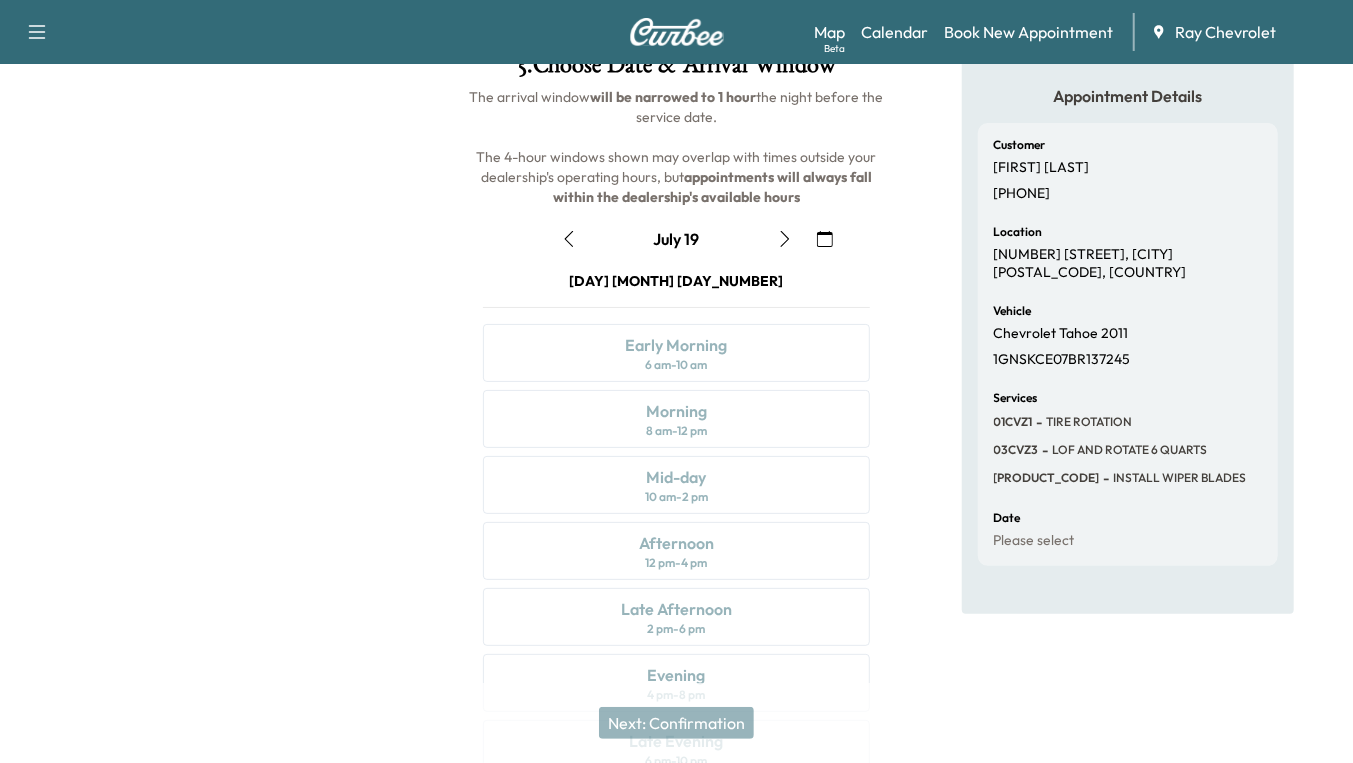 scroll, scrollTop: 139, scrollLeft: 0, axis: vertical 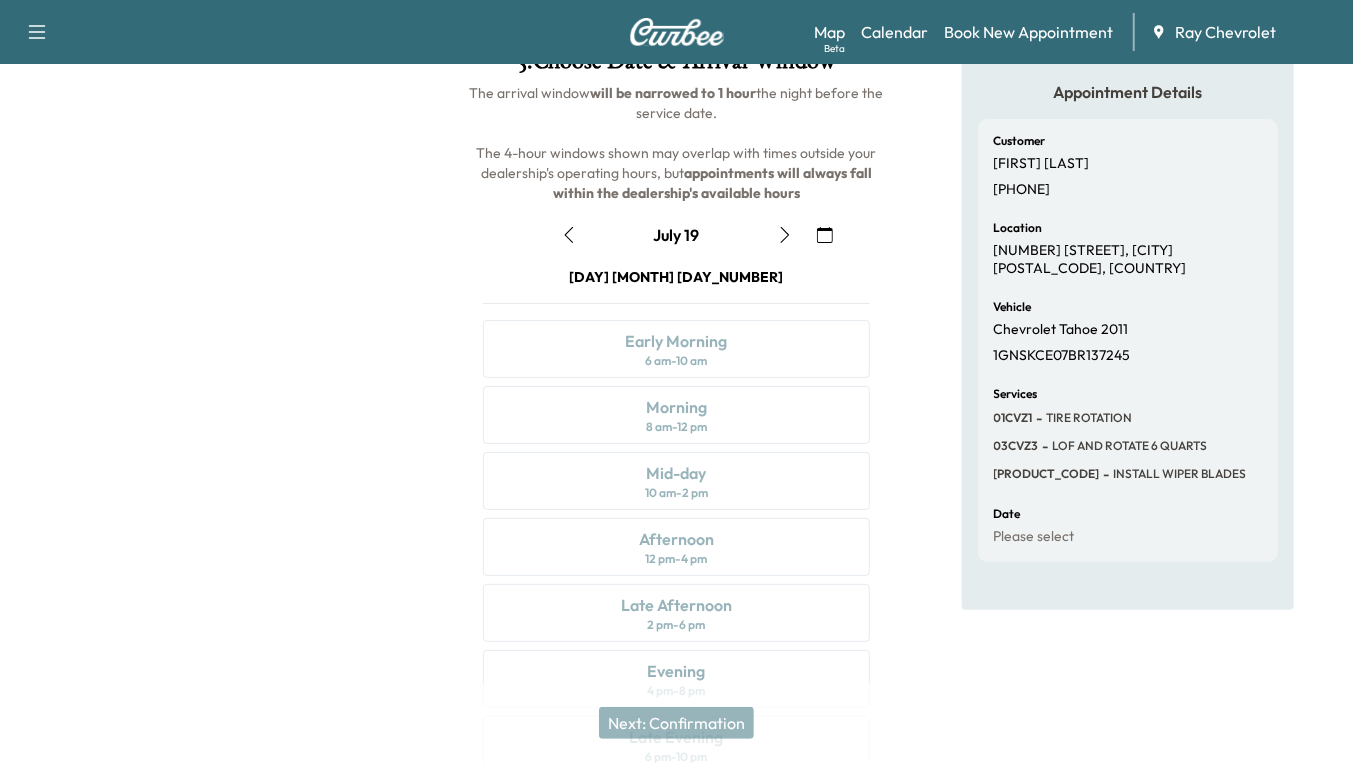 click 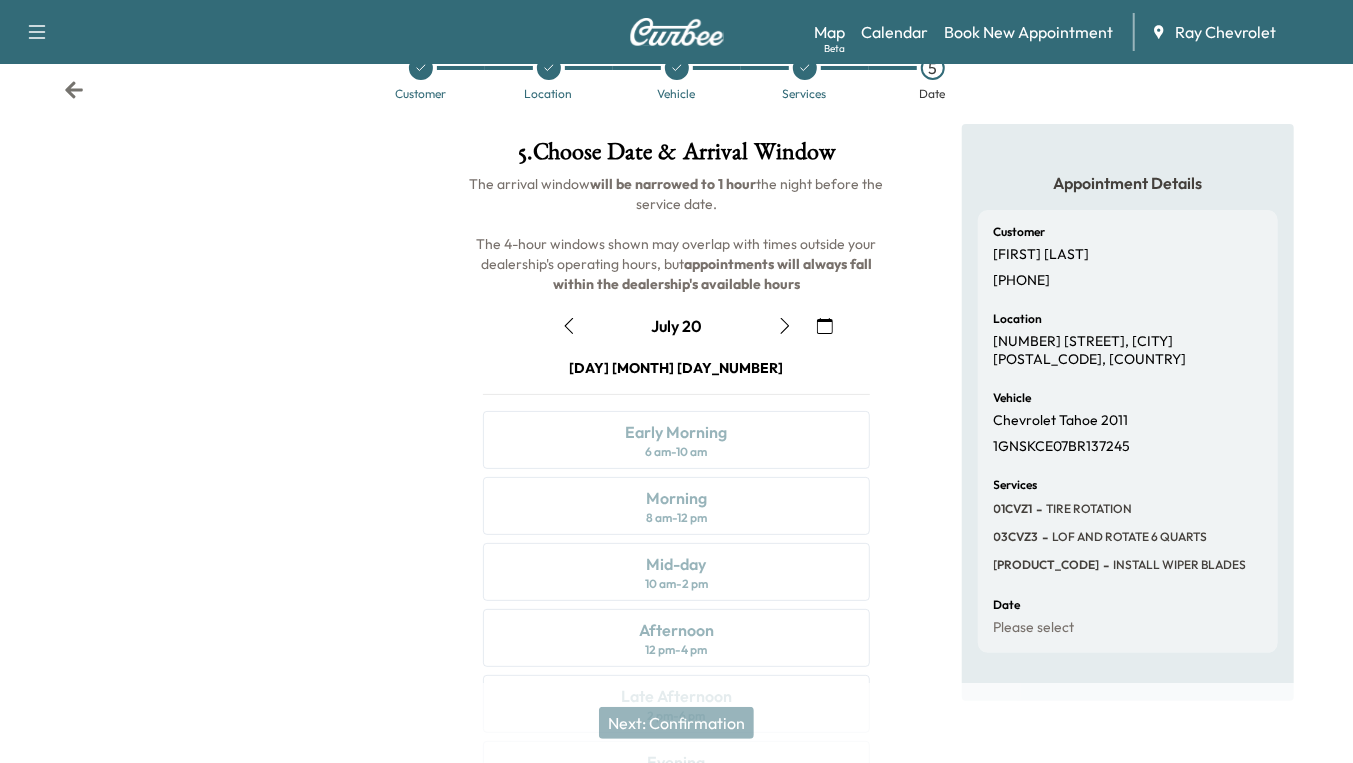 scroll, scrollTop: 139, scrollLeft: 0, axis: vertical 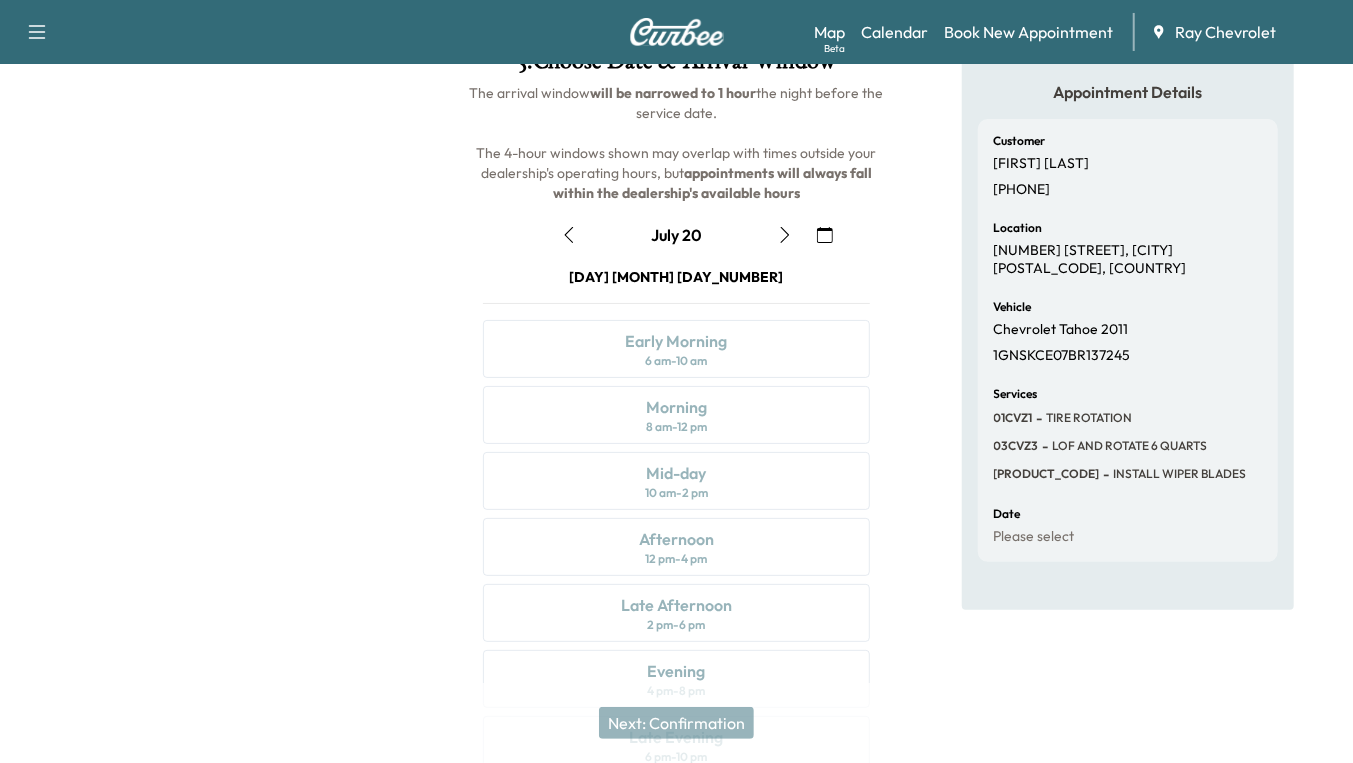 click 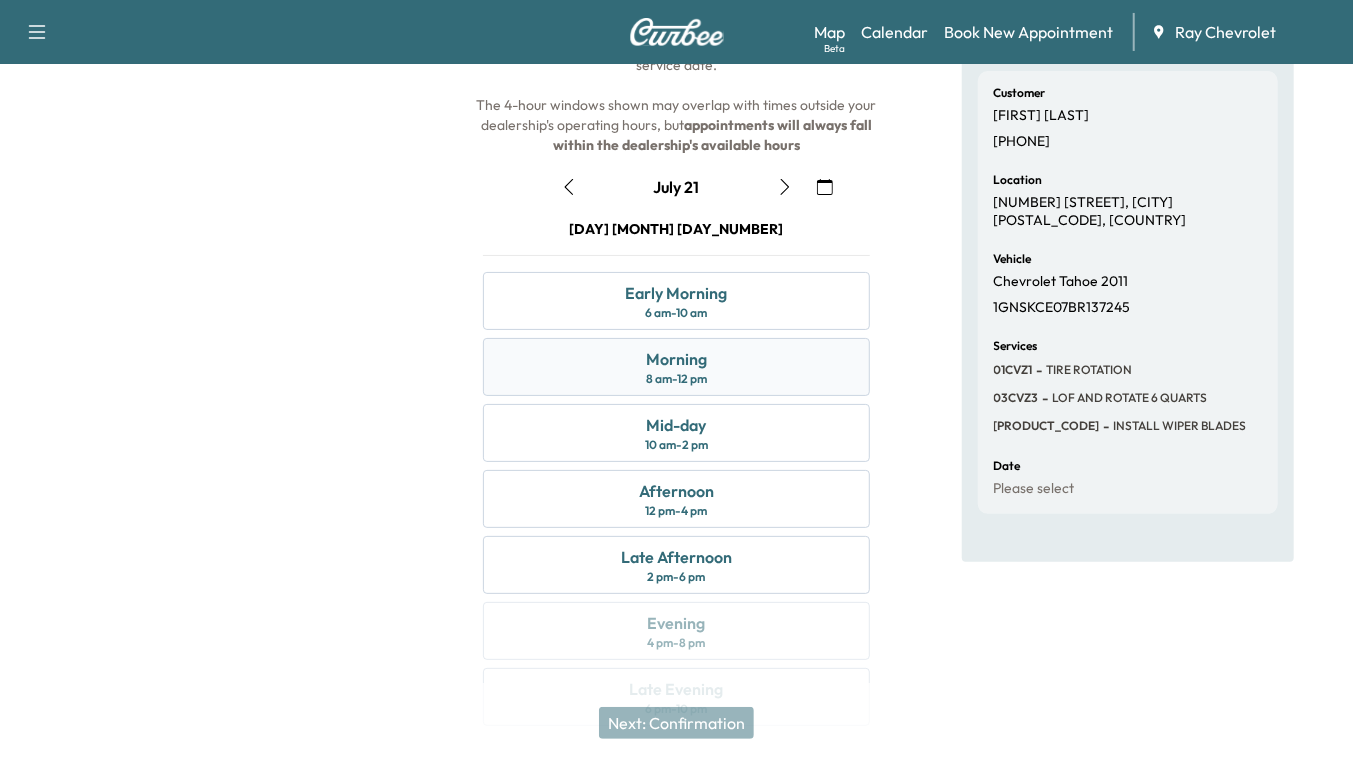 scroll, scrollTop: 188, scrollLeft: 0, axis: vertical 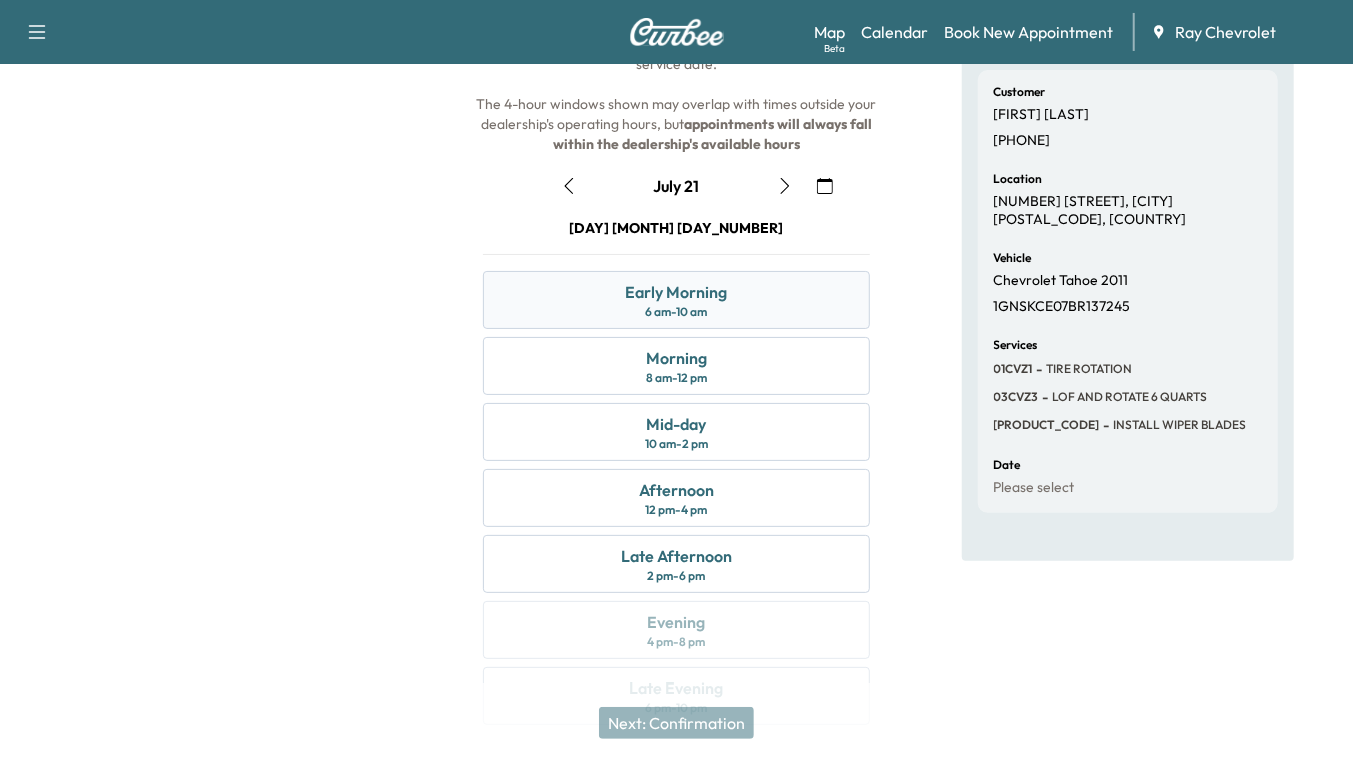 click on "Early Morning 6 am  -  10 am" at bounding box center (676, 300) 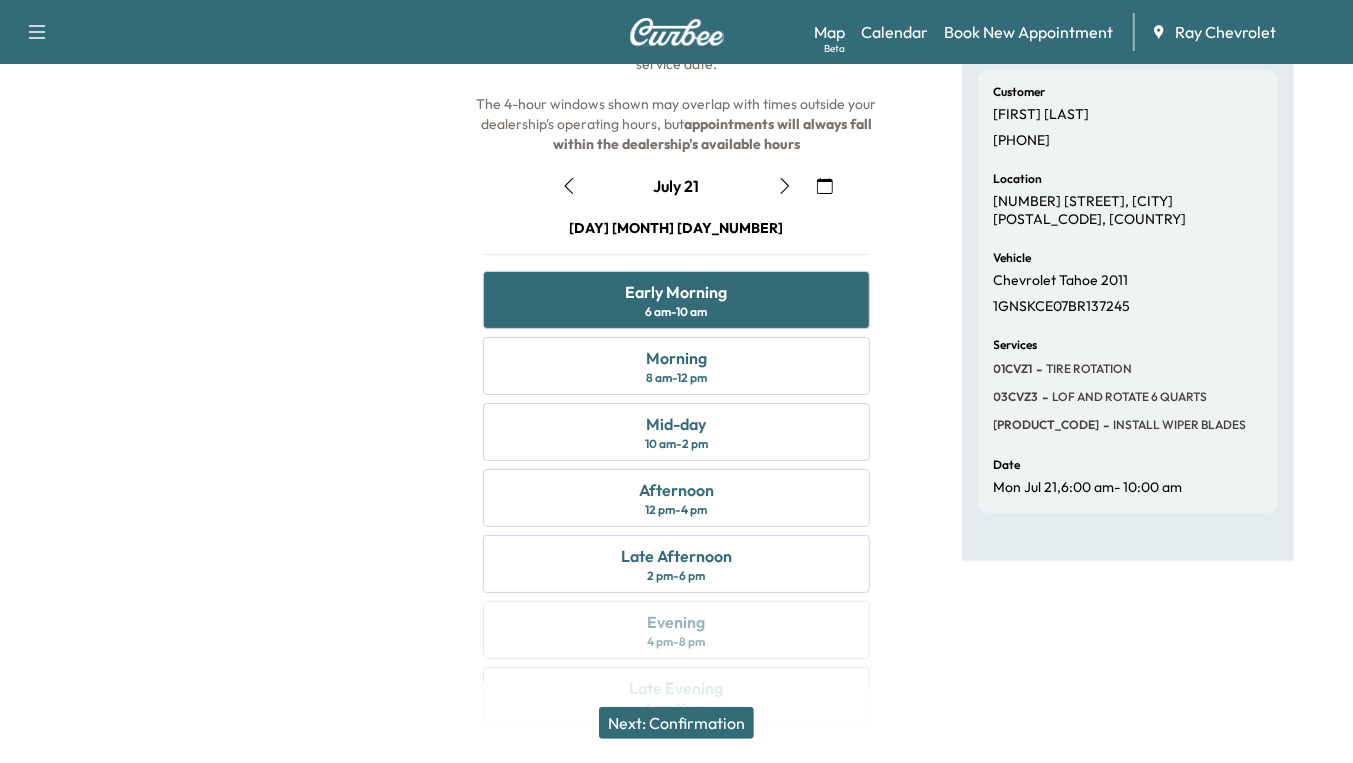 click on "Next: Confirmation" at bounding box center (676, 723) 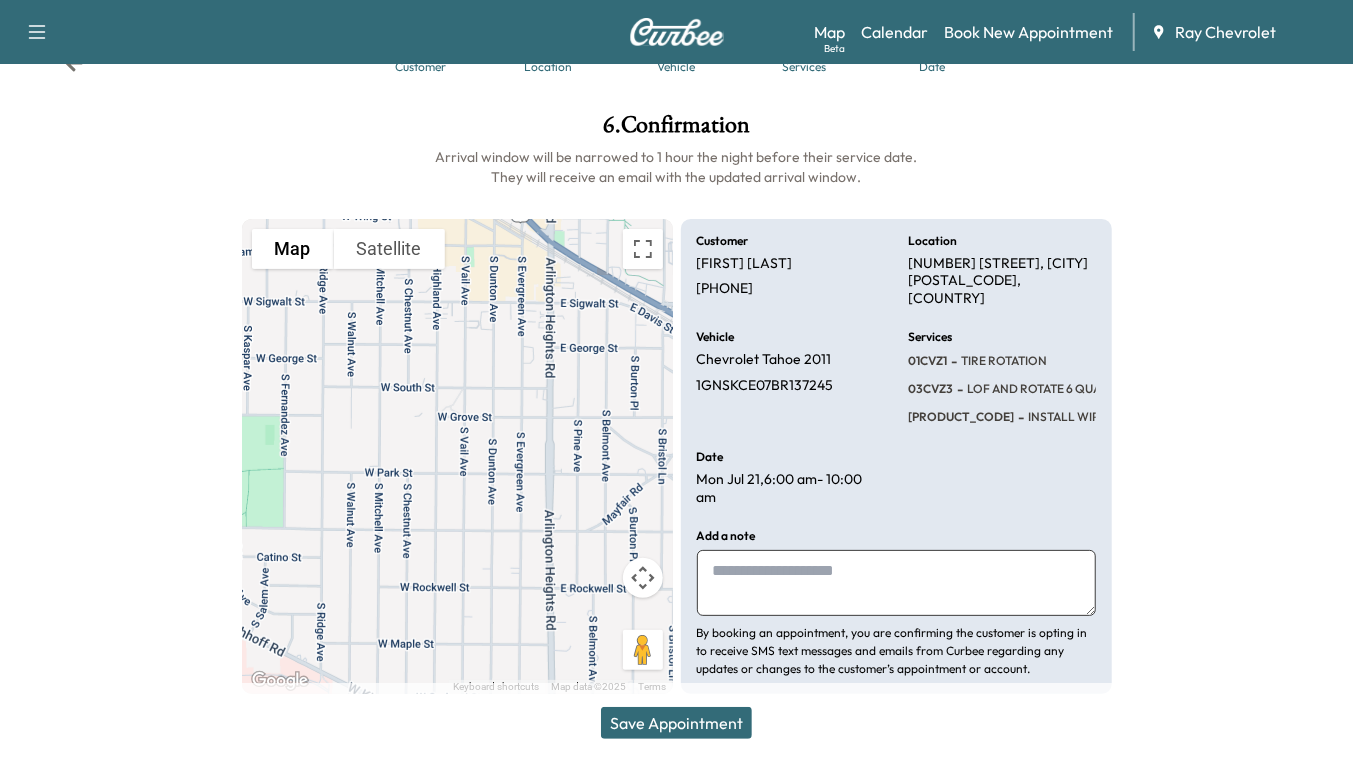 click at bounding box center (896, 583) 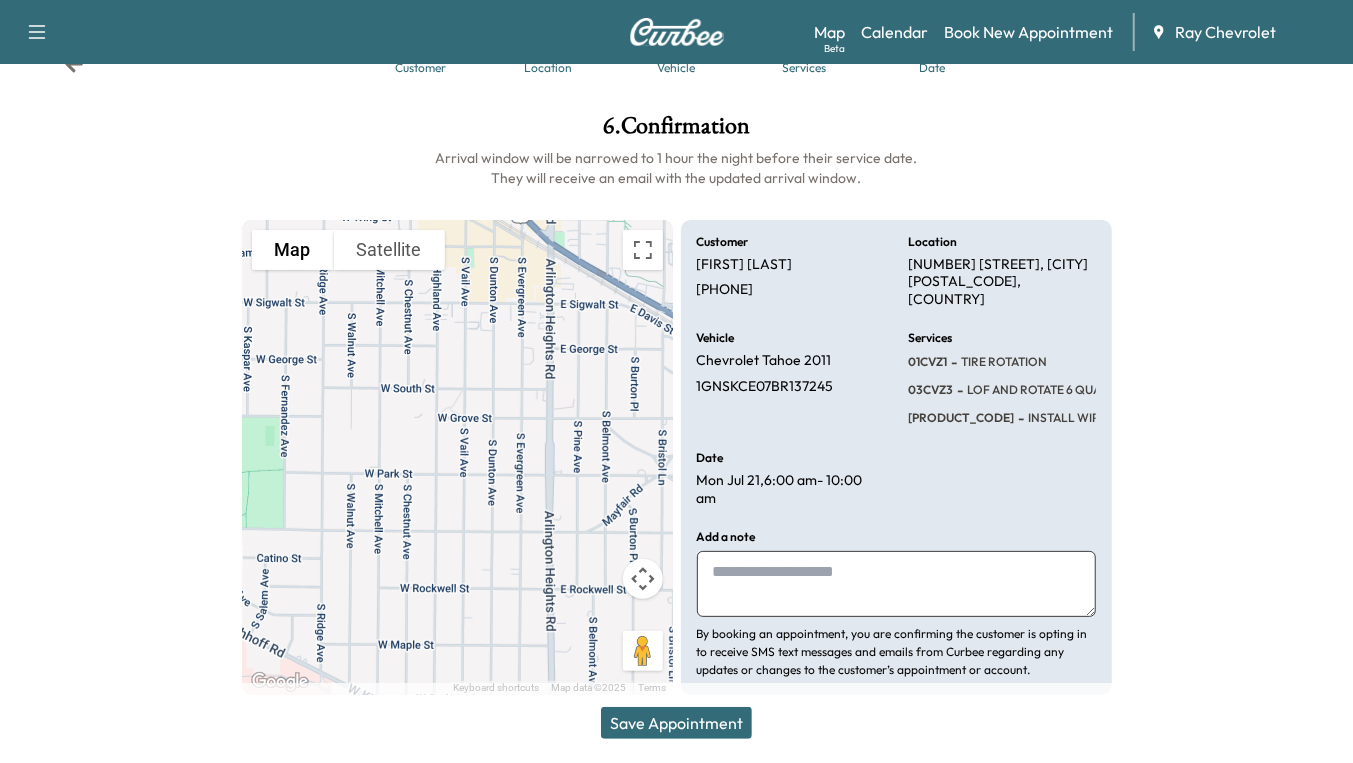 click on "By booking an appointment, you are confirming the customer is opting in to receive SMS text messages and emails from Curbee regarding any updates or changes to the customer’s appointment or account." at bounding box center (896, 652) 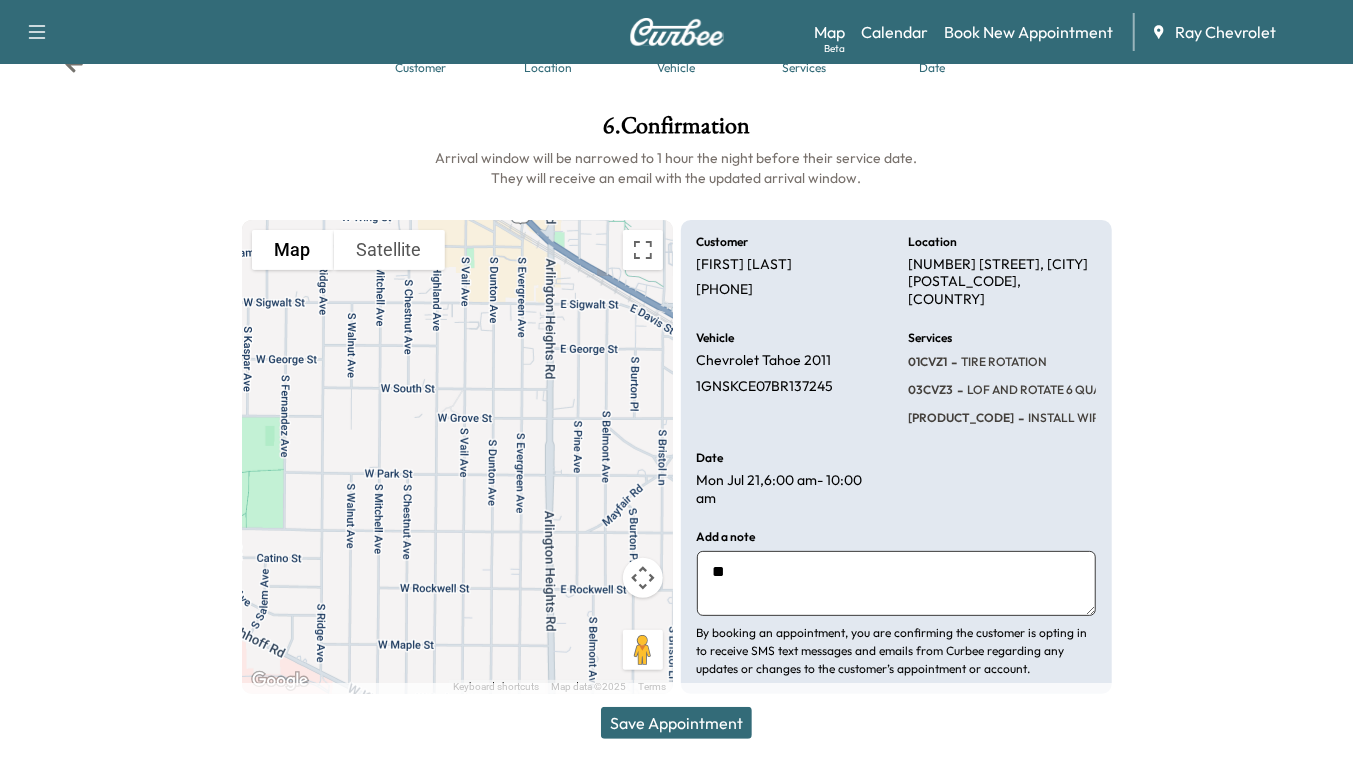 type on "*" 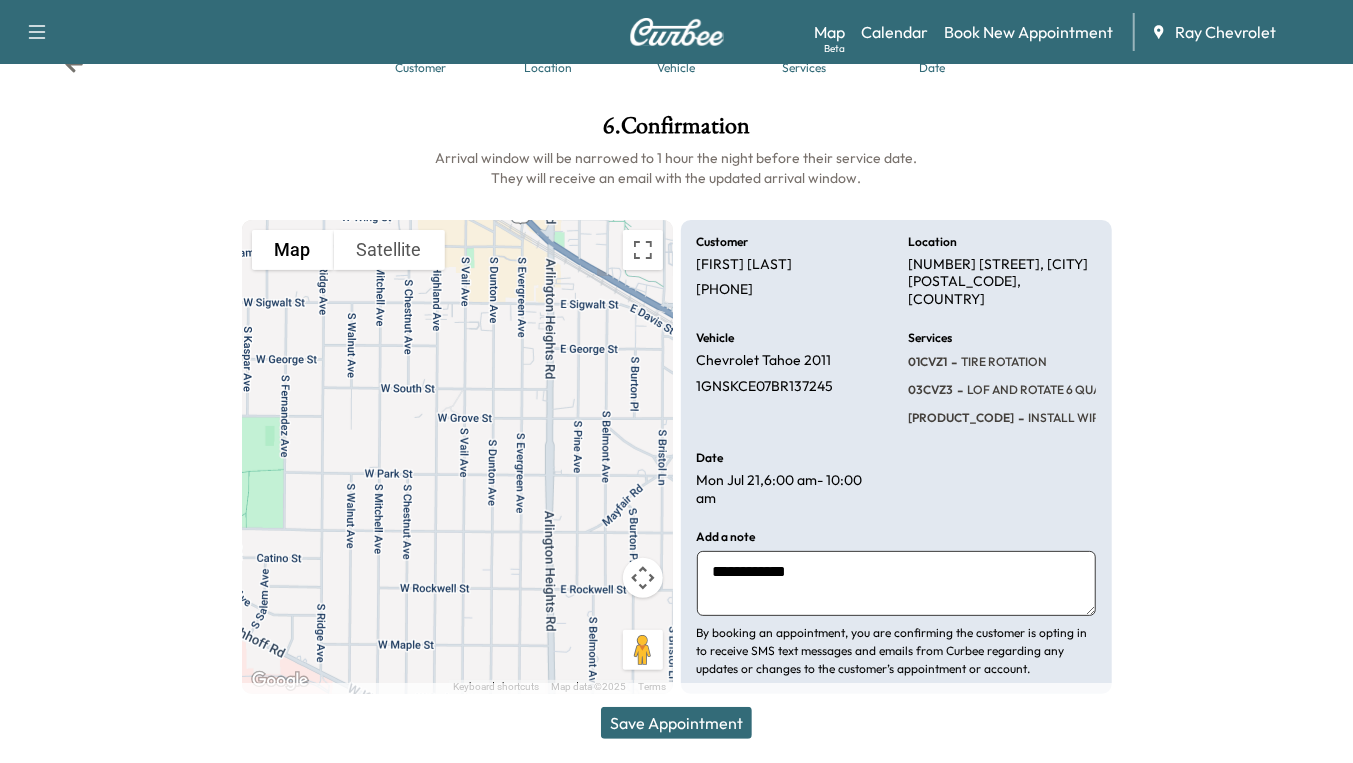 type on "**********" 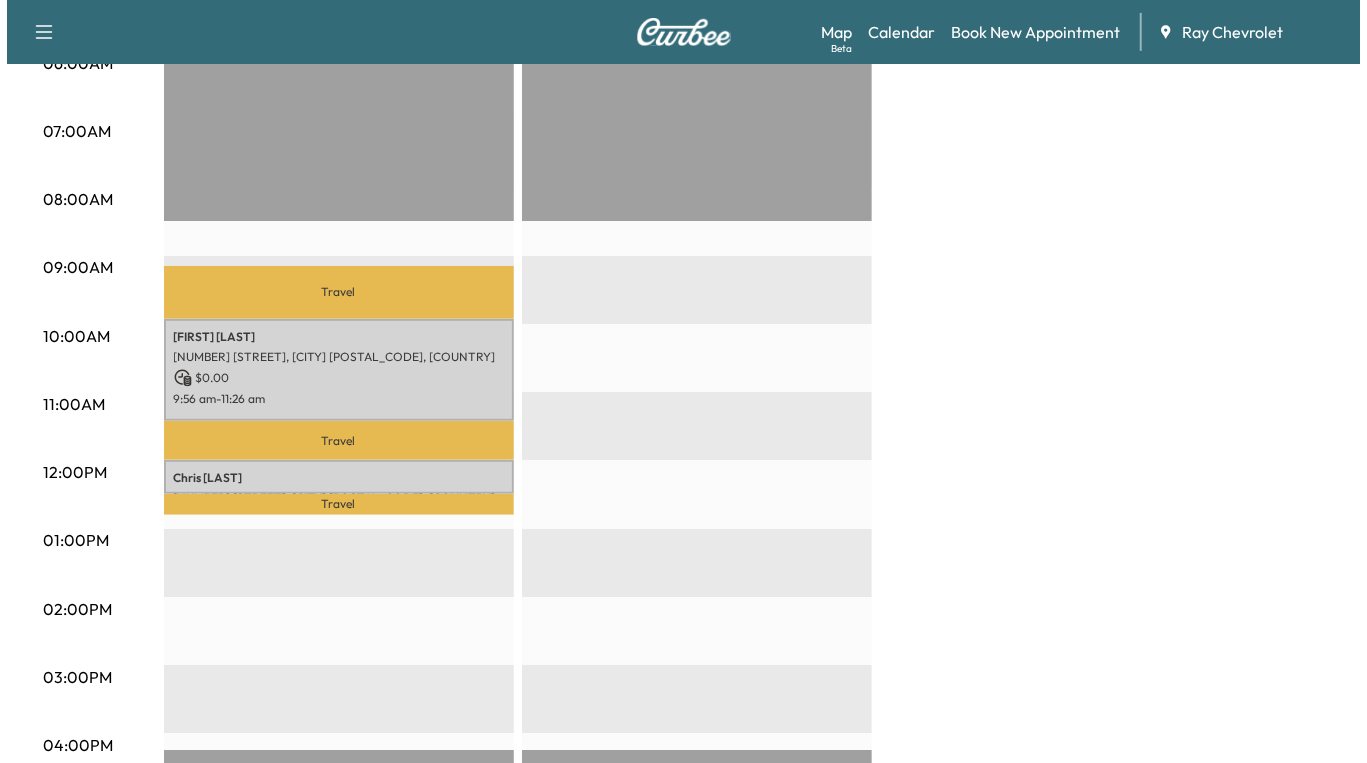 scroll, scrollTop: 423, scrollLeft: 0, axis: vertical 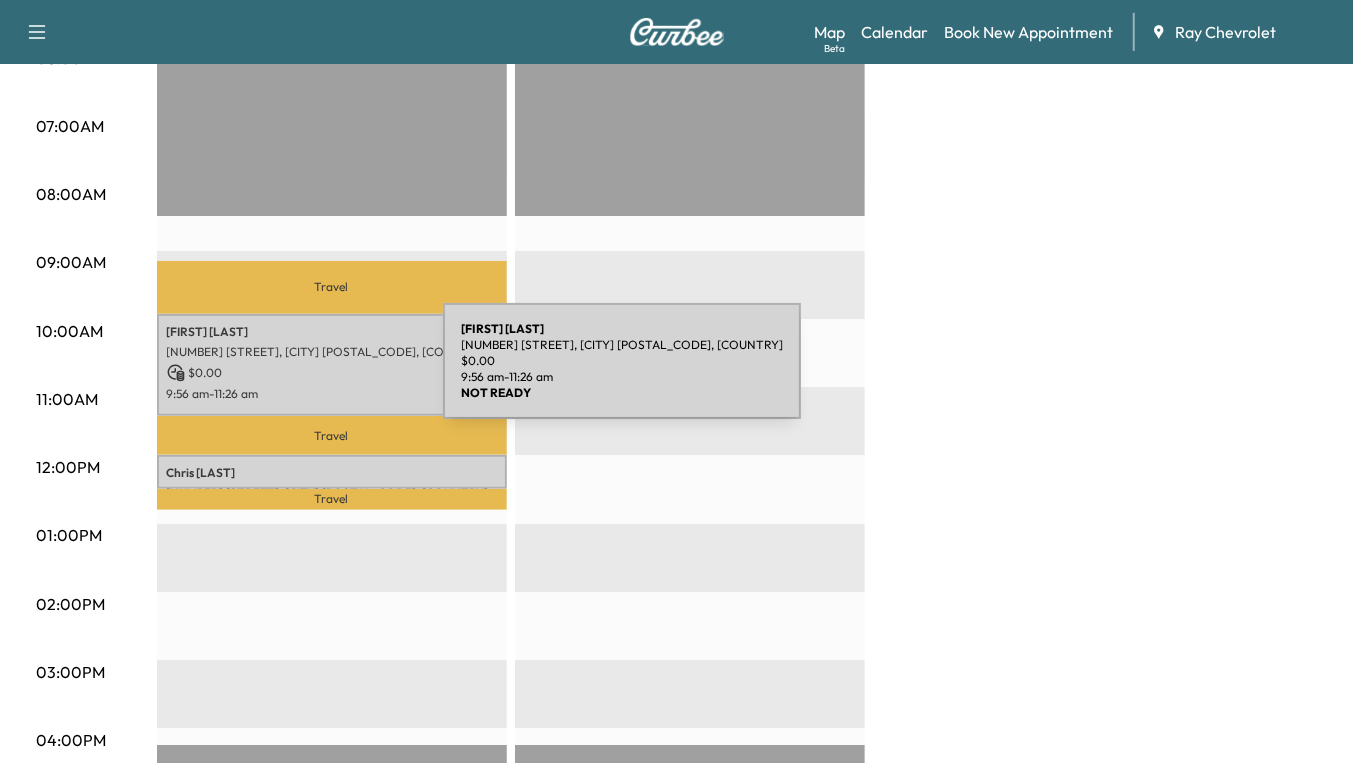 click on "$ 0.00" at bounding box center [332, 373] 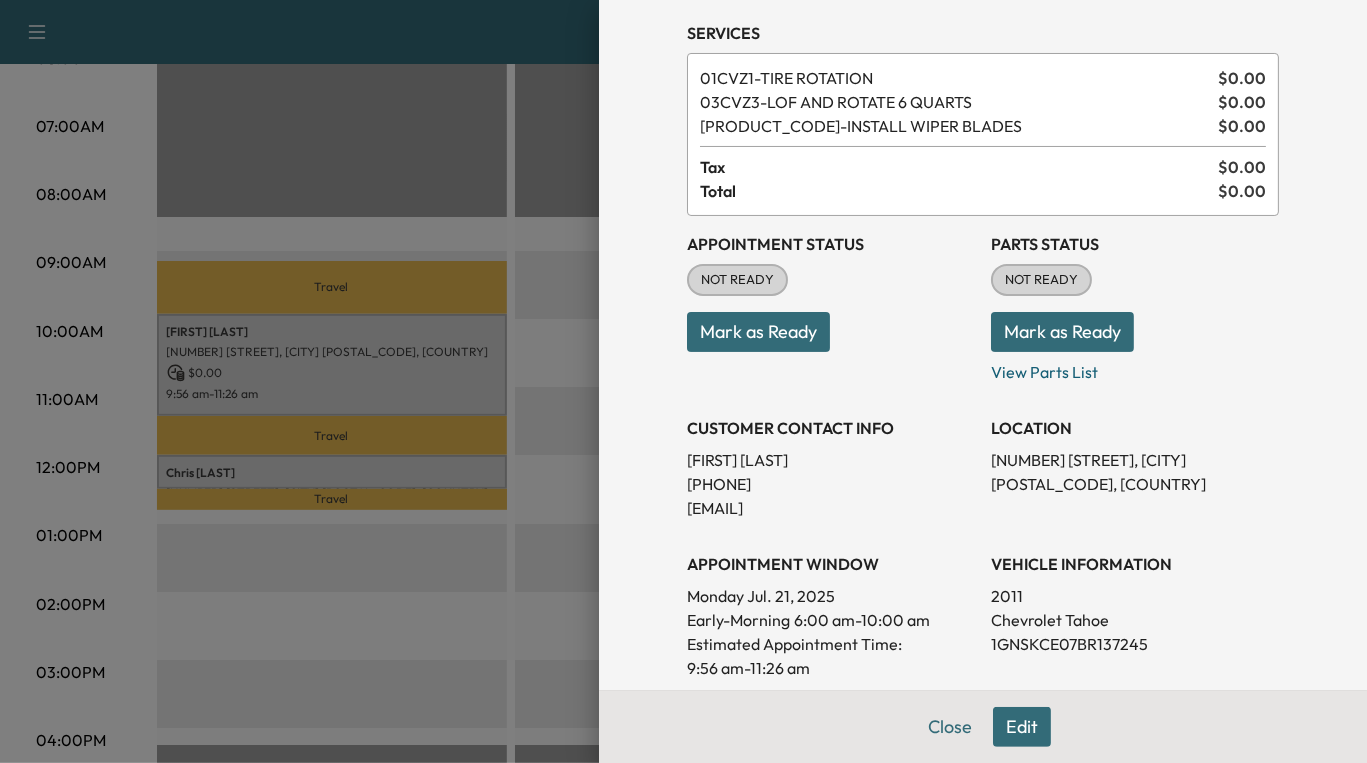 scroll, scrollTop: 83, scrollLeft: 0, axis: vertical 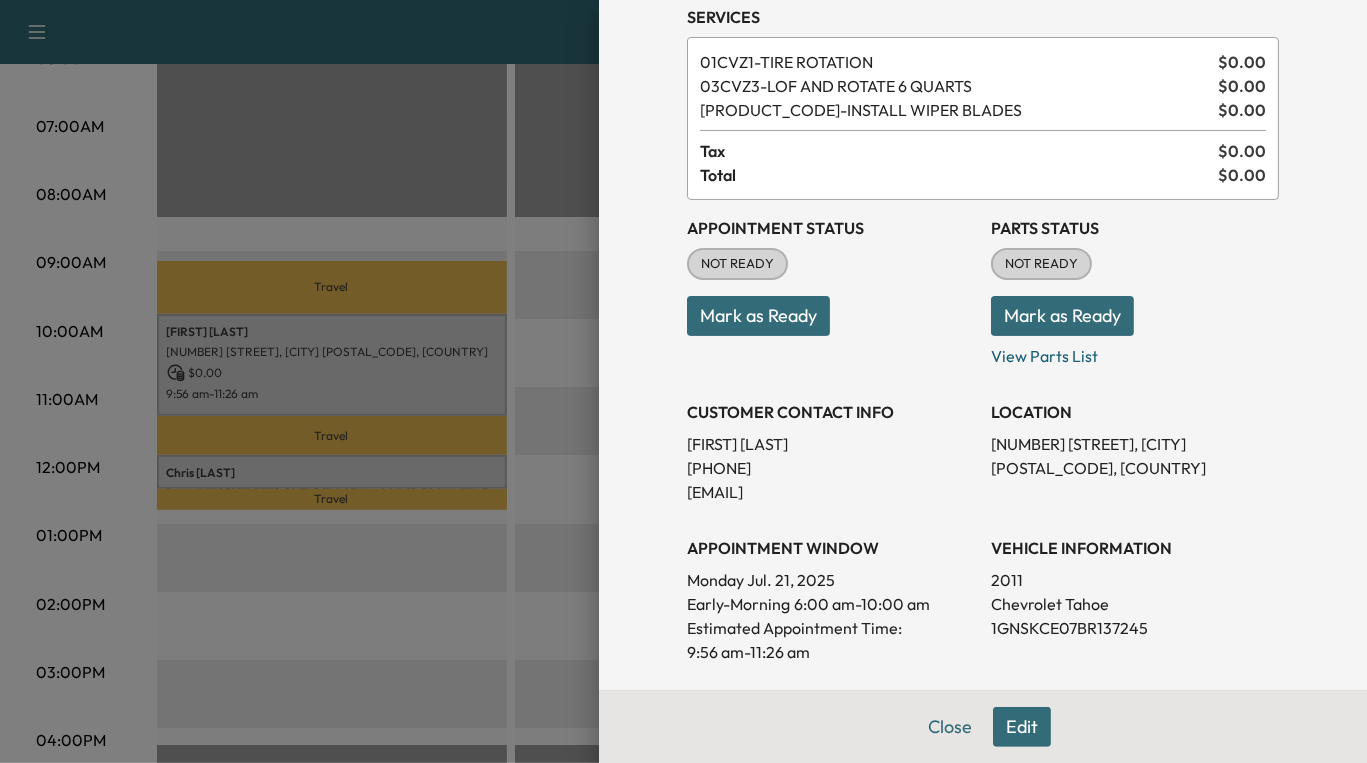 click on "CUSTOMER CONTACT INFO [FIRST]   [LAST] [PHONE] [EMAIL]" at bounding box center [831, 444] 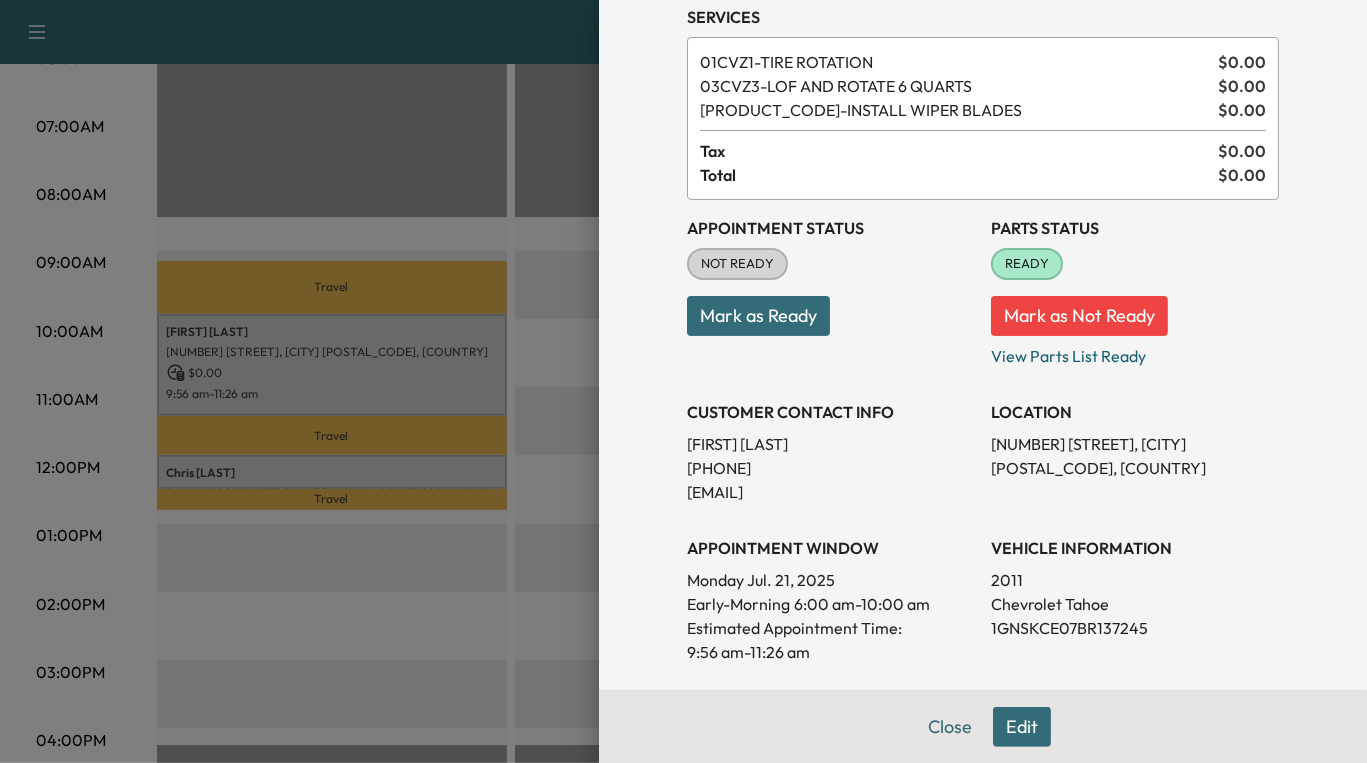 click on "Mark as Ready" at bounding box center [758, 316] 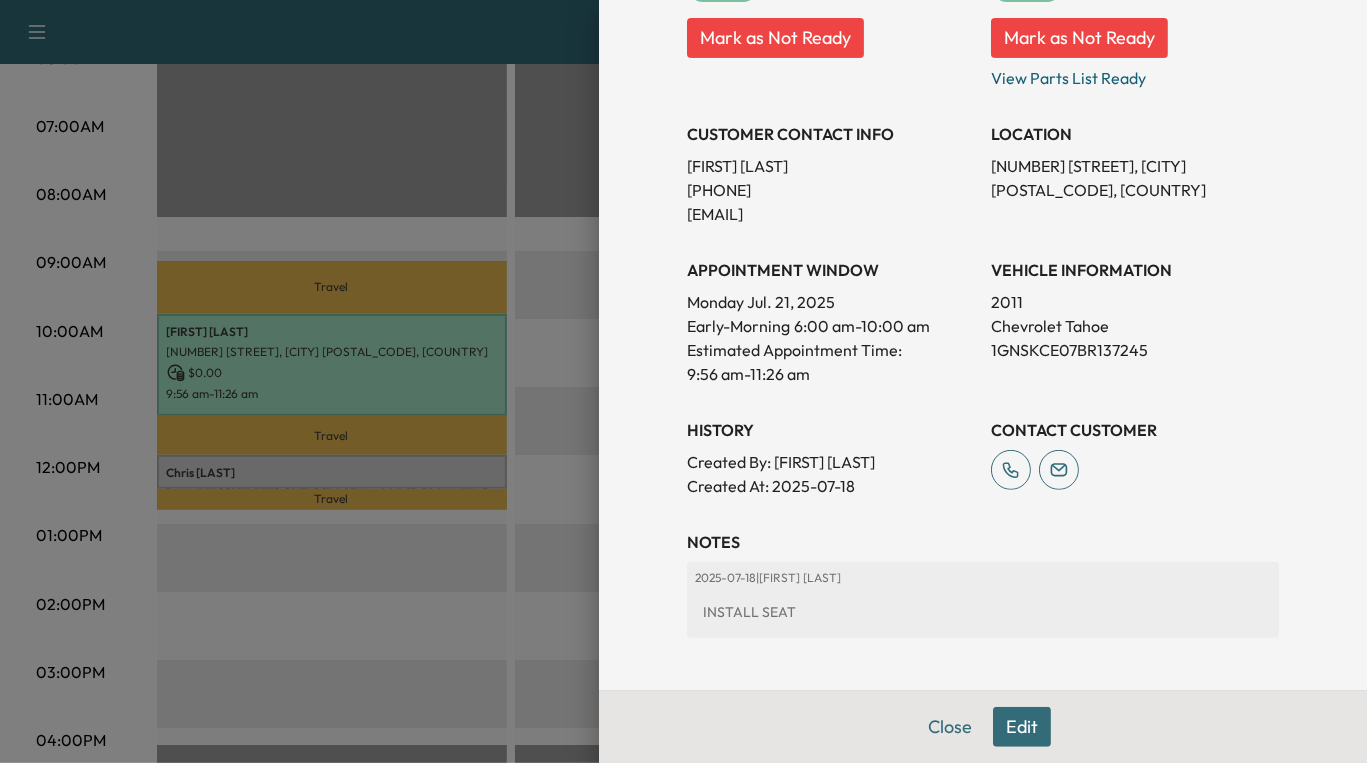 scroll, scrollTop: 363, scrollLeft: 0, axis: vertical 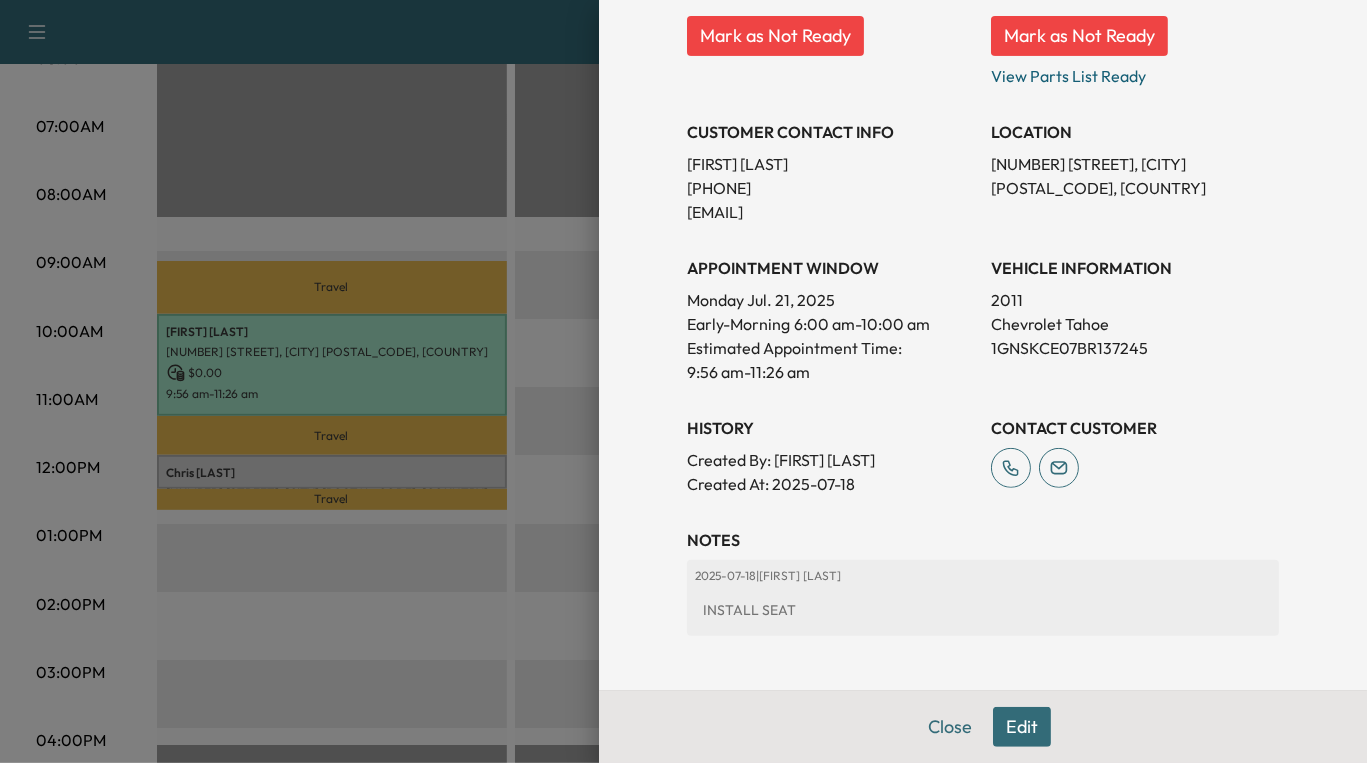 click on "INSTALL SEAT" at bounding box center [983, 610] 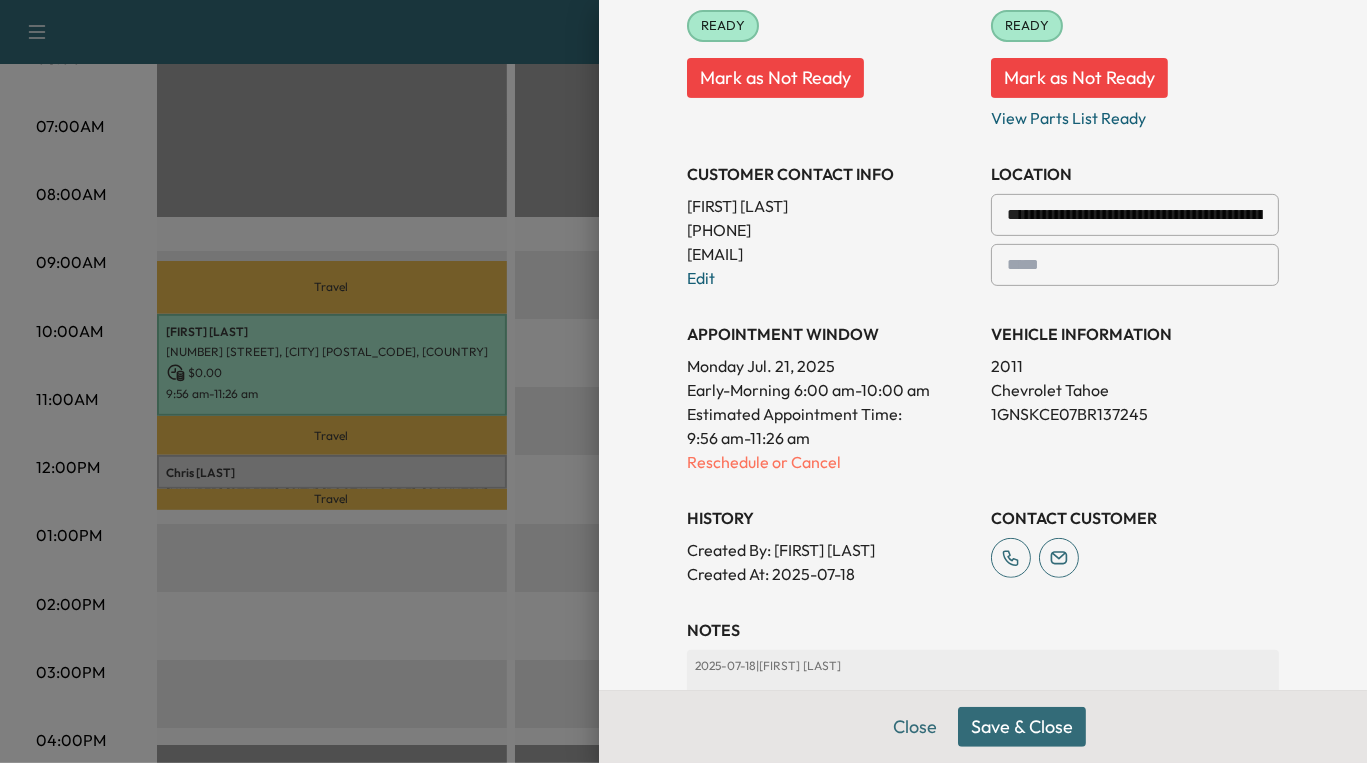 scroll, scrollTop: 404, scrollLeft: 0, axis: vertical 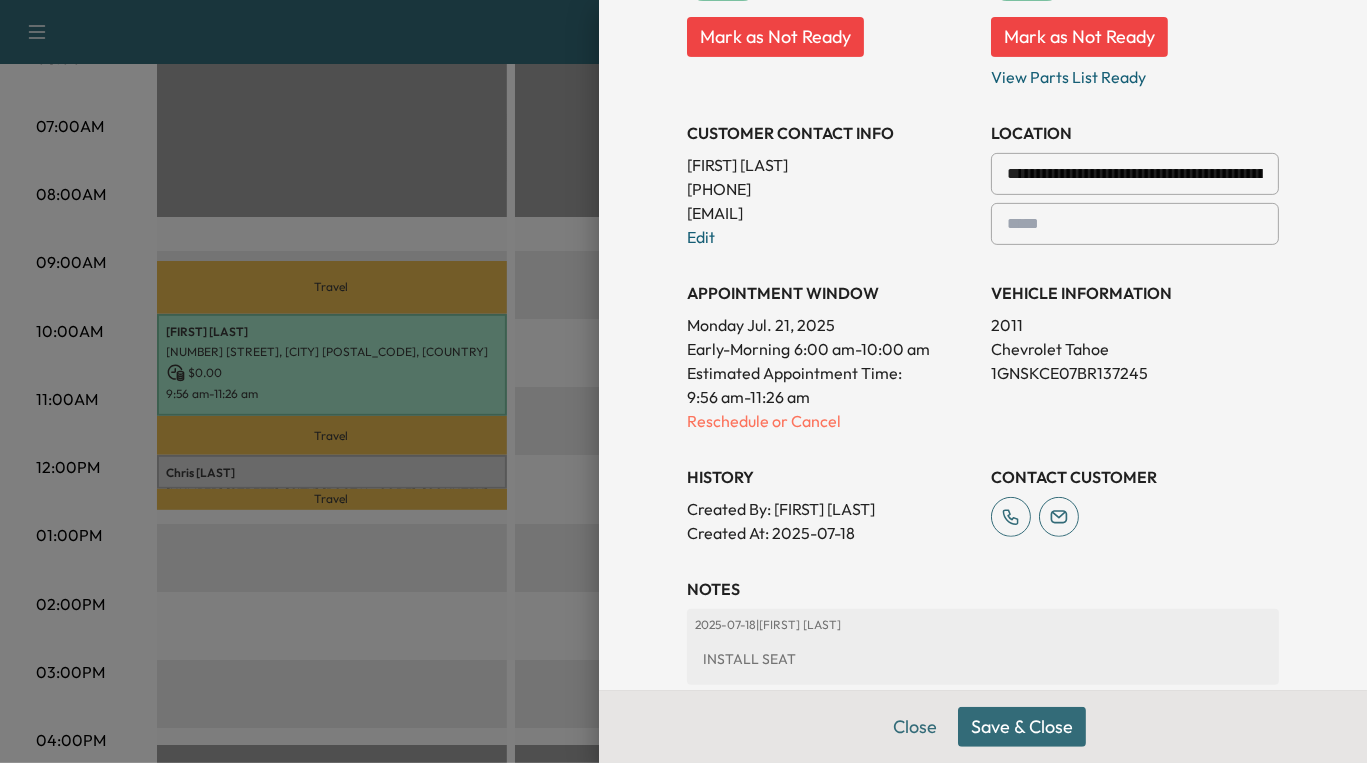 click on "INSTALL SEAT" at bounding box center (983, 659) 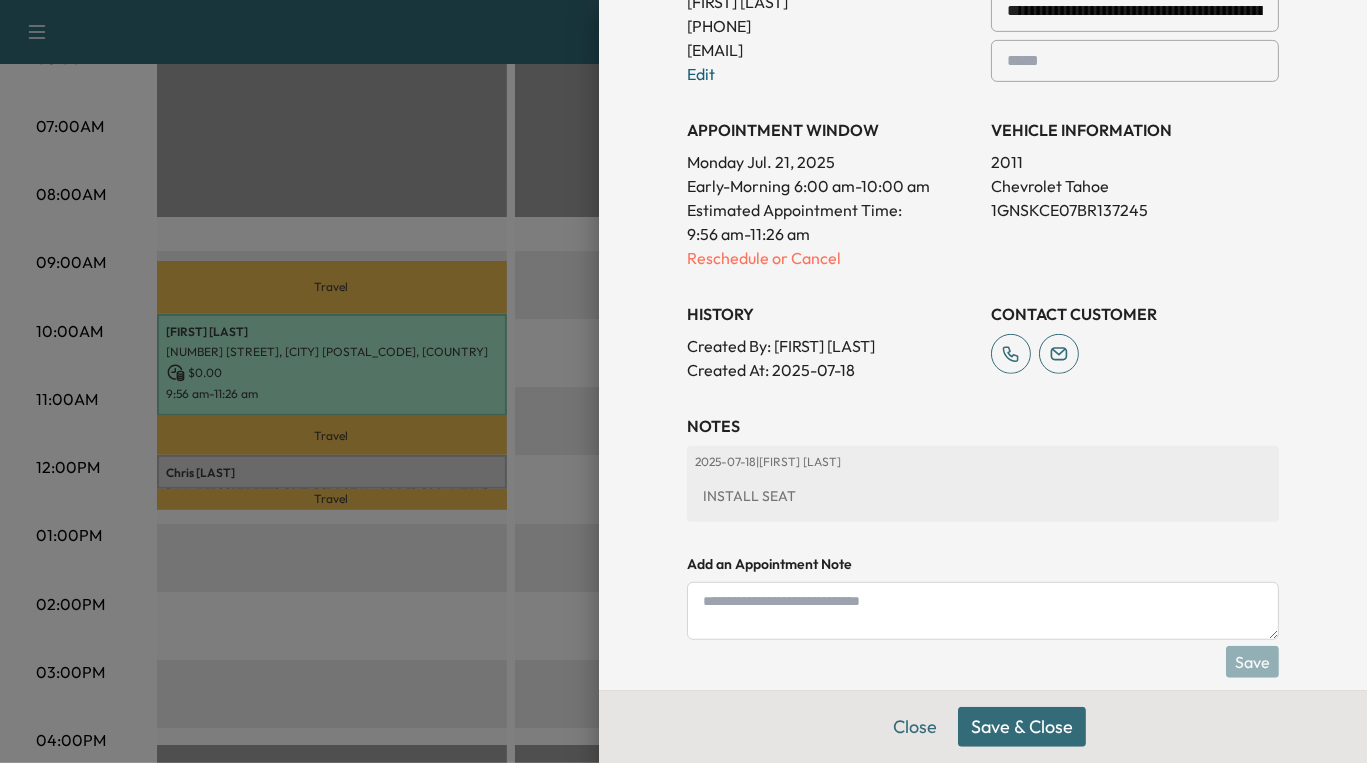 scroll, scrollTop: 567, scrollLeft: 0, axis: vertical 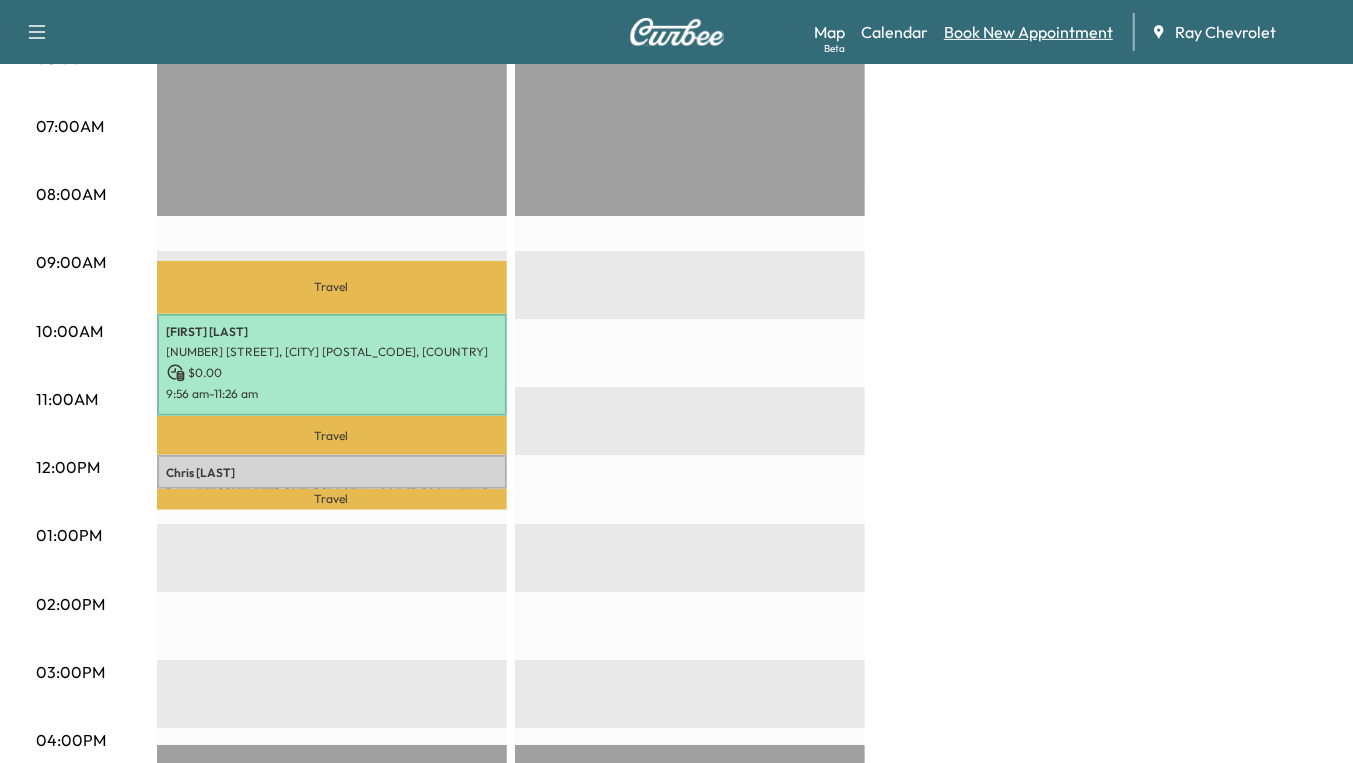 click on "Book New Appointment" at bounding box center [1028, 32] 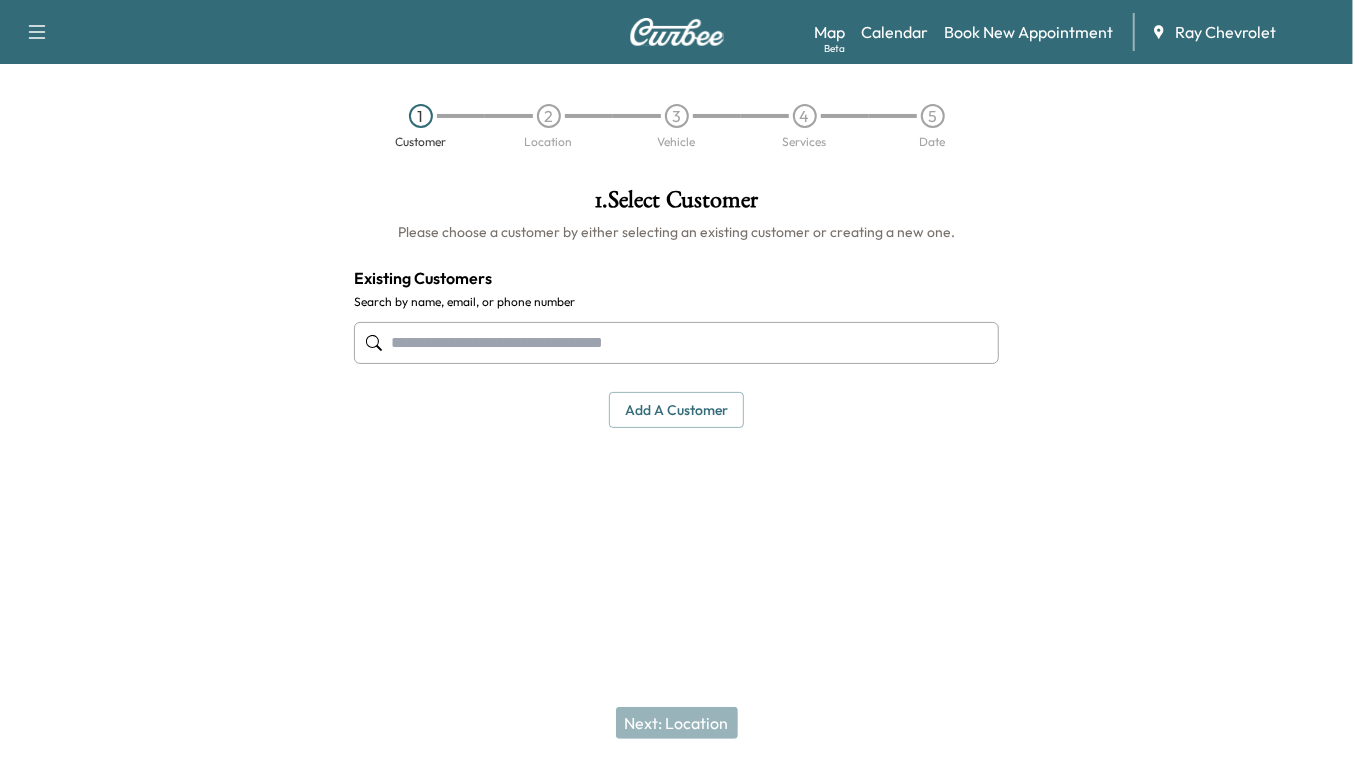 scroll, scrollTop: 0, scrollLeft: 0, axis: both 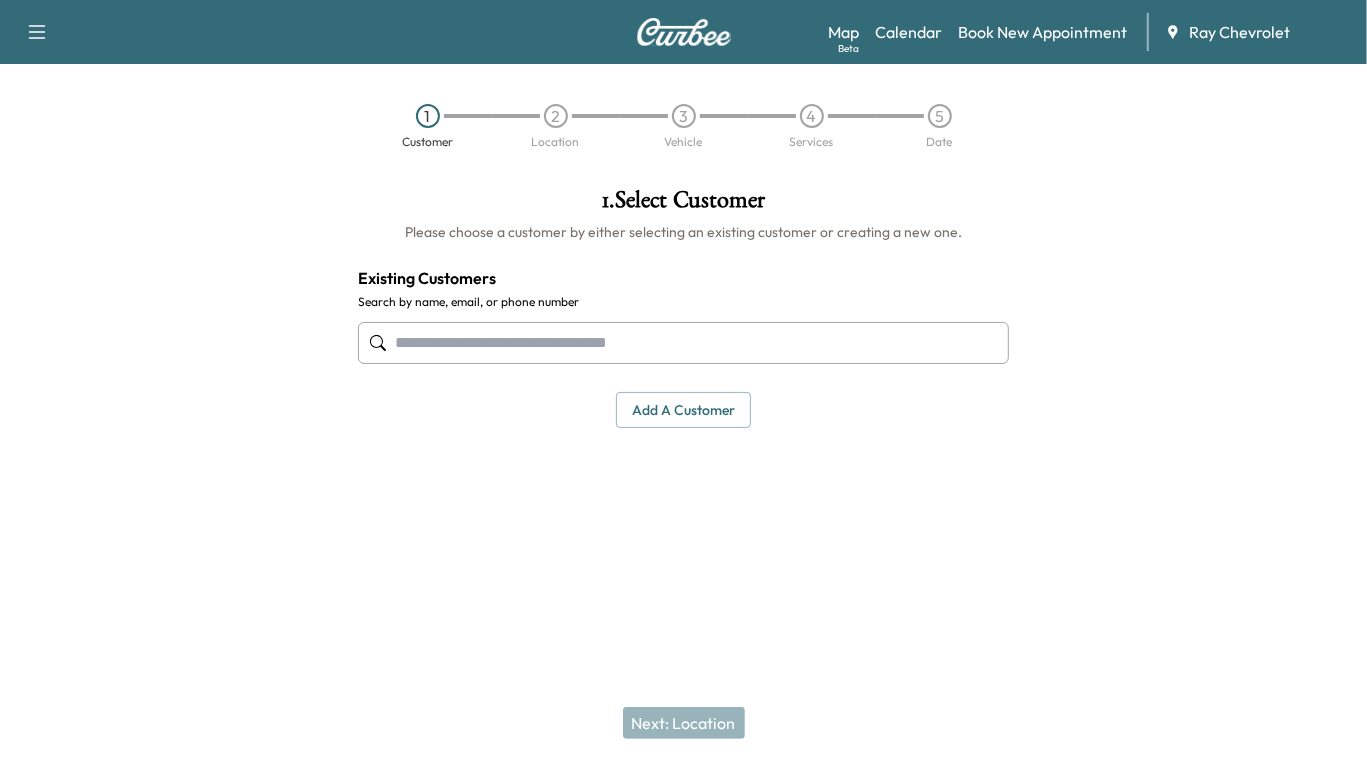click at bounding box center (684, 343) 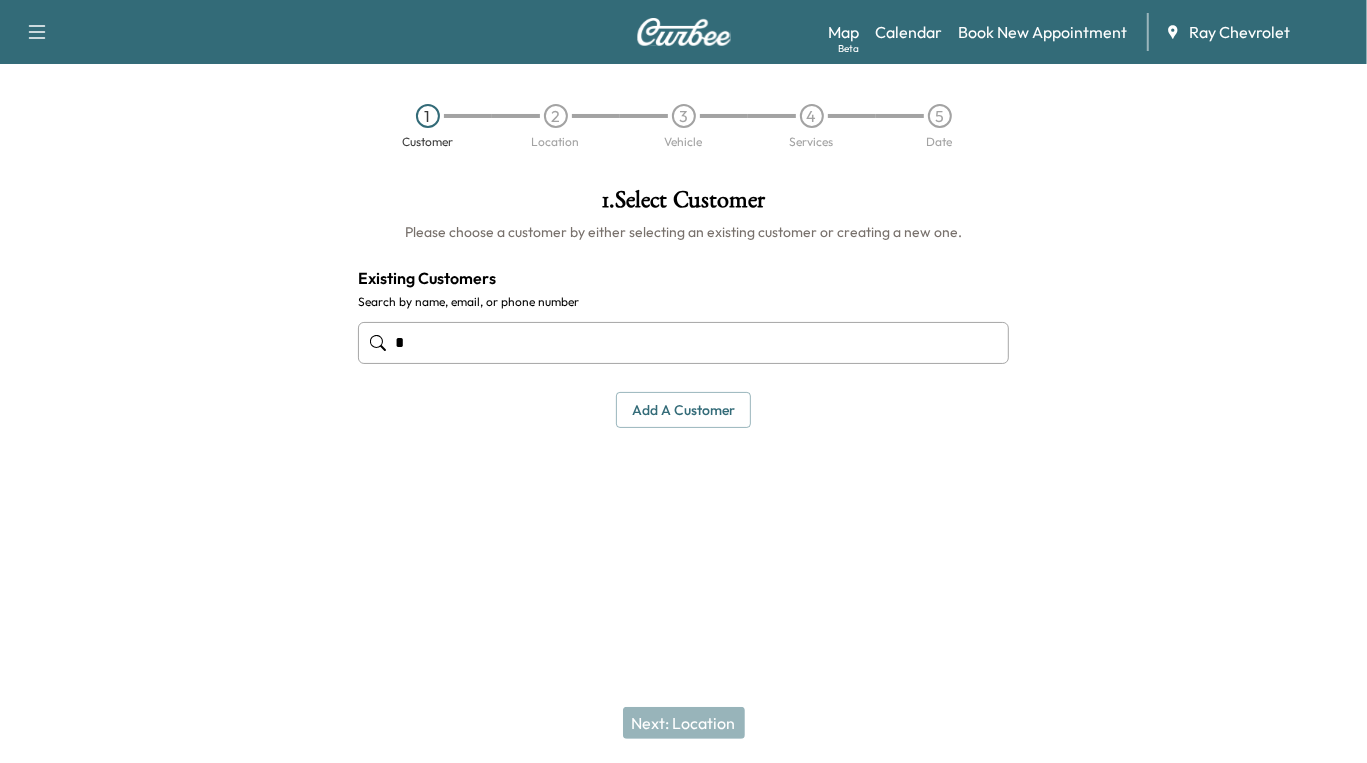 click on "*" at bounding box center [684, 343] 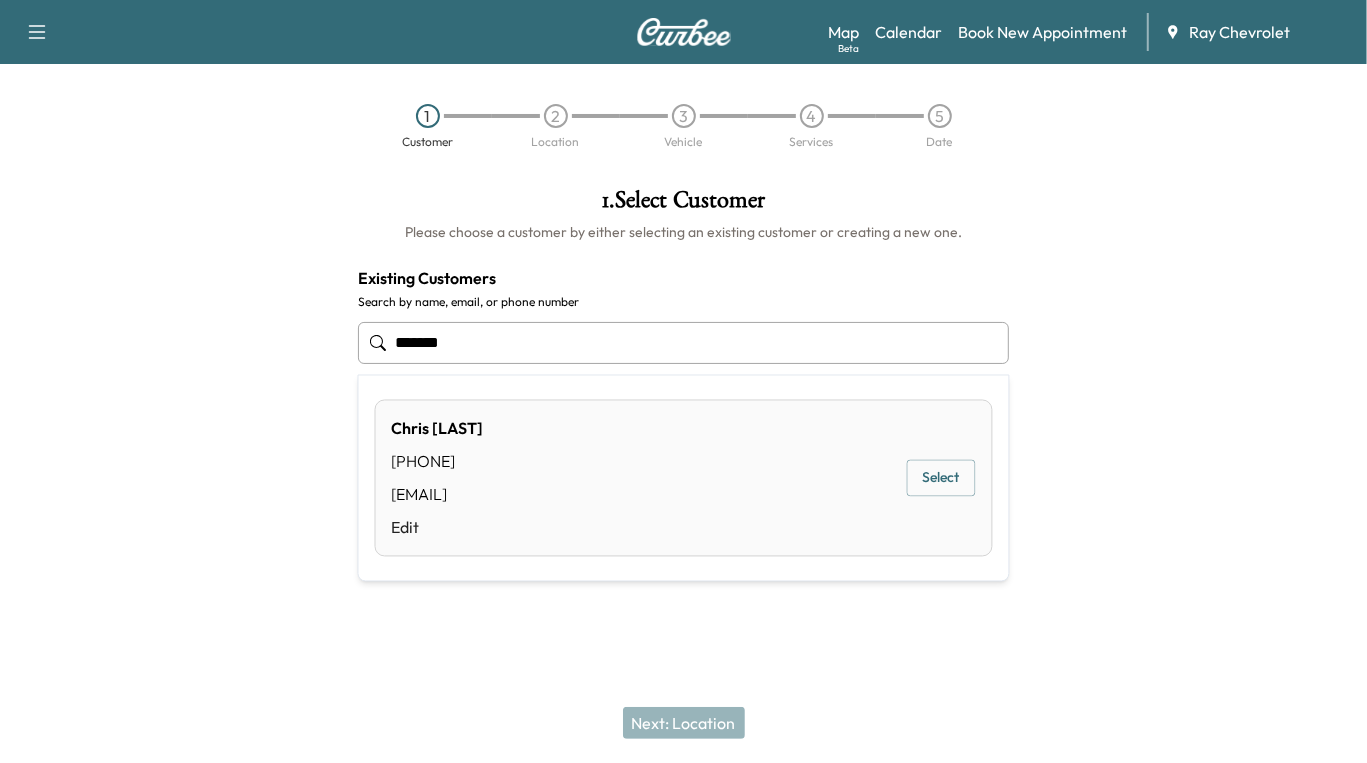 click on "Select" at bounding box center (941, 478) 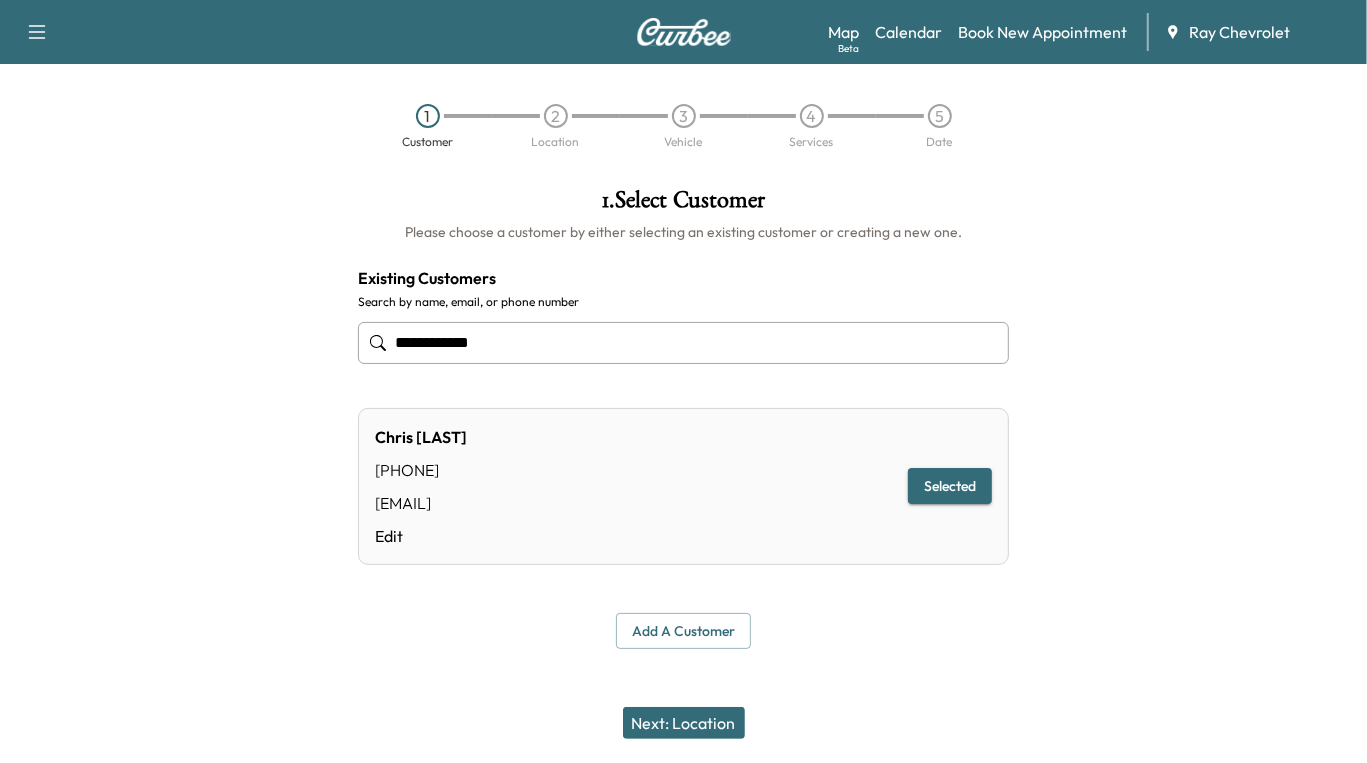 type on "**********" 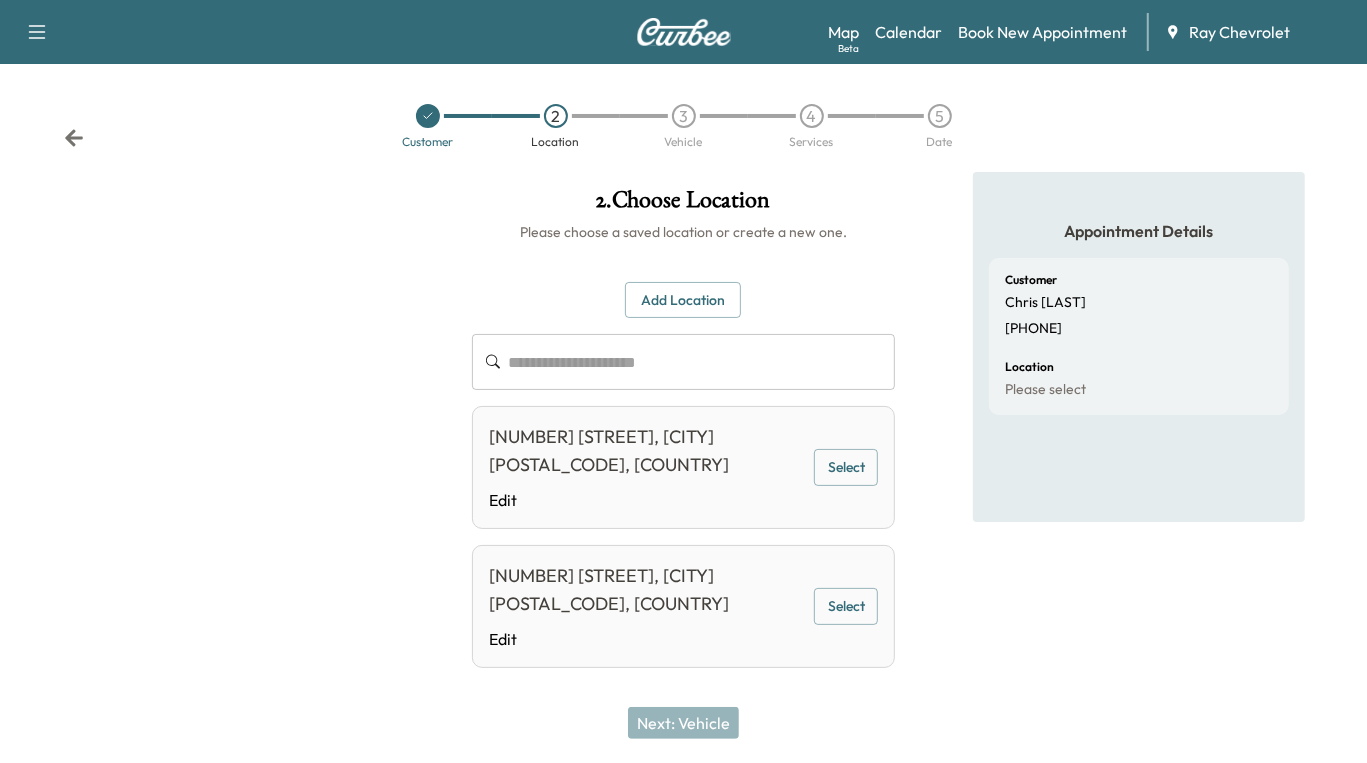 click on "[NUMBER] [STREET], [CITY] [POSTAL_CODE], [COUNTRY]" at bounding box center (647, 590) 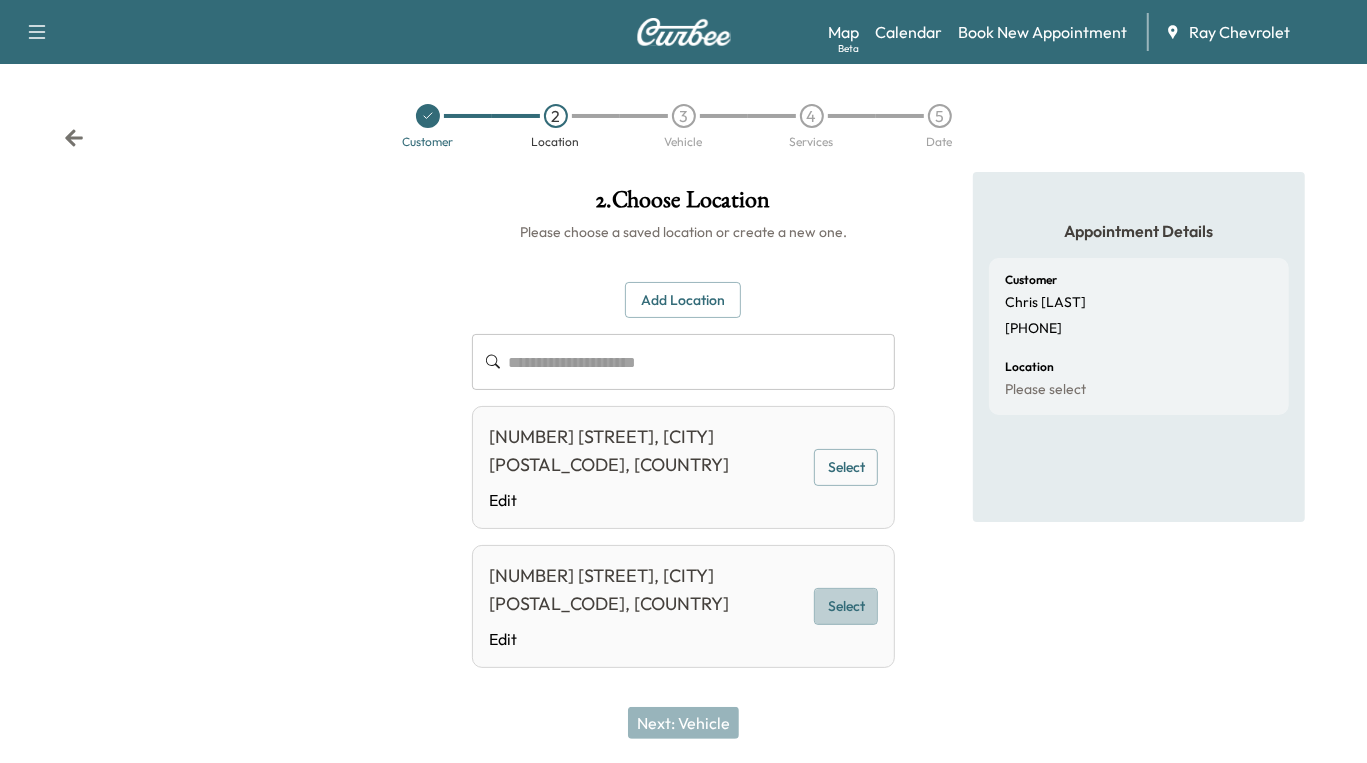 click on "Select" at bounding box center (846, 606) 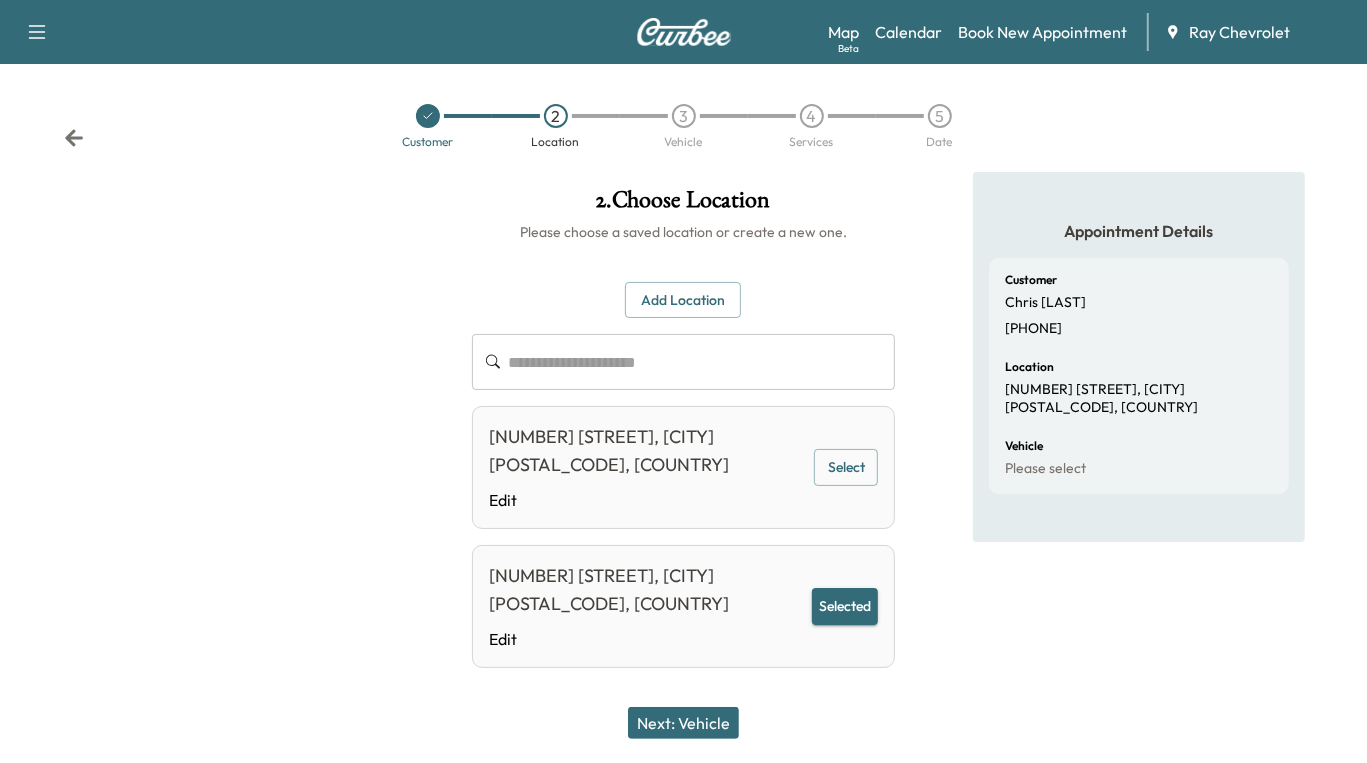 click on "Next: Vehicle" at bounding box center (683, 723) 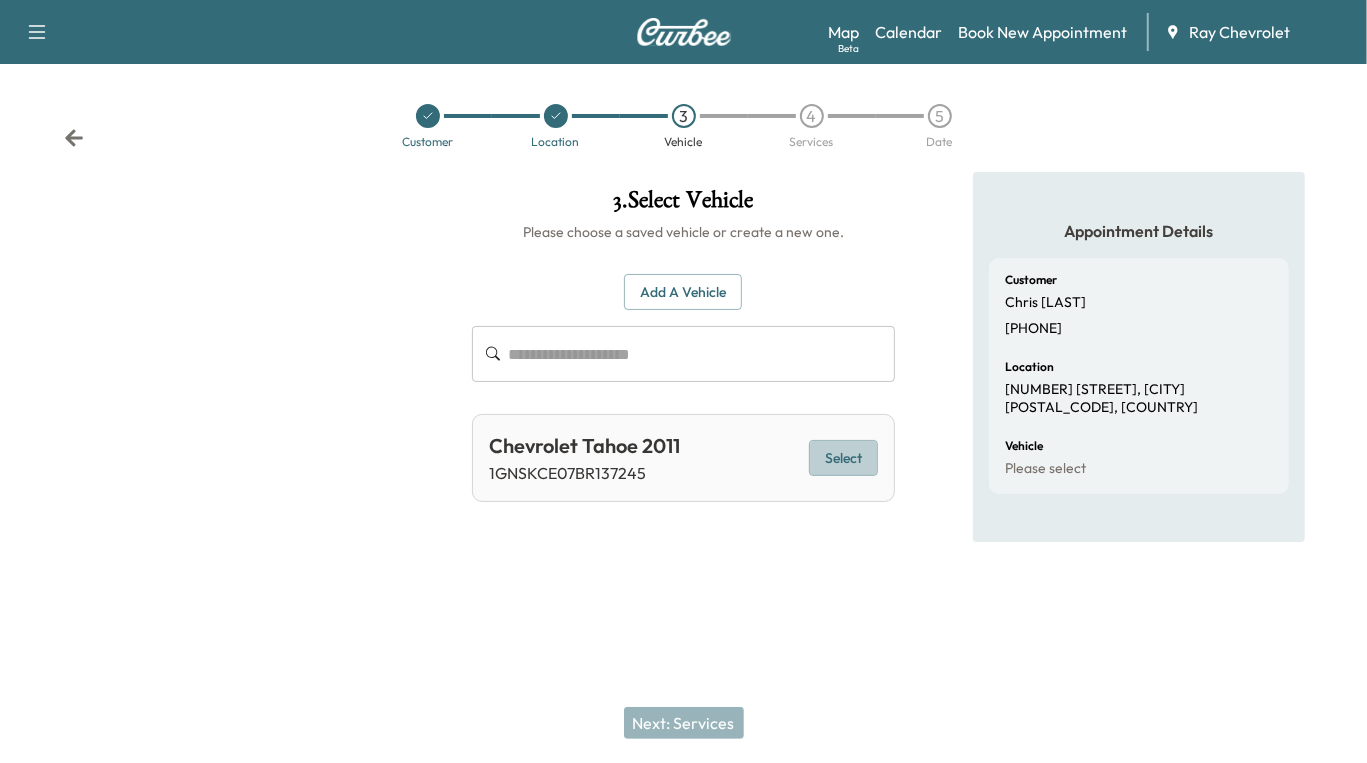 click on "Select" at bounding box center [843, 458] 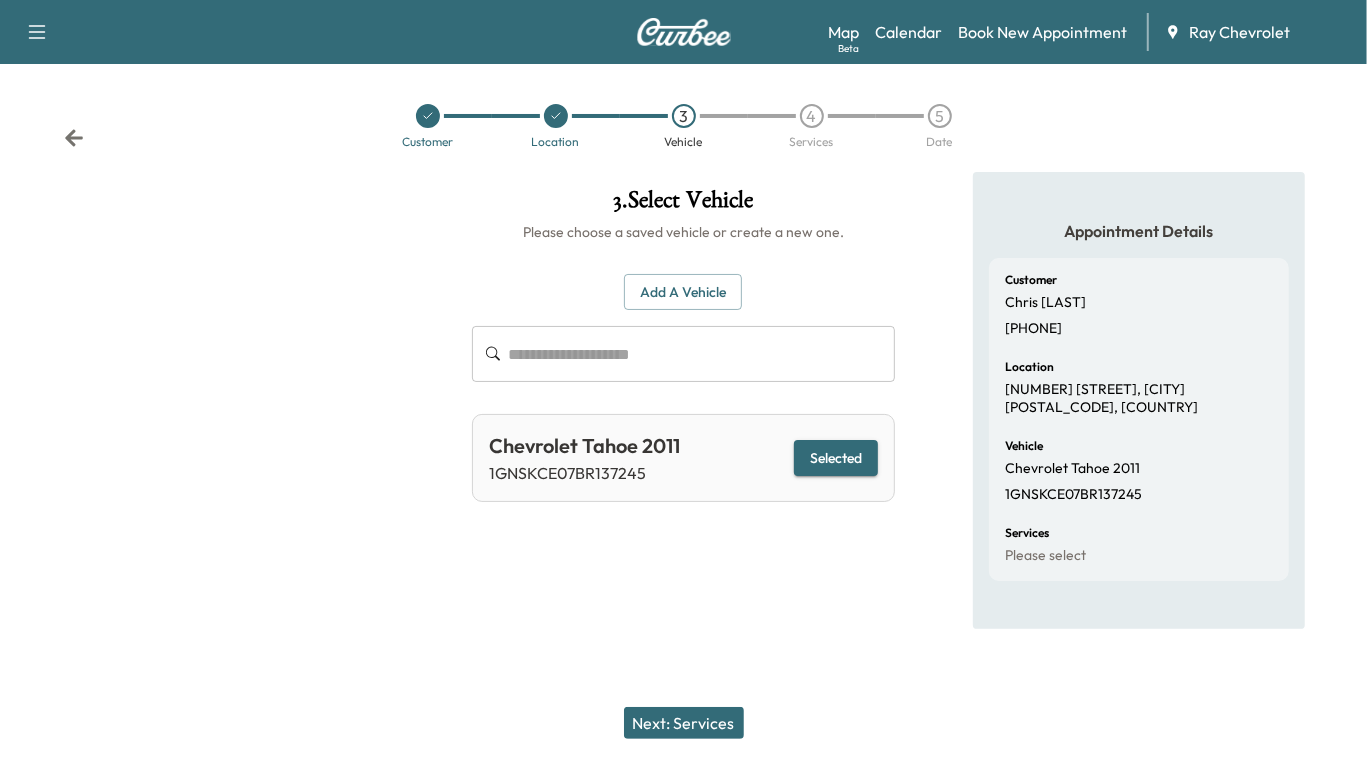 click on "Next: Services" at bounding box center [684, 723] 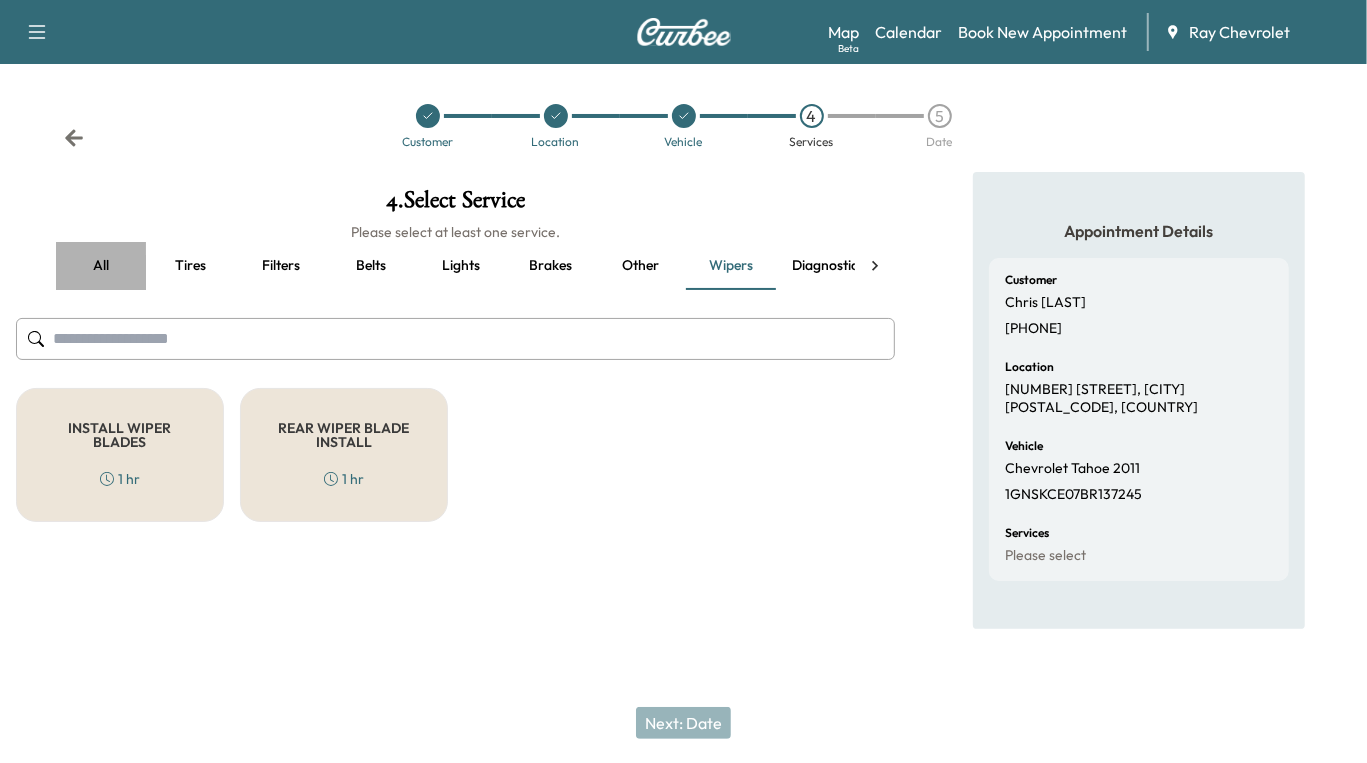 click on "all" at bounding box center (101, 266) 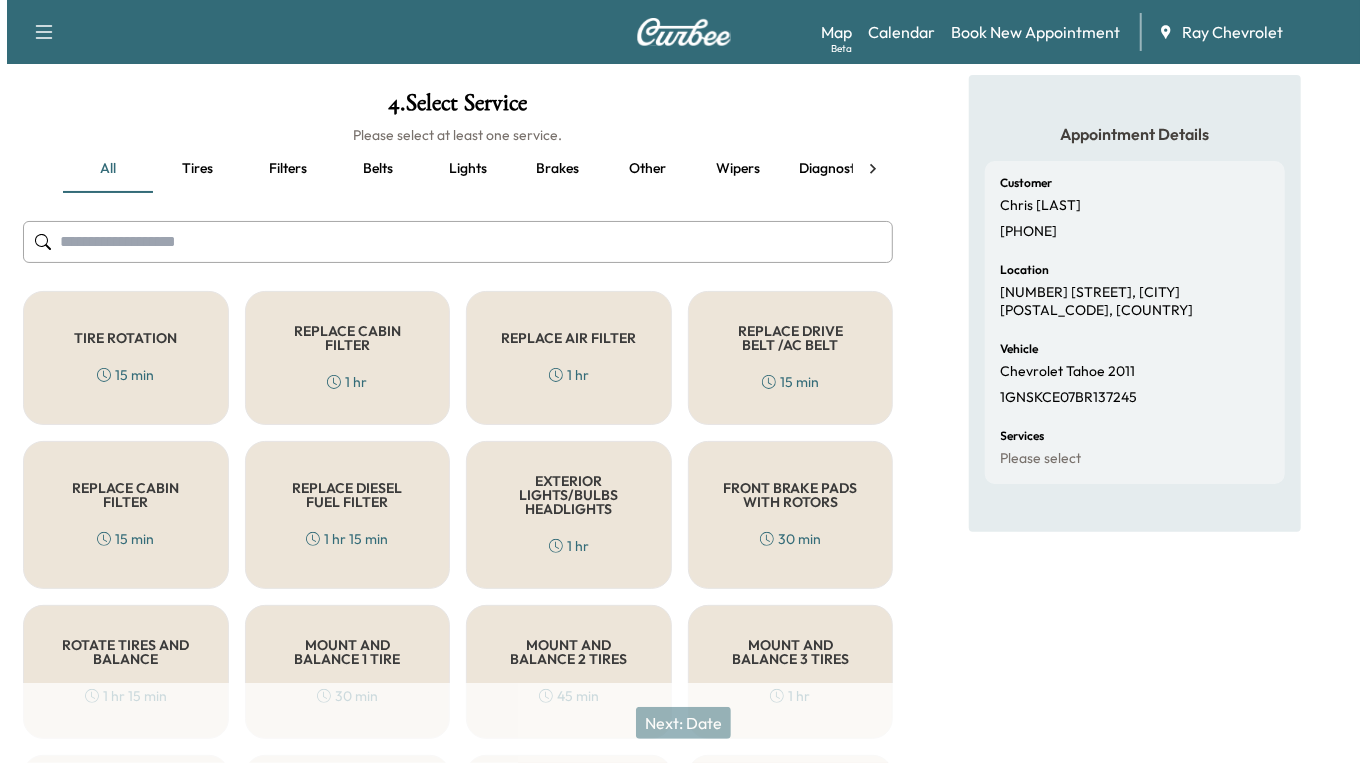 scroll, scrollTop: 0, scrollLeft: 0, axis: both 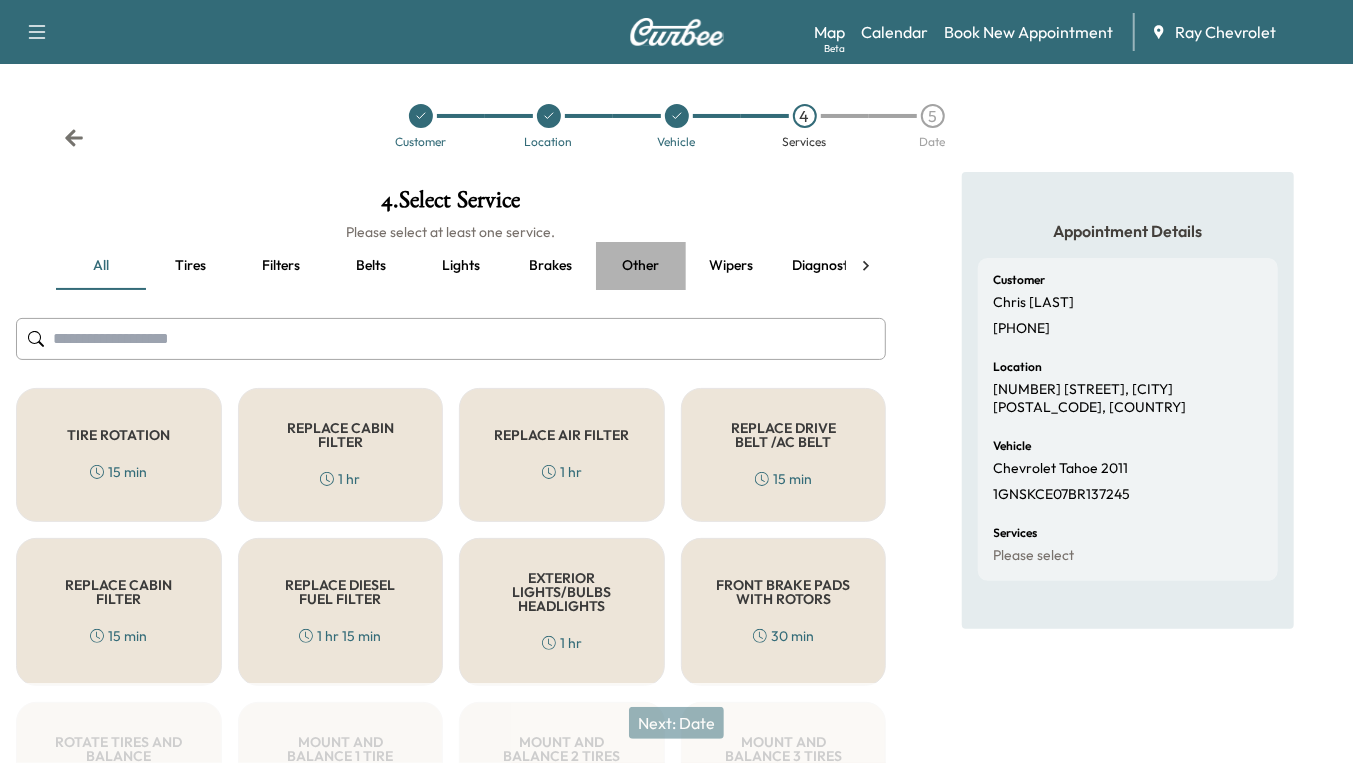 click on "Other" at bounding box center [641, 266] 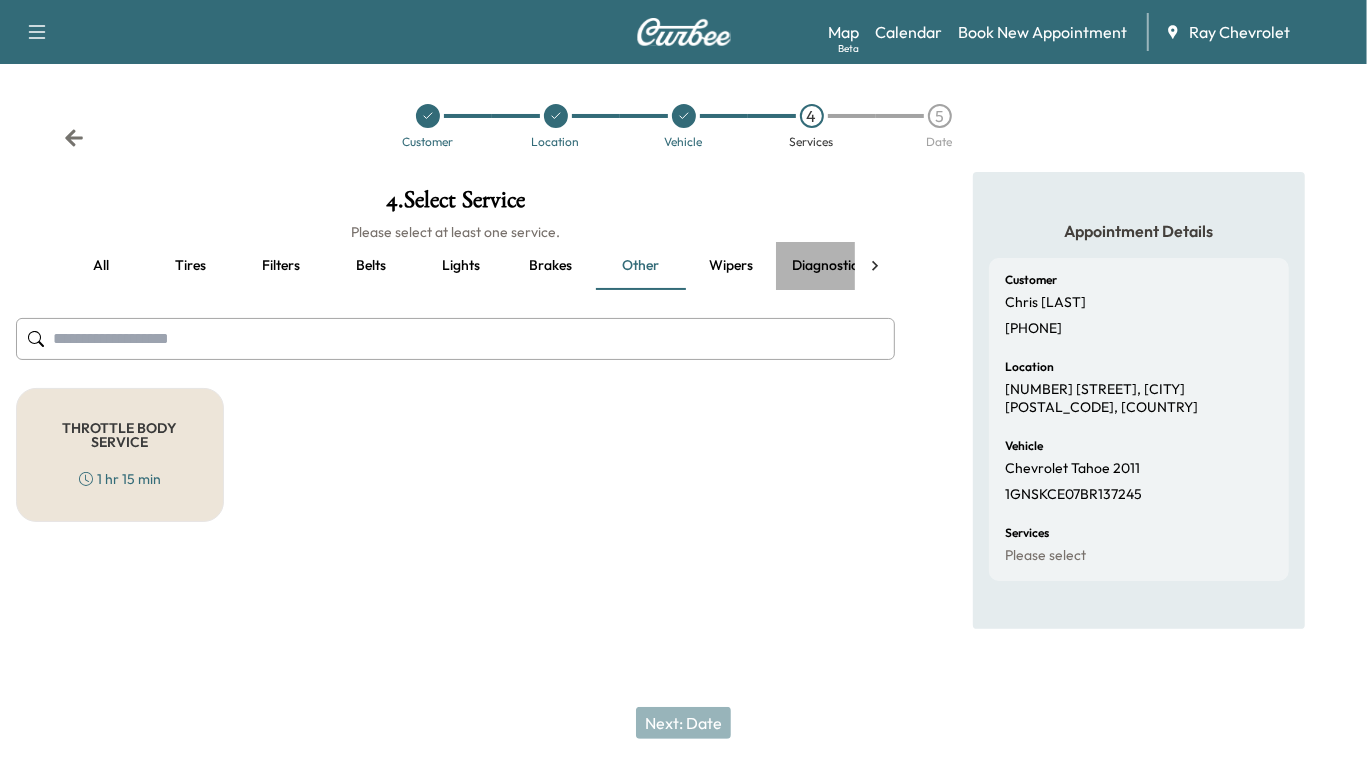 click on "Diagnostic" at bounding box center (825, 266) 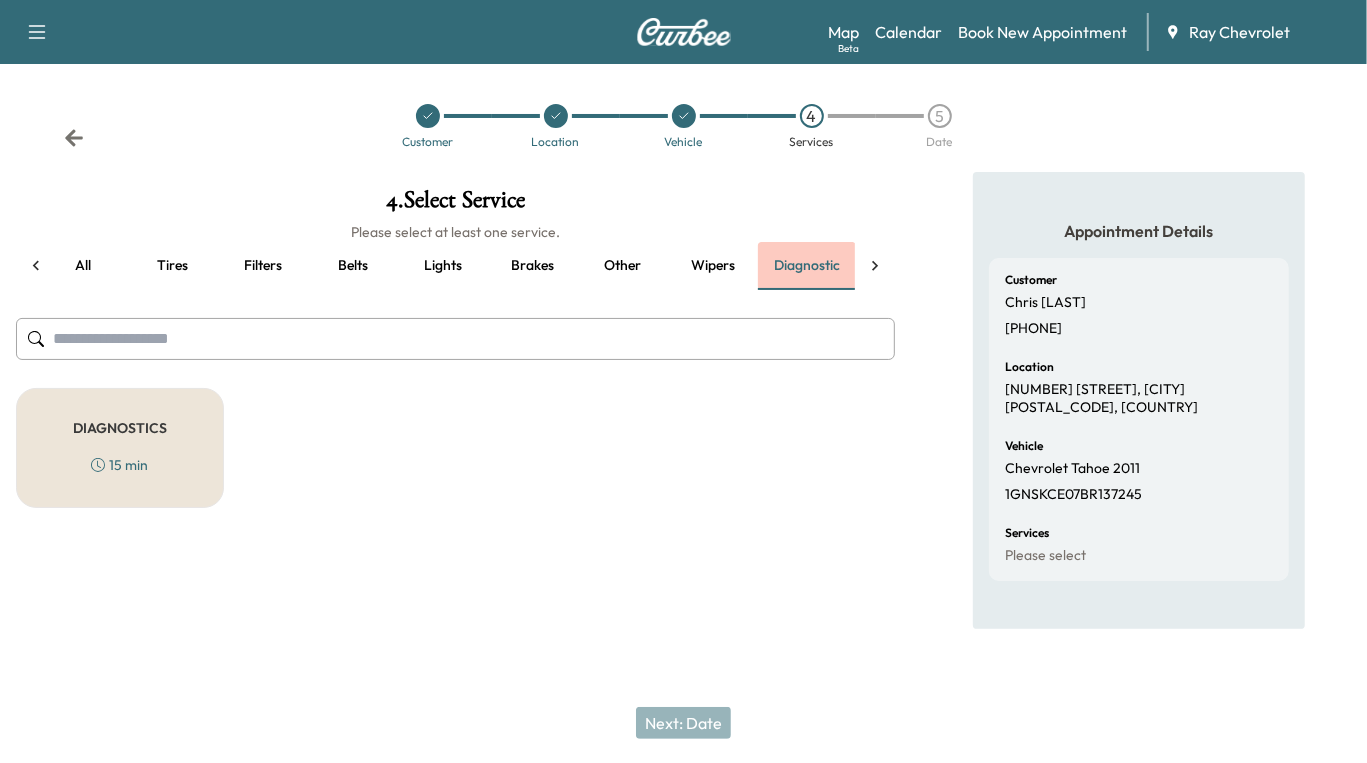scroll, scrollTop: 0, scrollLeft: 19, axis: horizontal 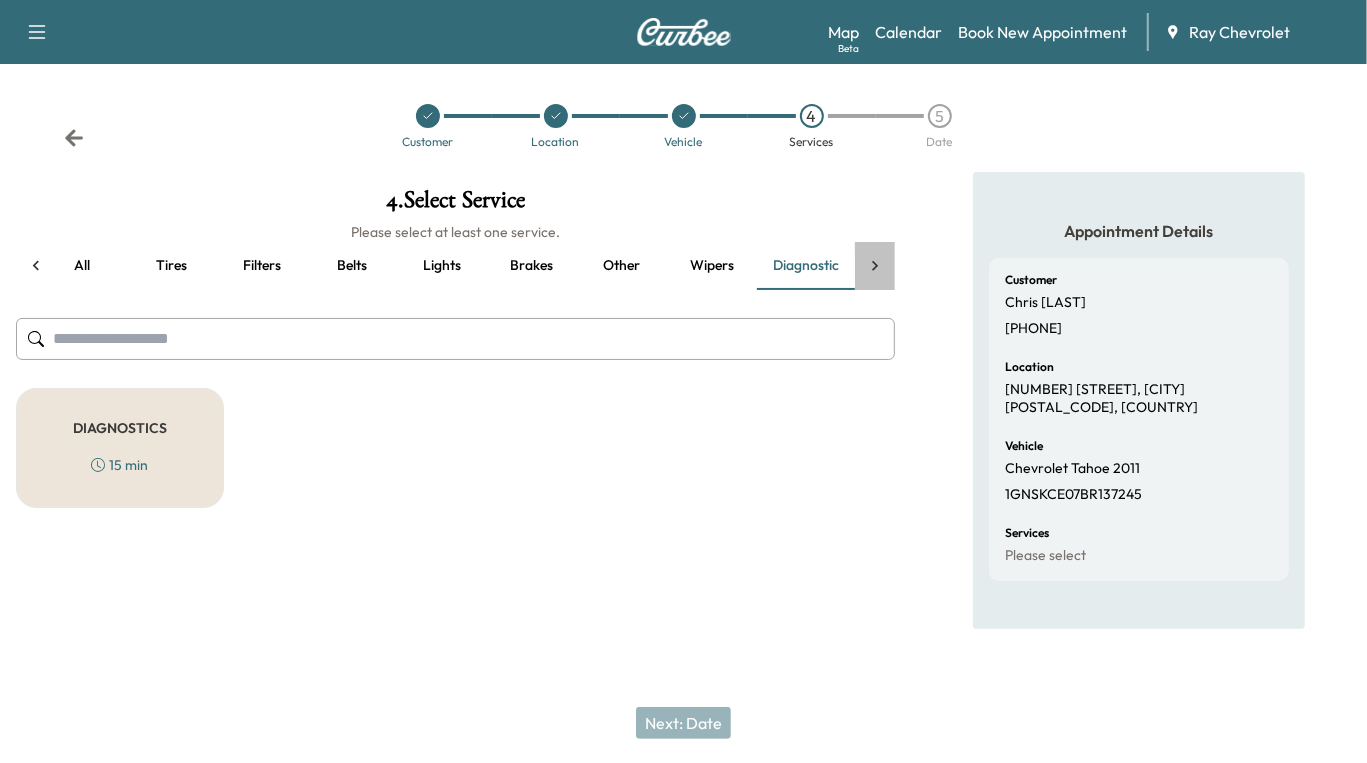 click 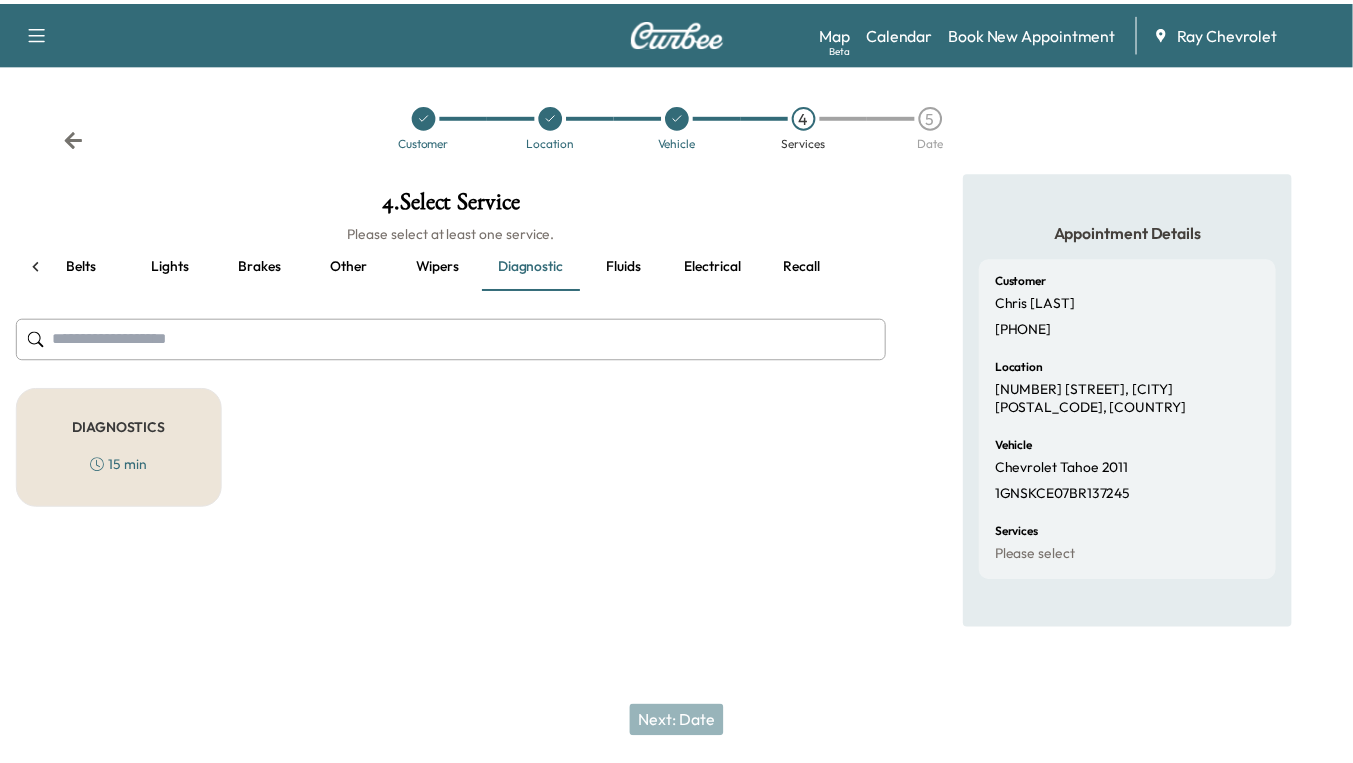 scroll, scrollTop: 0, scrollLeft: 289, axis: horizontal 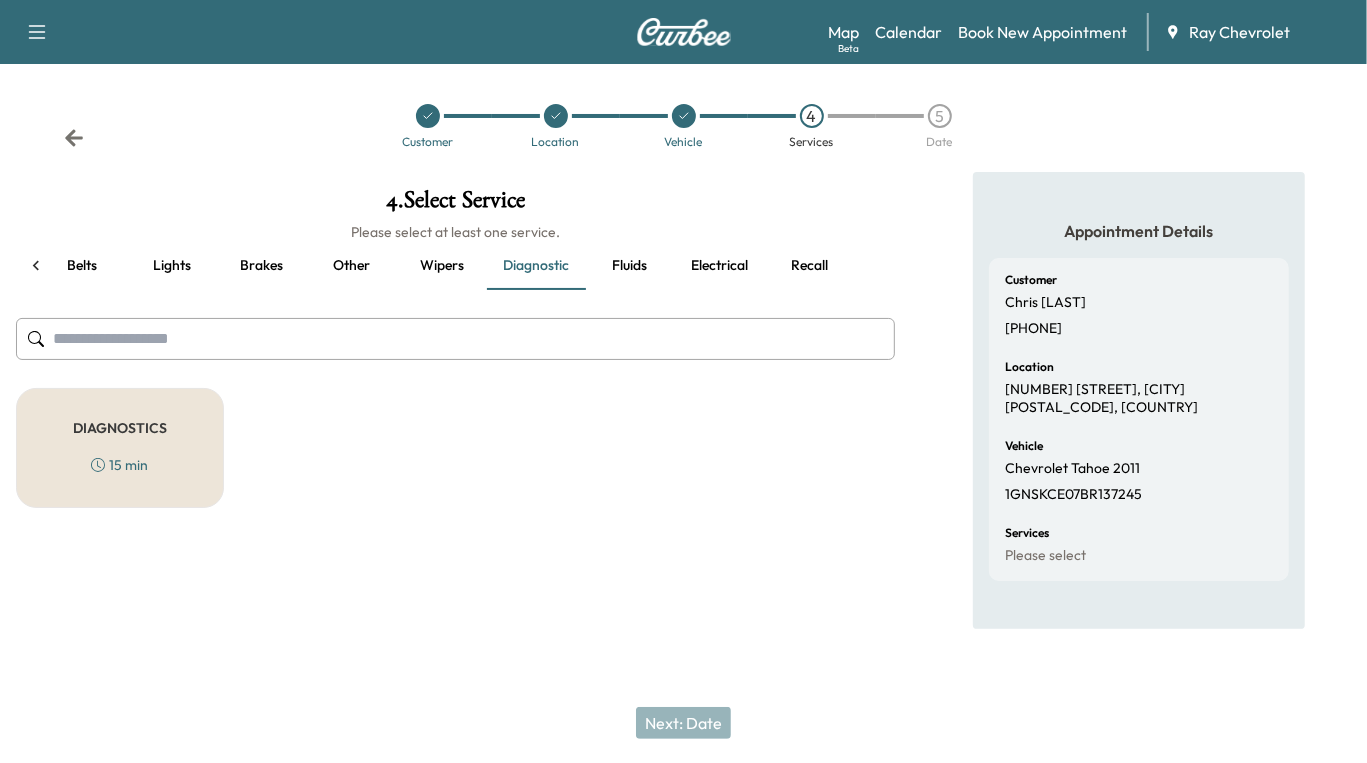 click on "DIAGNOSTICS 15 min" at bounding box center (120, 448) 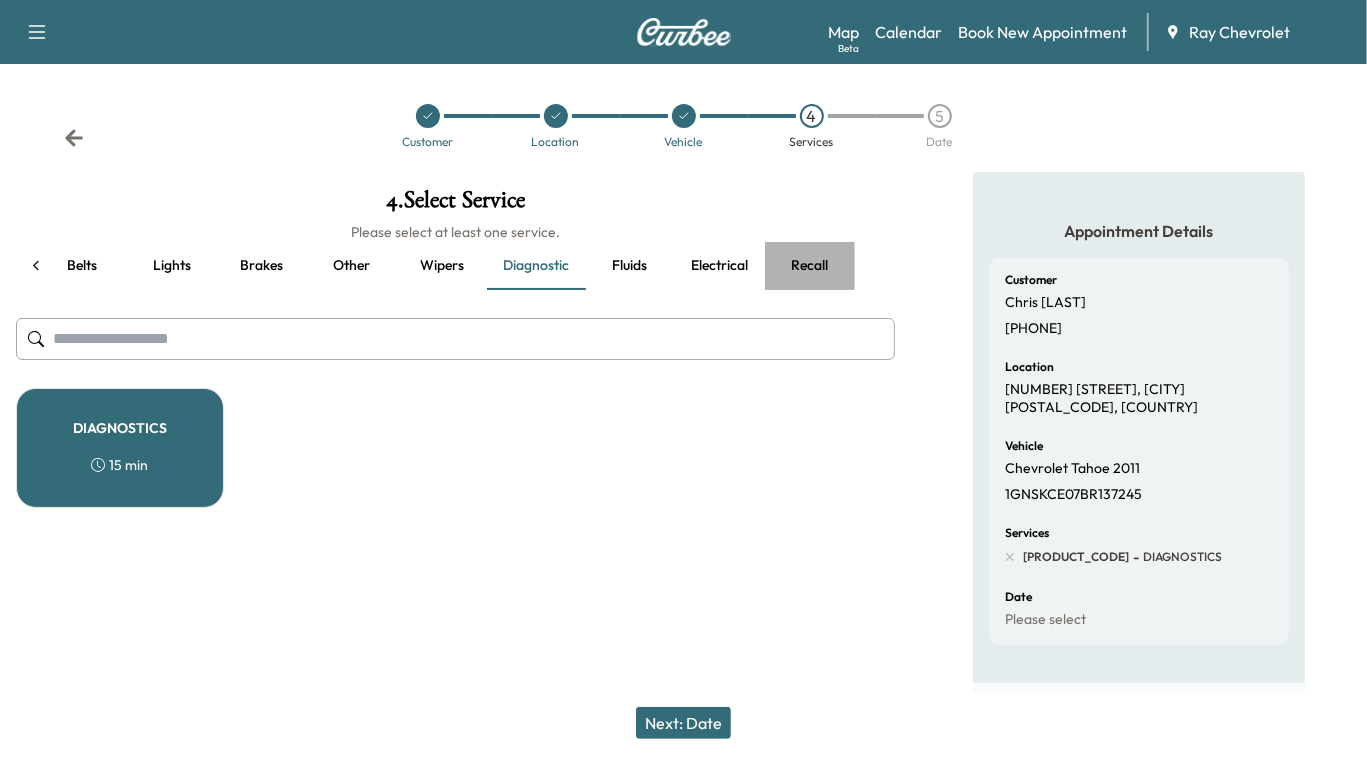 click on "Recall" at bounding box center (810, 266) 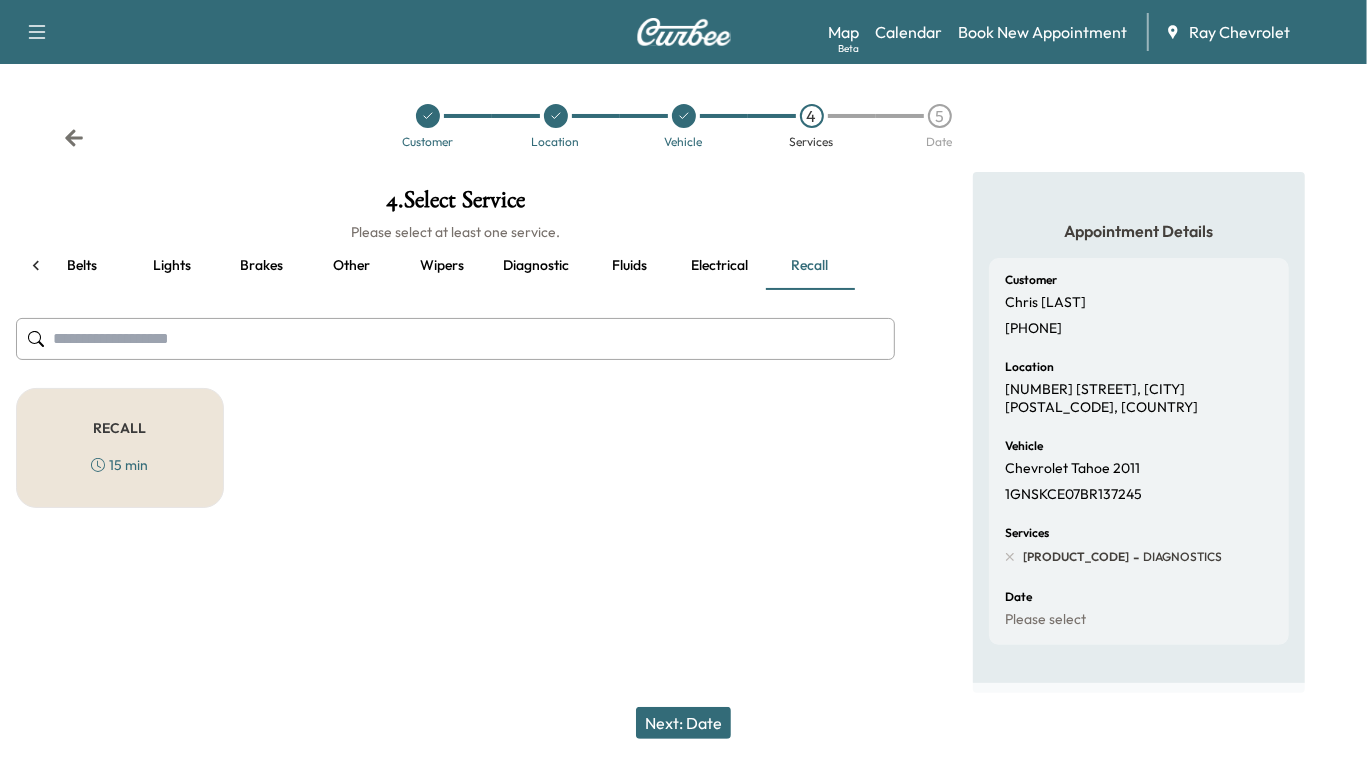 click on "RECALL 15 min" at bounding box center (120, 448) 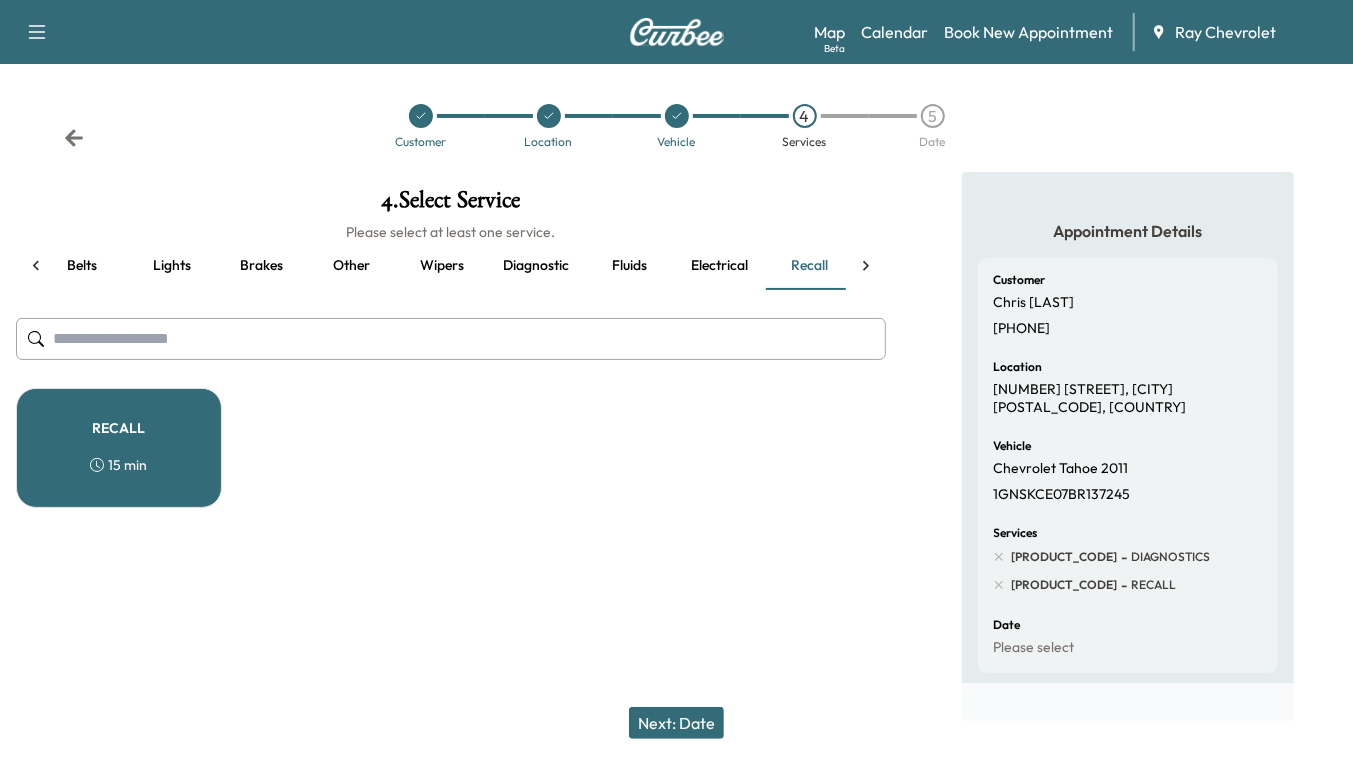 click on "Next: Date" at bounding box center (676, 723) 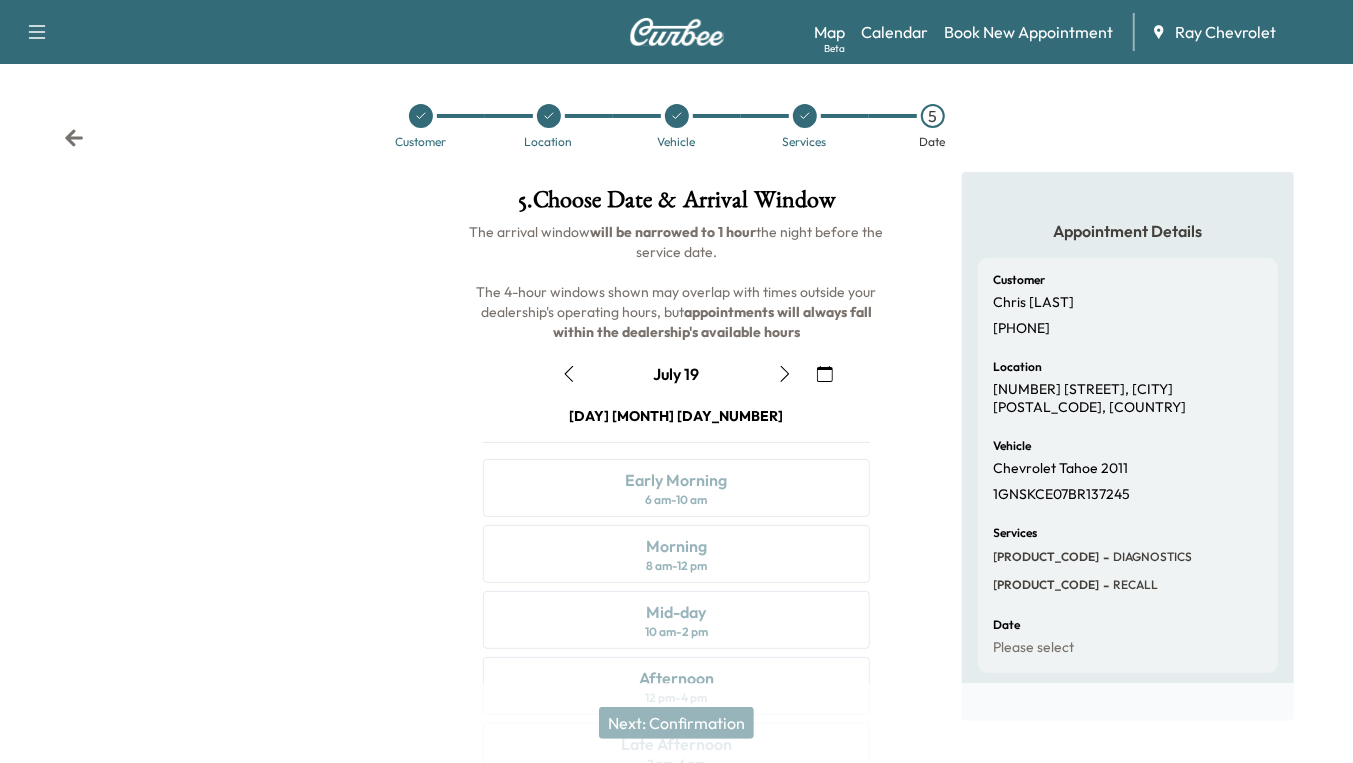 click 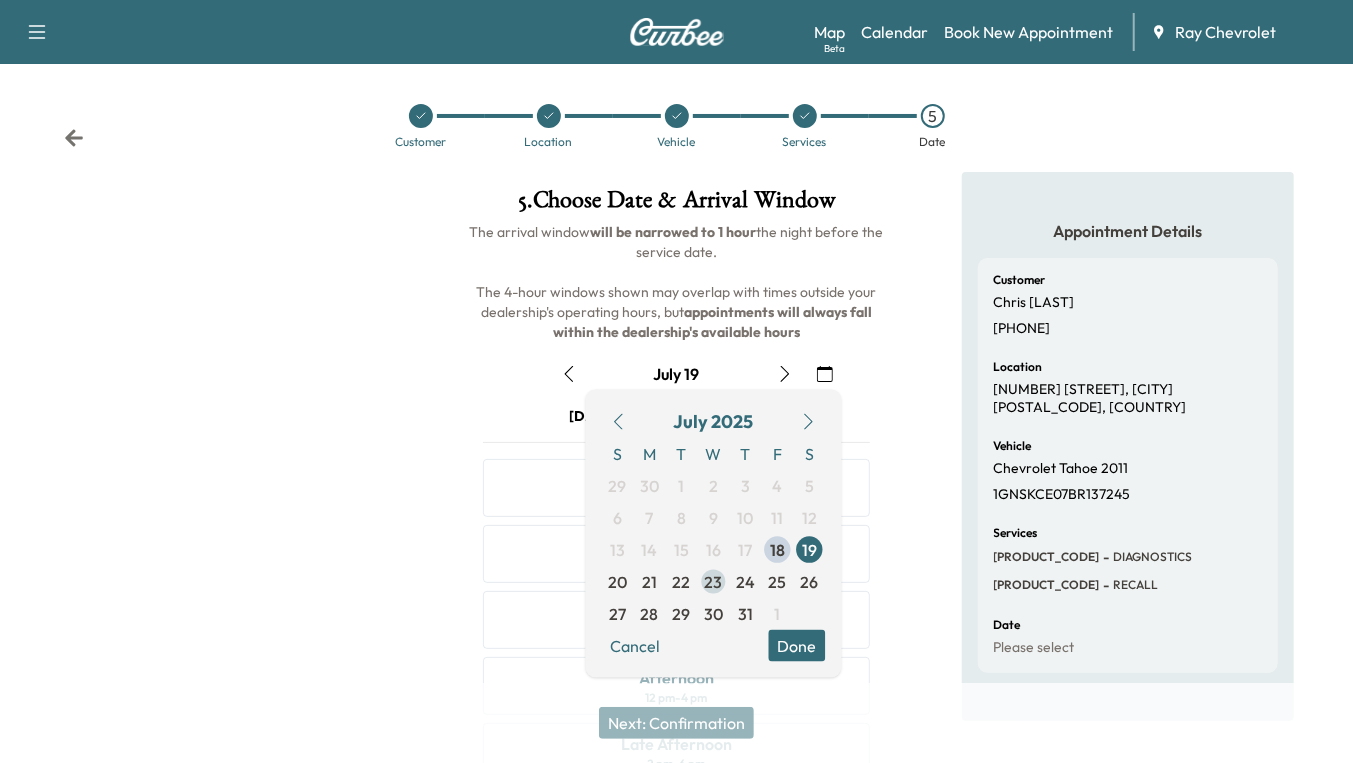 click on "23" at bounding box center [713, 582] 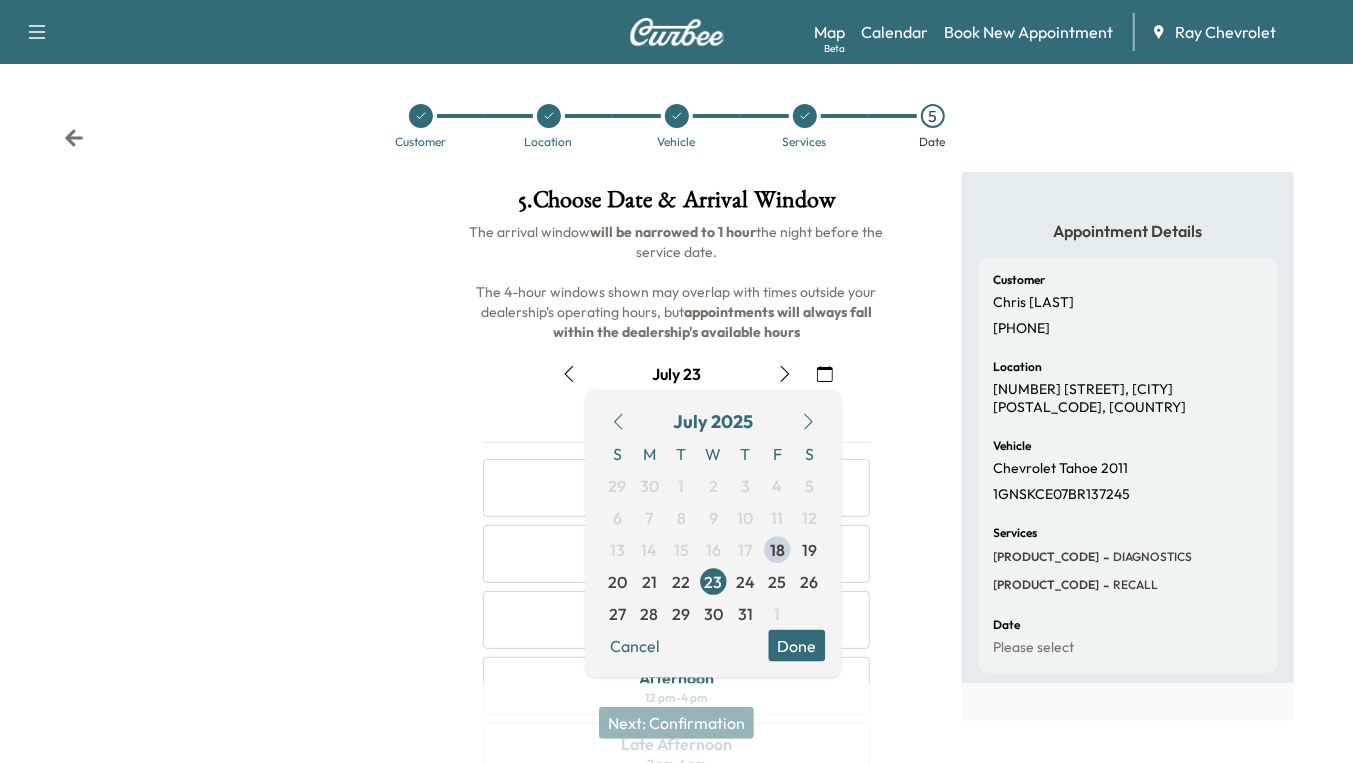 click on "Done" at bounding box center [796, 646] 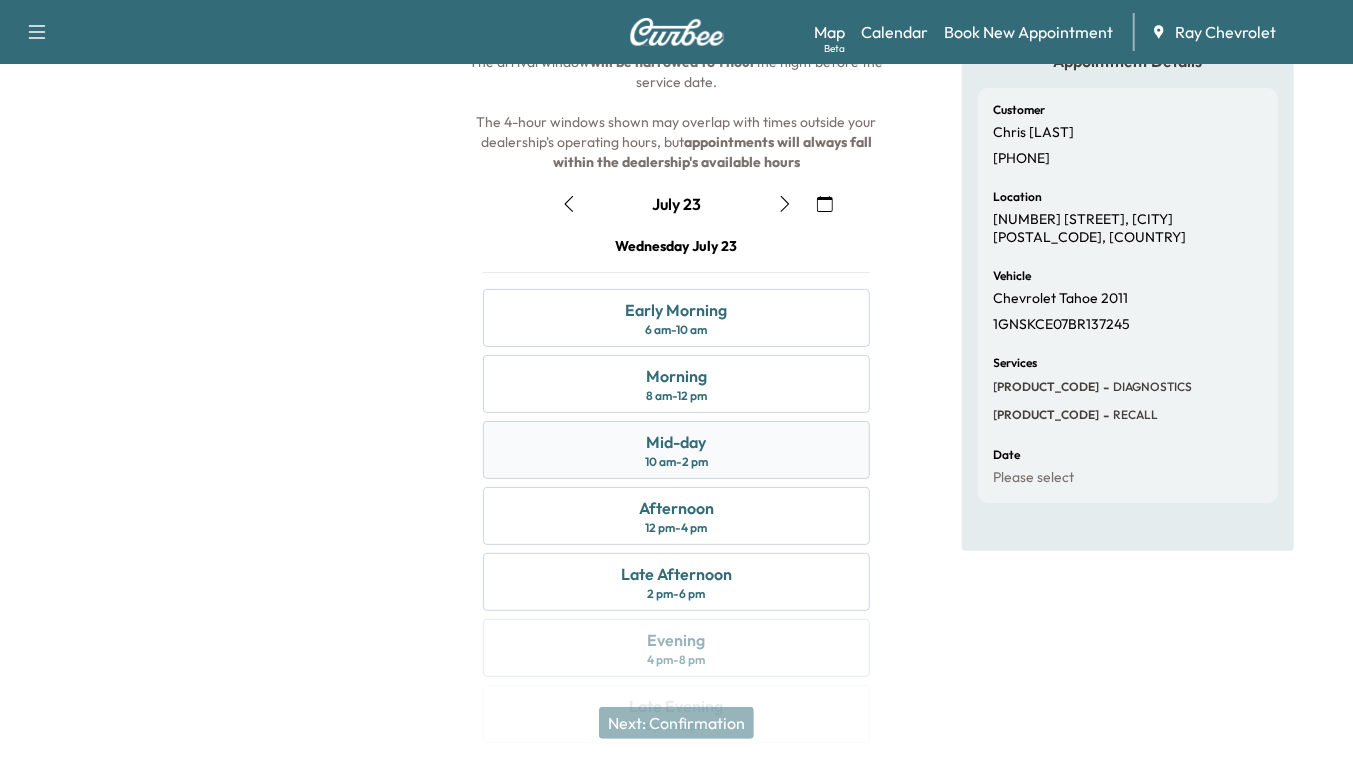 scroll, scrollTop: 170, scrollLeft: 0, axis: vertical 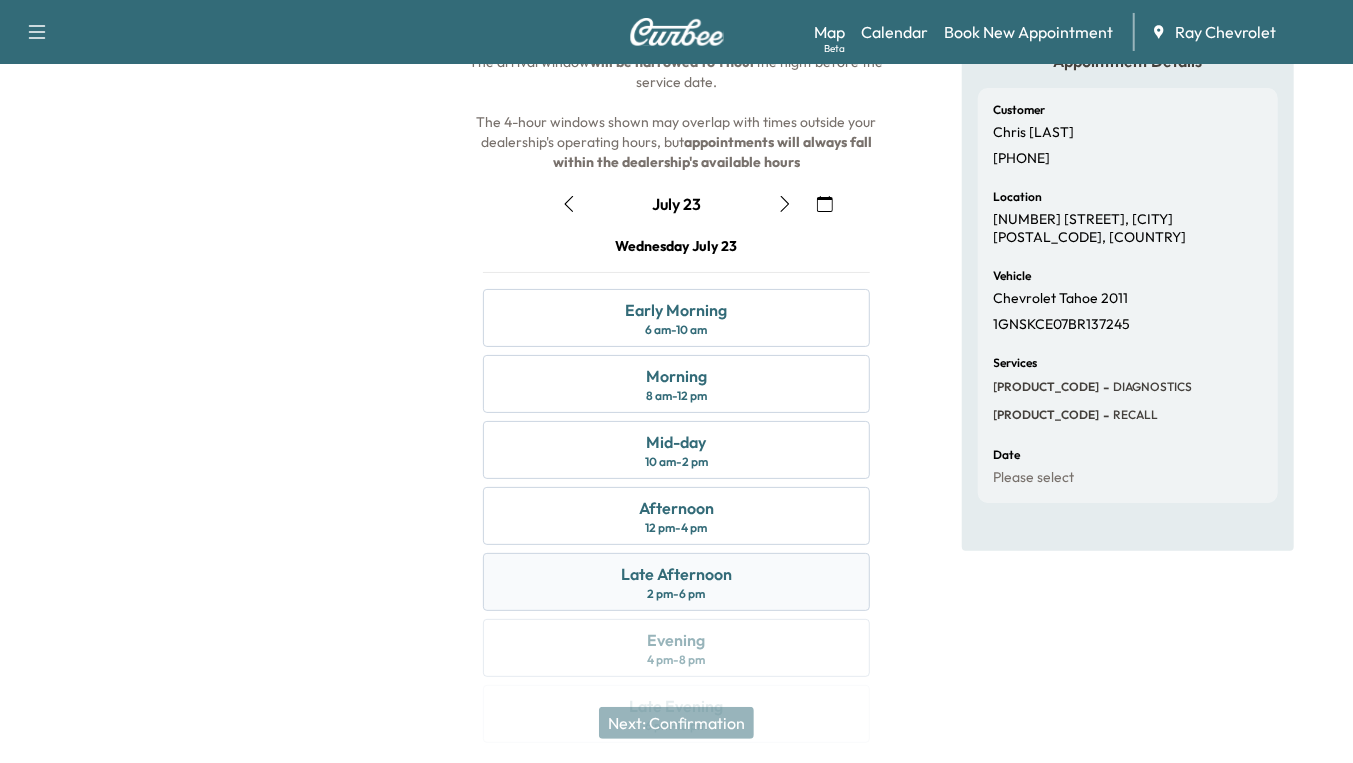 click on "Late Afternoon 2 pm  -  6 pm" at bounding box center [676, 582] 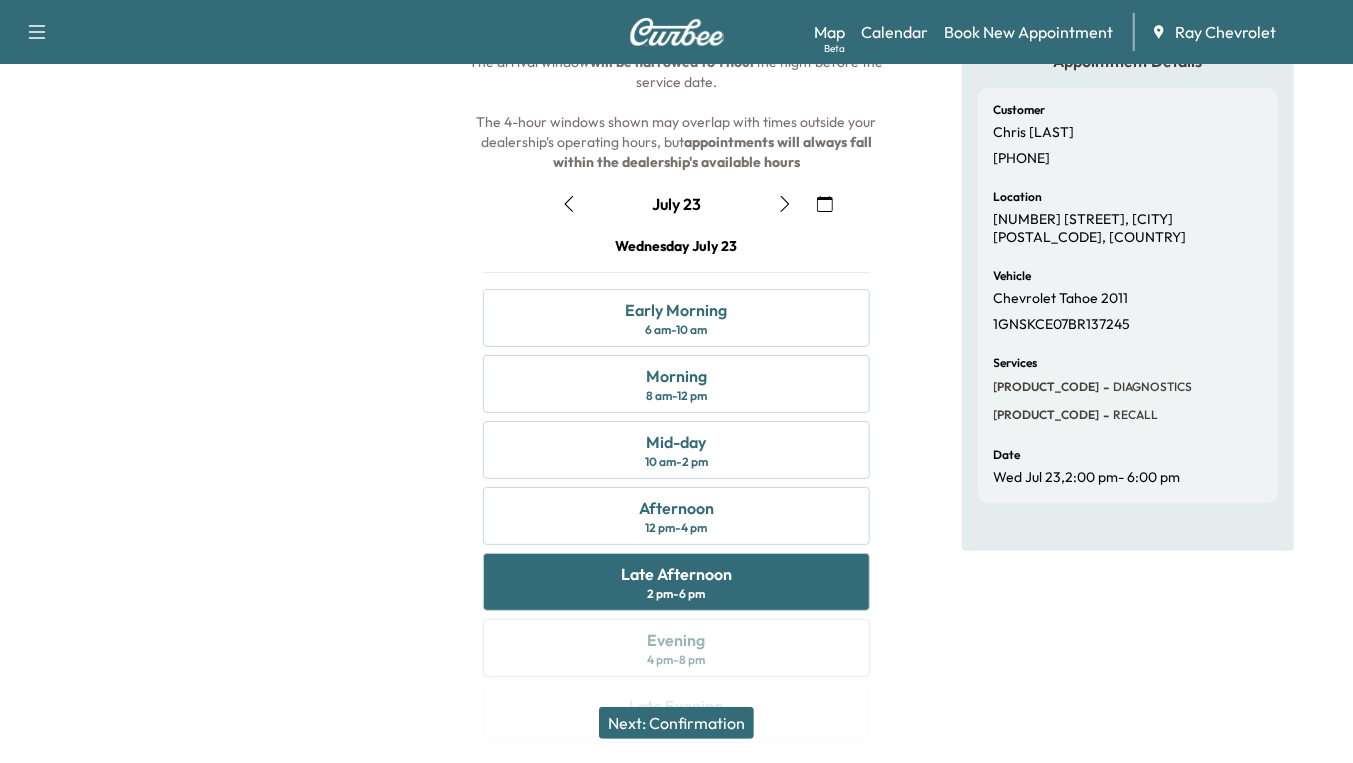 click on "Next: Confirmation" at bounding box center (676, 723) 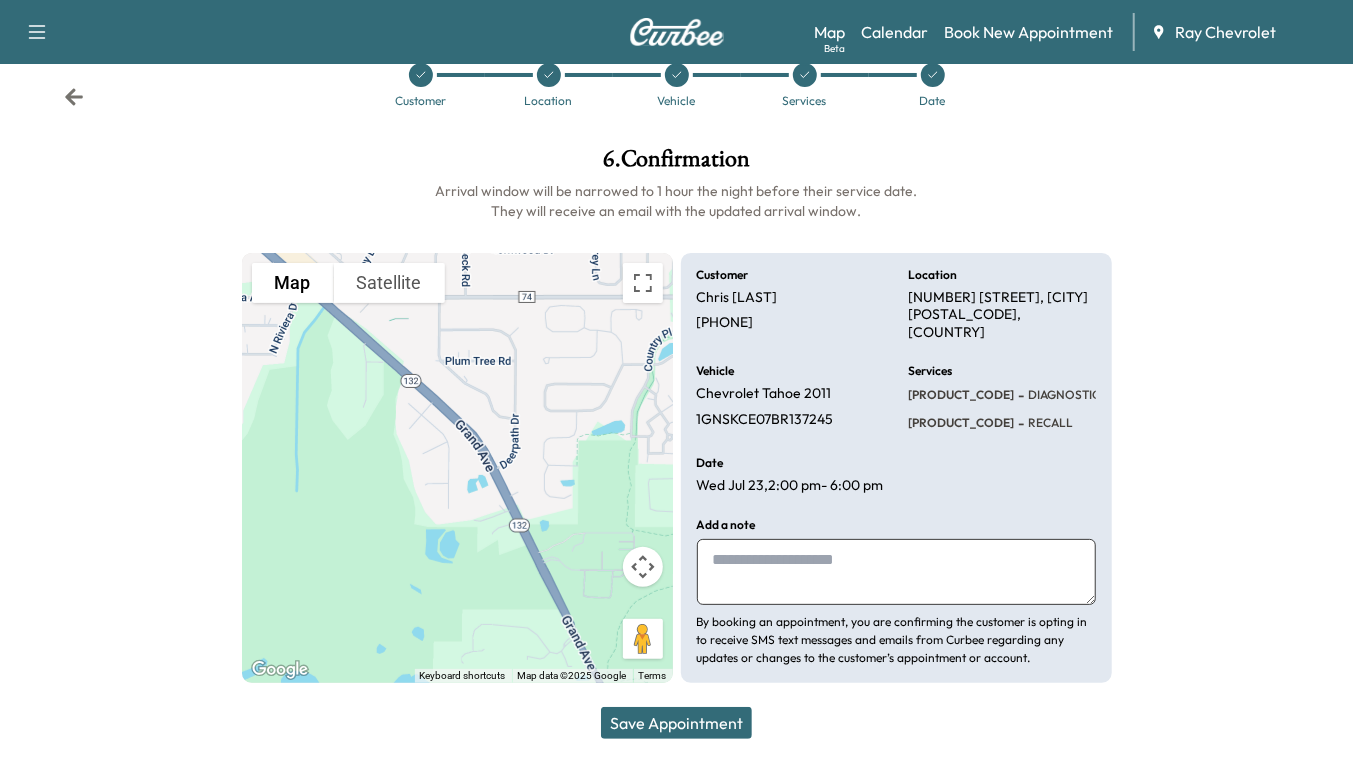 click at bounding box center [896, 572] 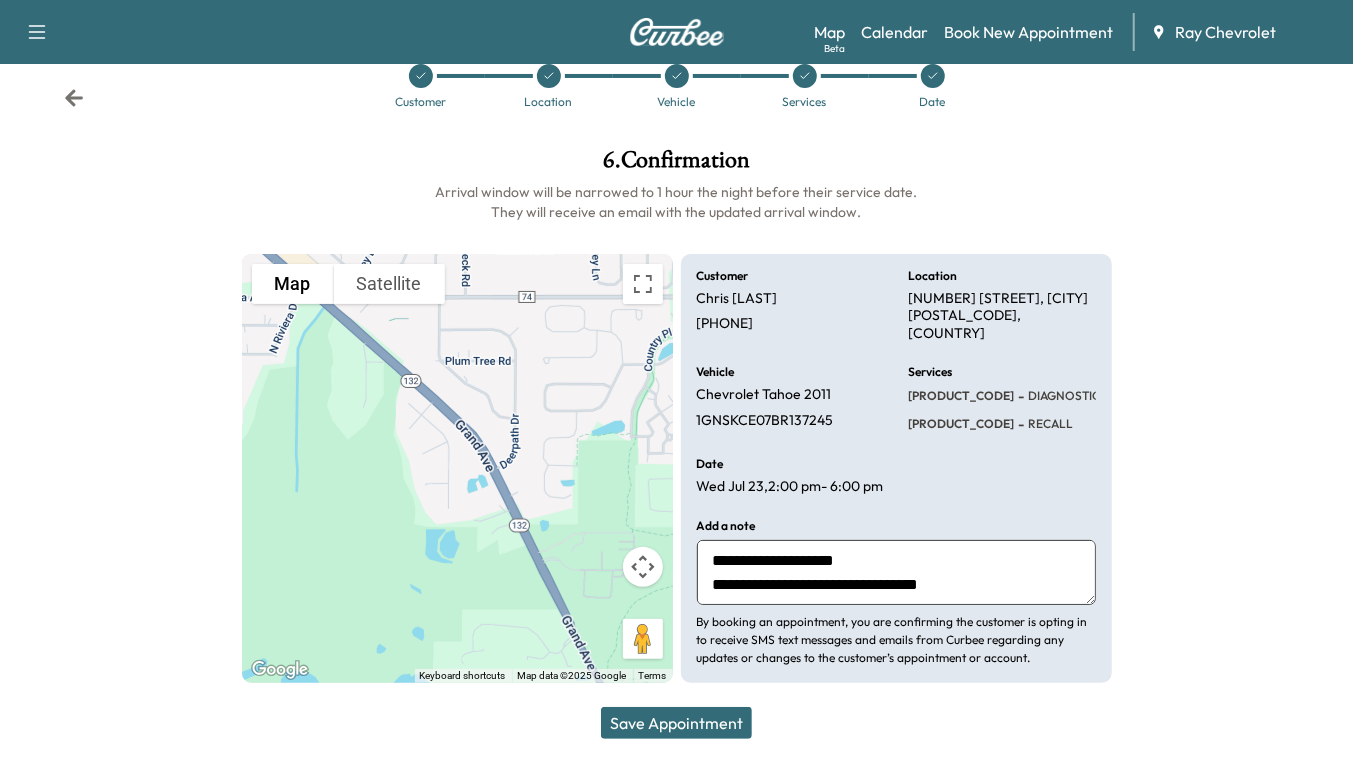 type on "**********" 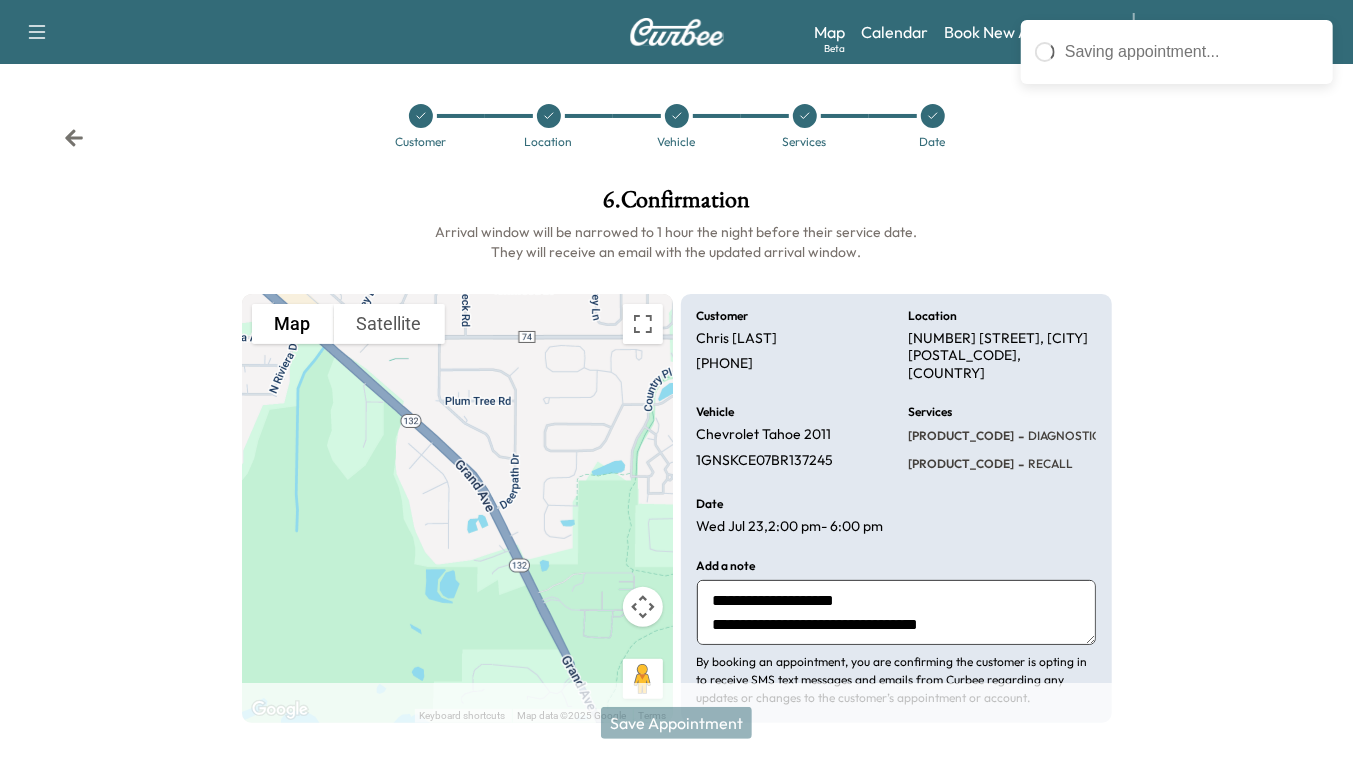 scroll, scrollTop: 46, scrollLeft: 0, axis: vertical 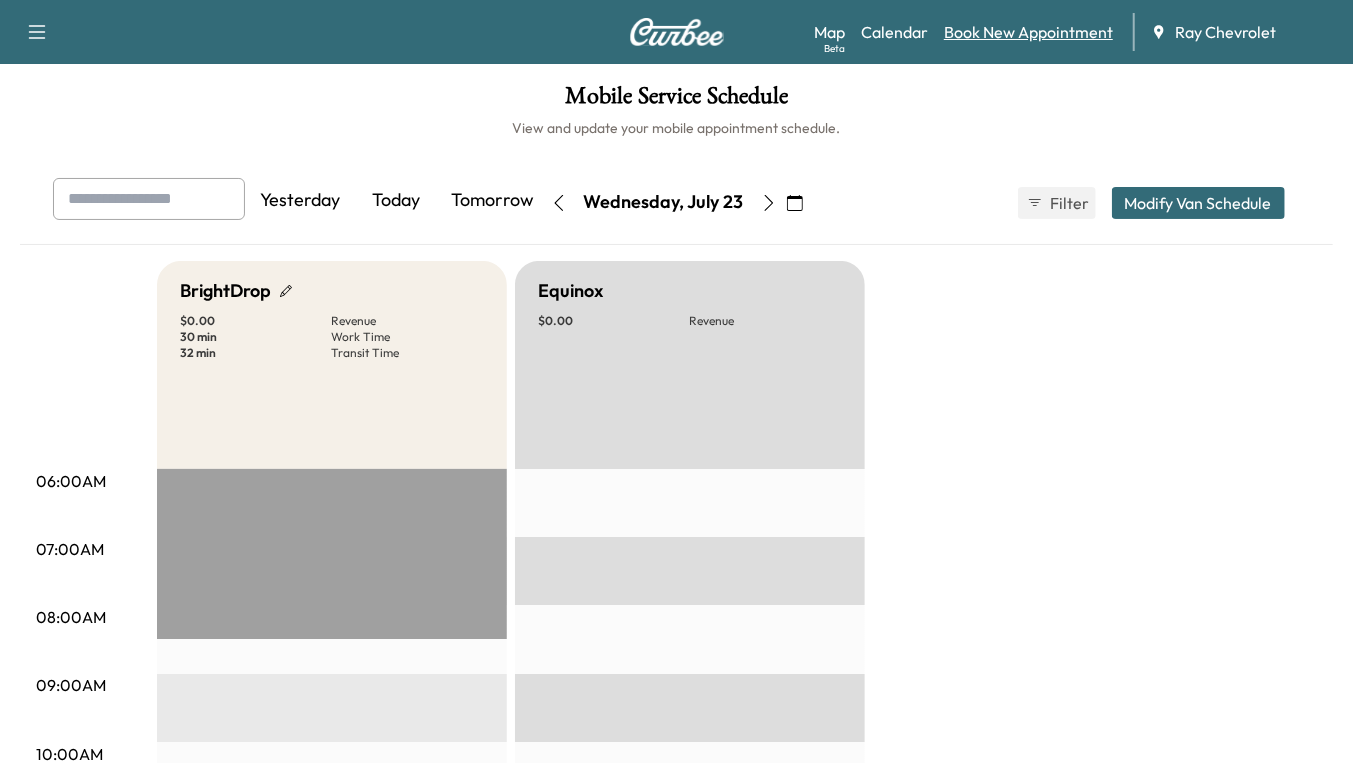 click on "Book New Appointment" at bounding box center (1028, 32) 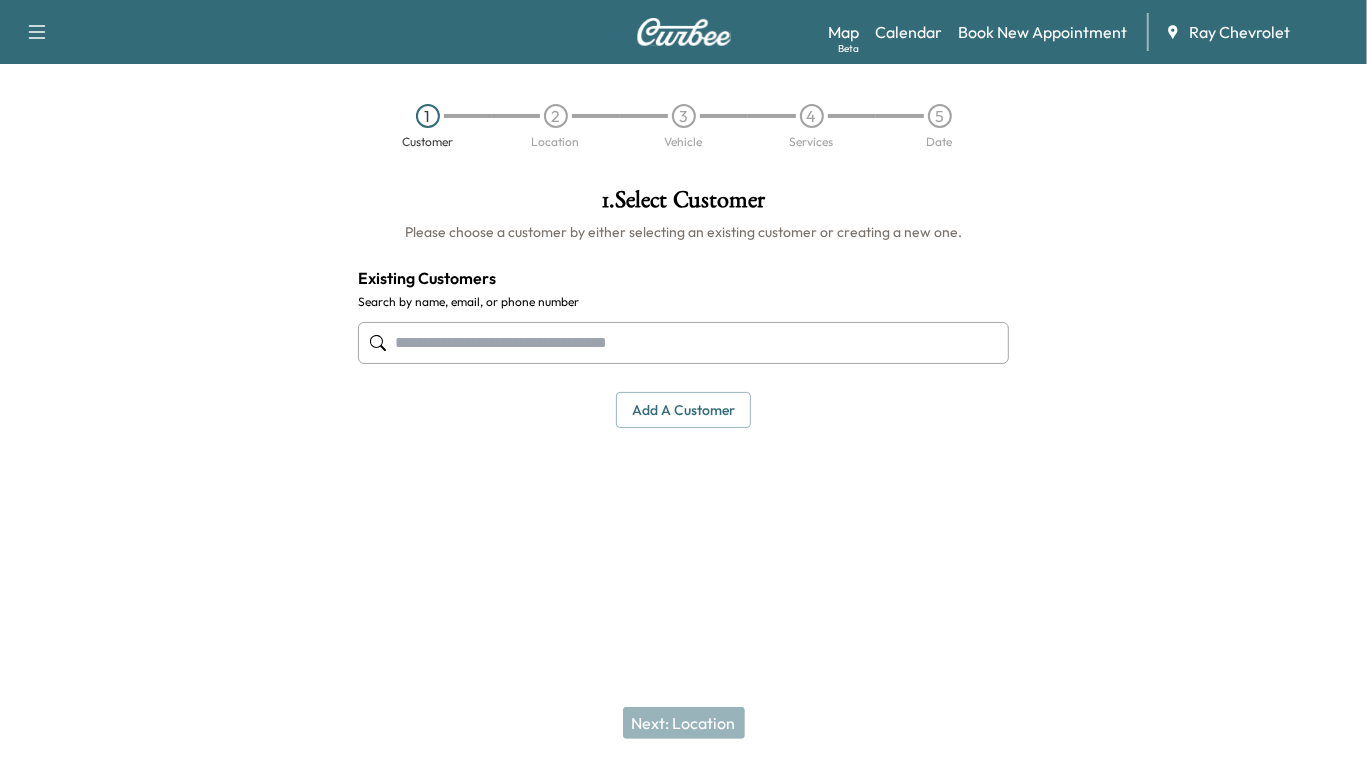 click at bounding box center [684, 343] 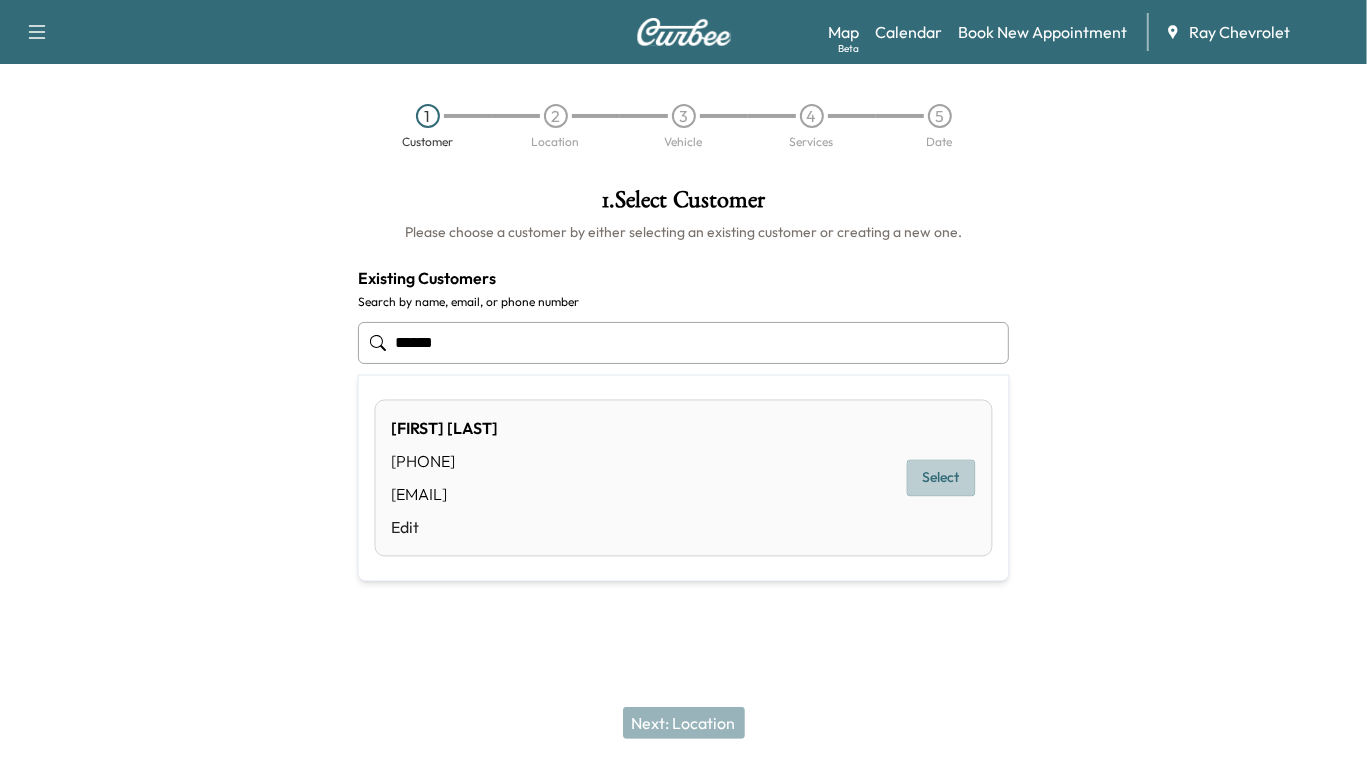 click on "Select" at bounding box center (941, 478) 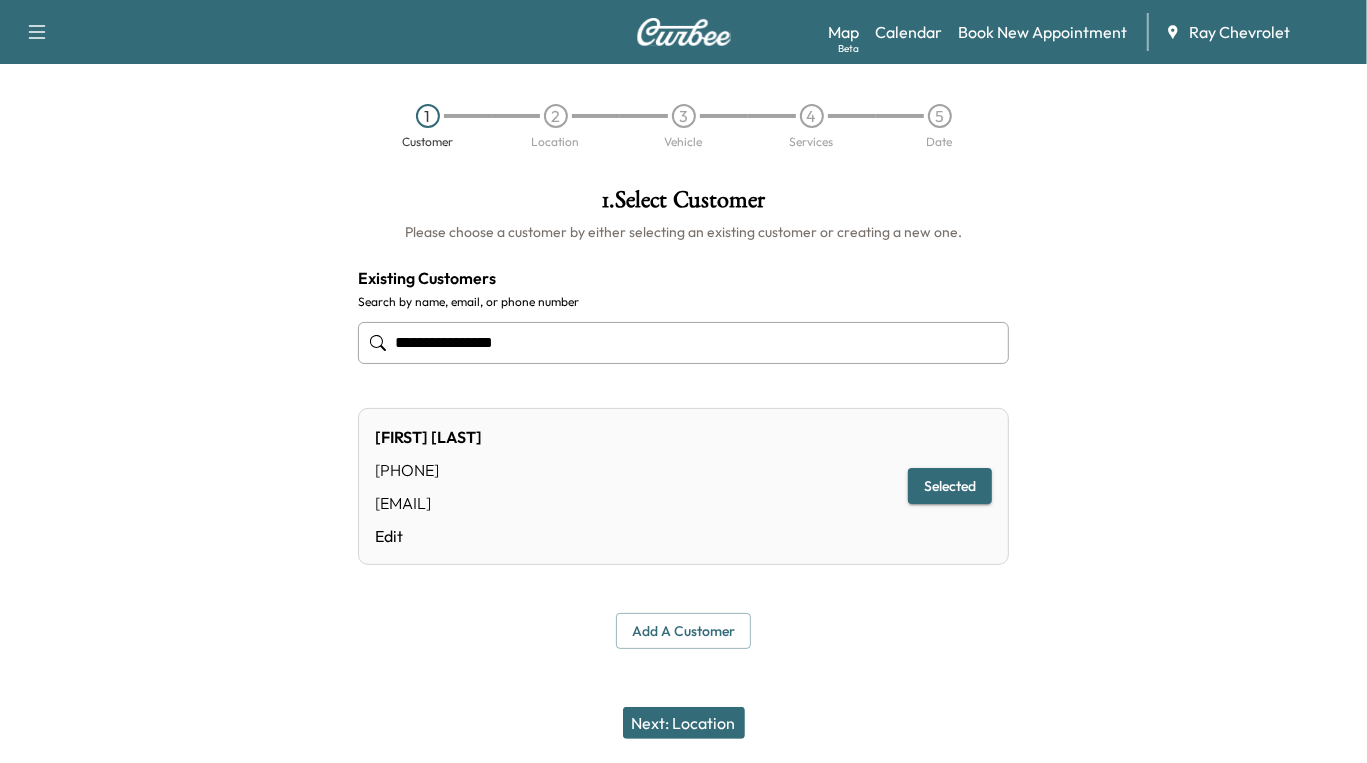 type on "**********" 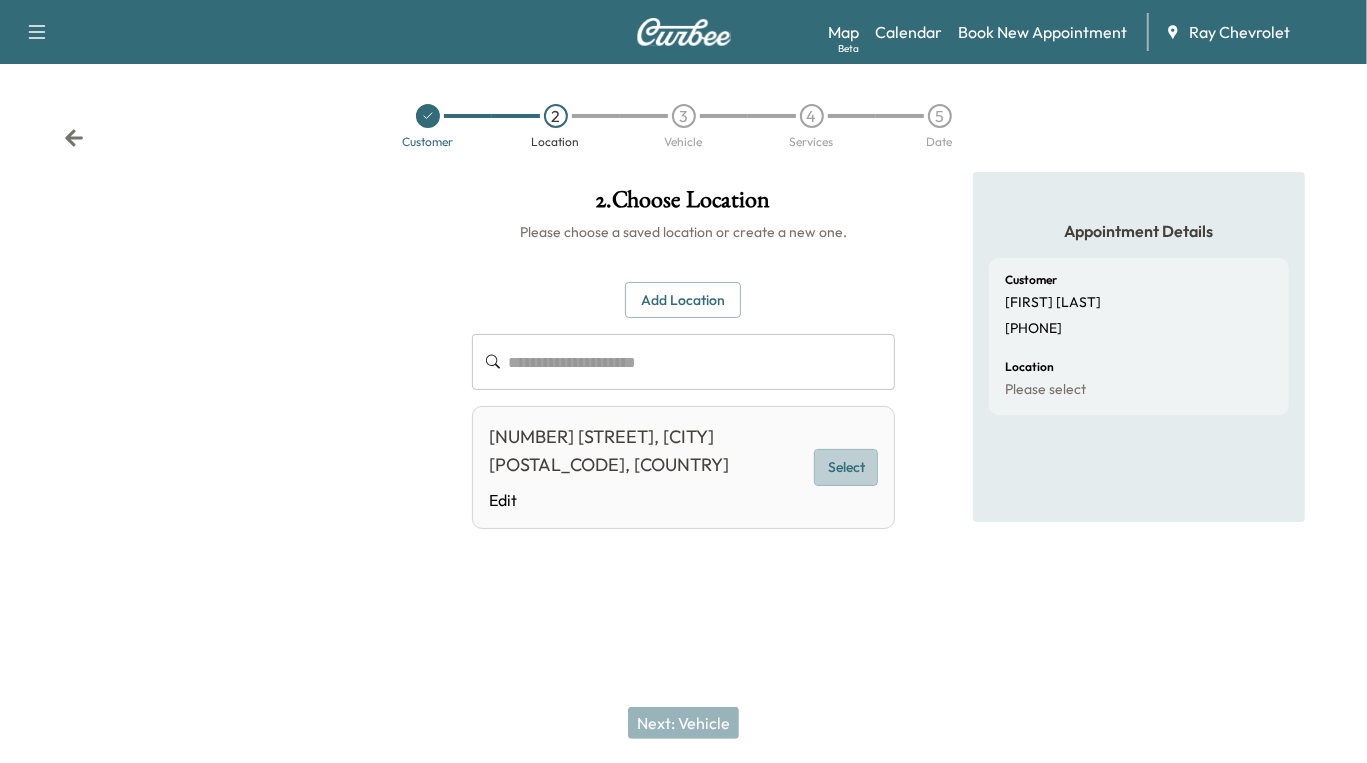 click on "Select" at bounding box center (846, 467) 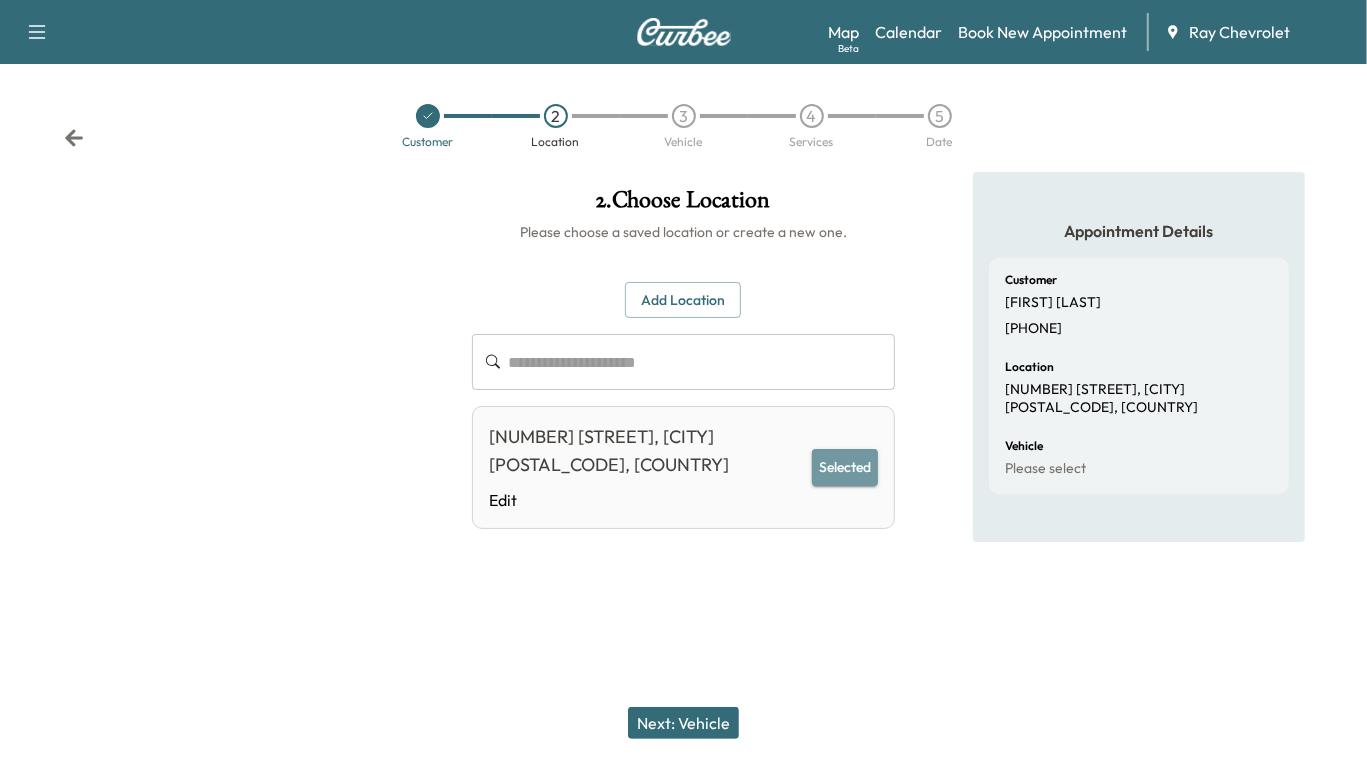 click on "Selected" at bounding box center (845, 467) 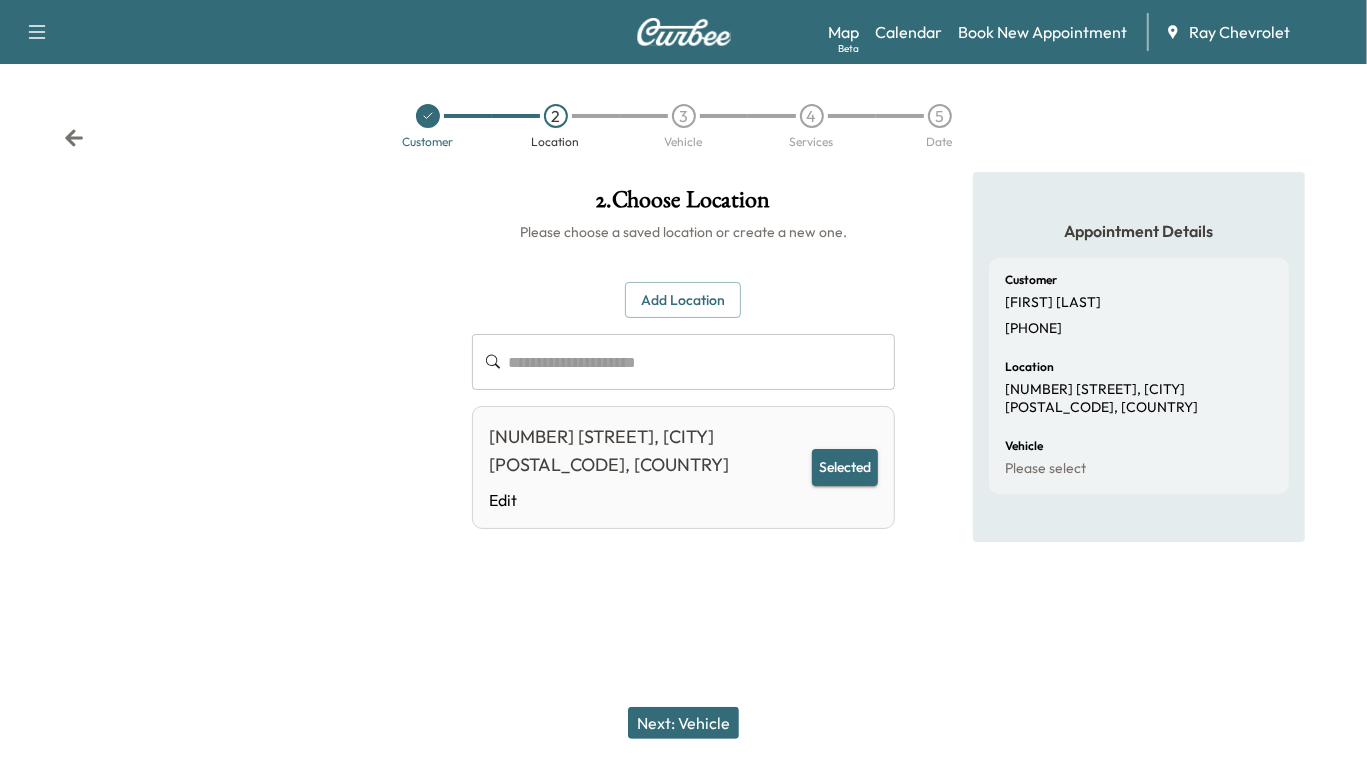 click on "[NUMBER] [STREET], [CITY] [POSTAL_CODE], [COUNTRY] Edit" at bounding box center [645, 467] 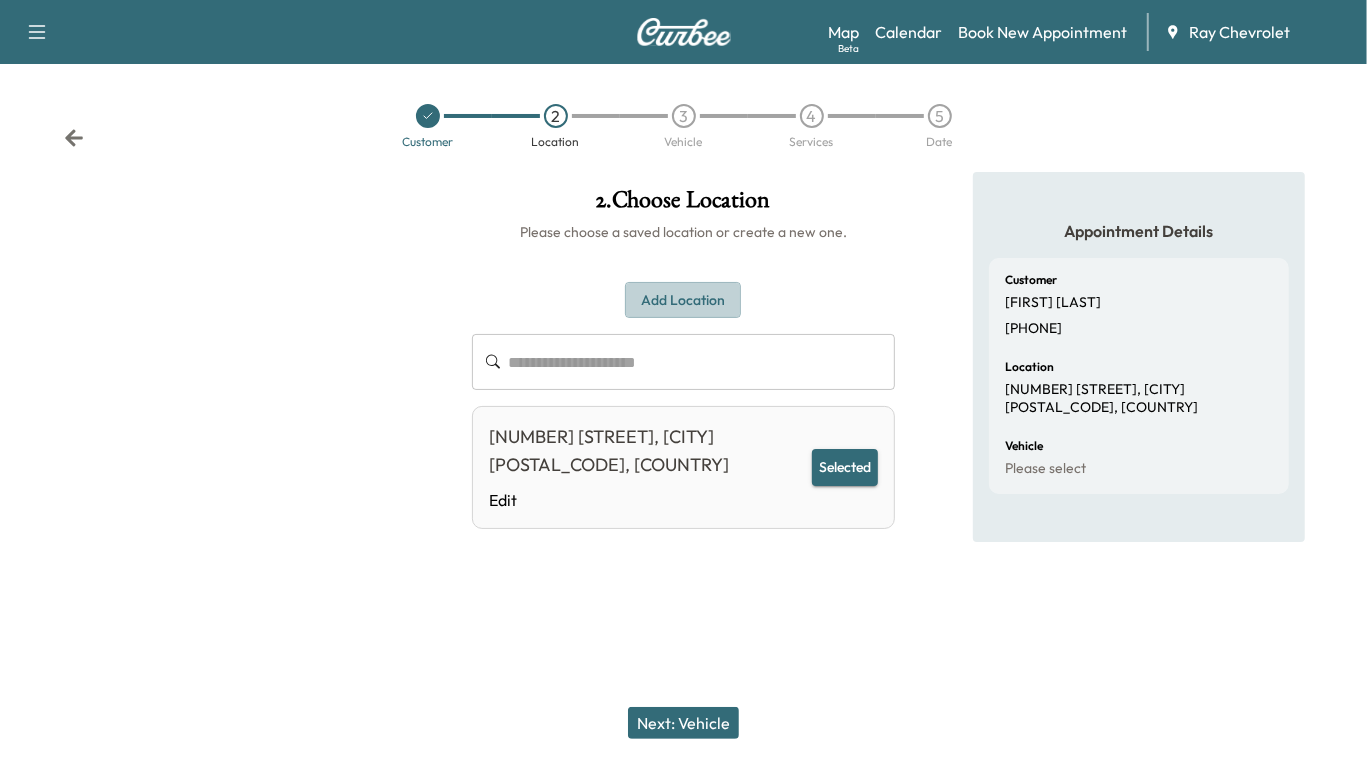 click on "Add Location" at bounding box center [683, 300] 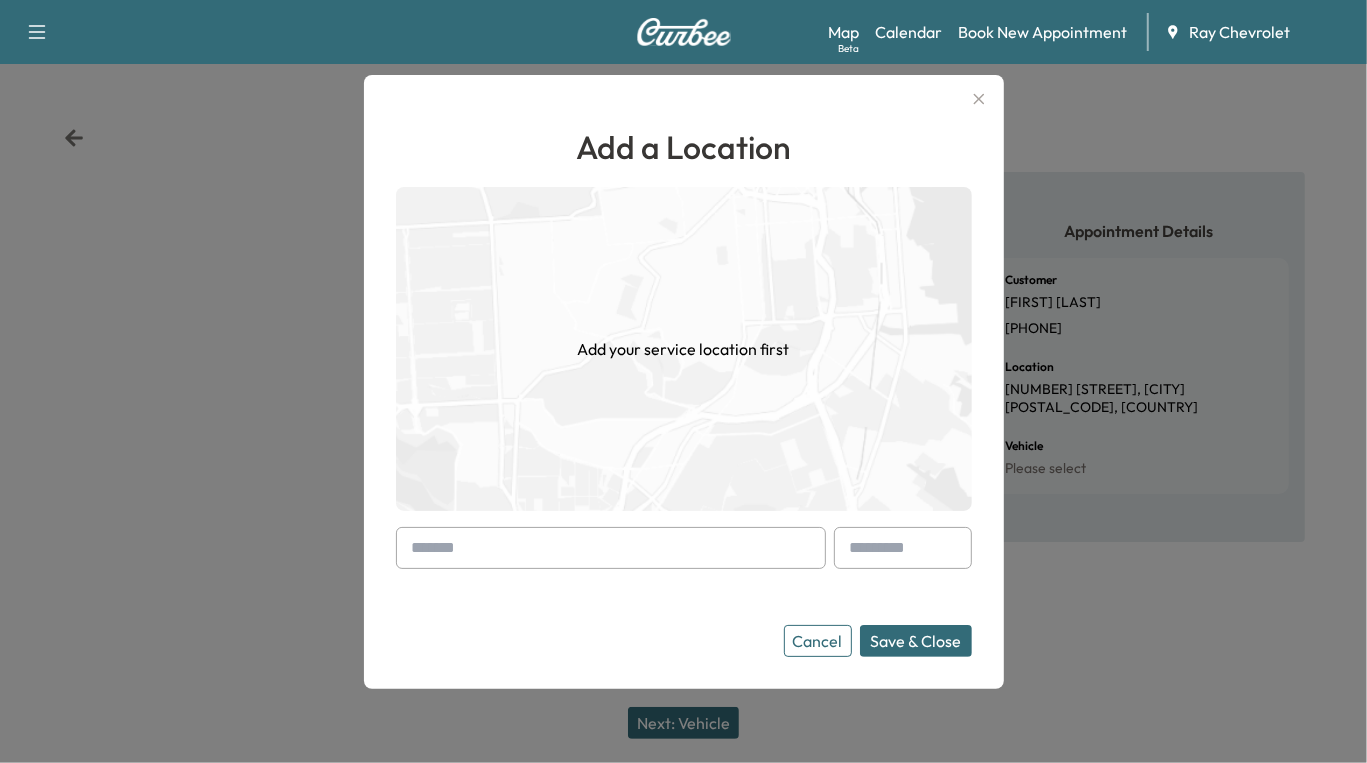 click at bounding box center [611, 548] 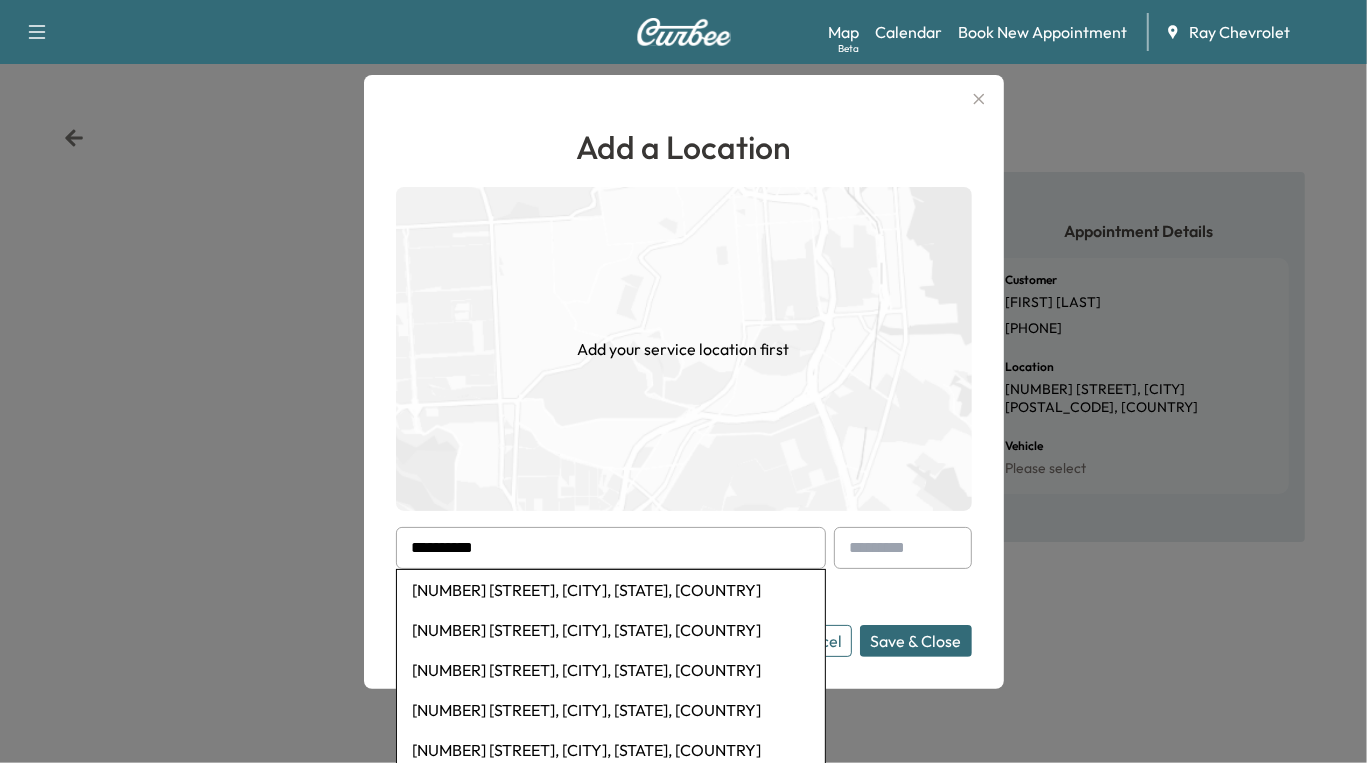 click on "[NUMBER] [STREET], [CITY], [STATE], [COUNTRY]" at bounding box center (611, 630) 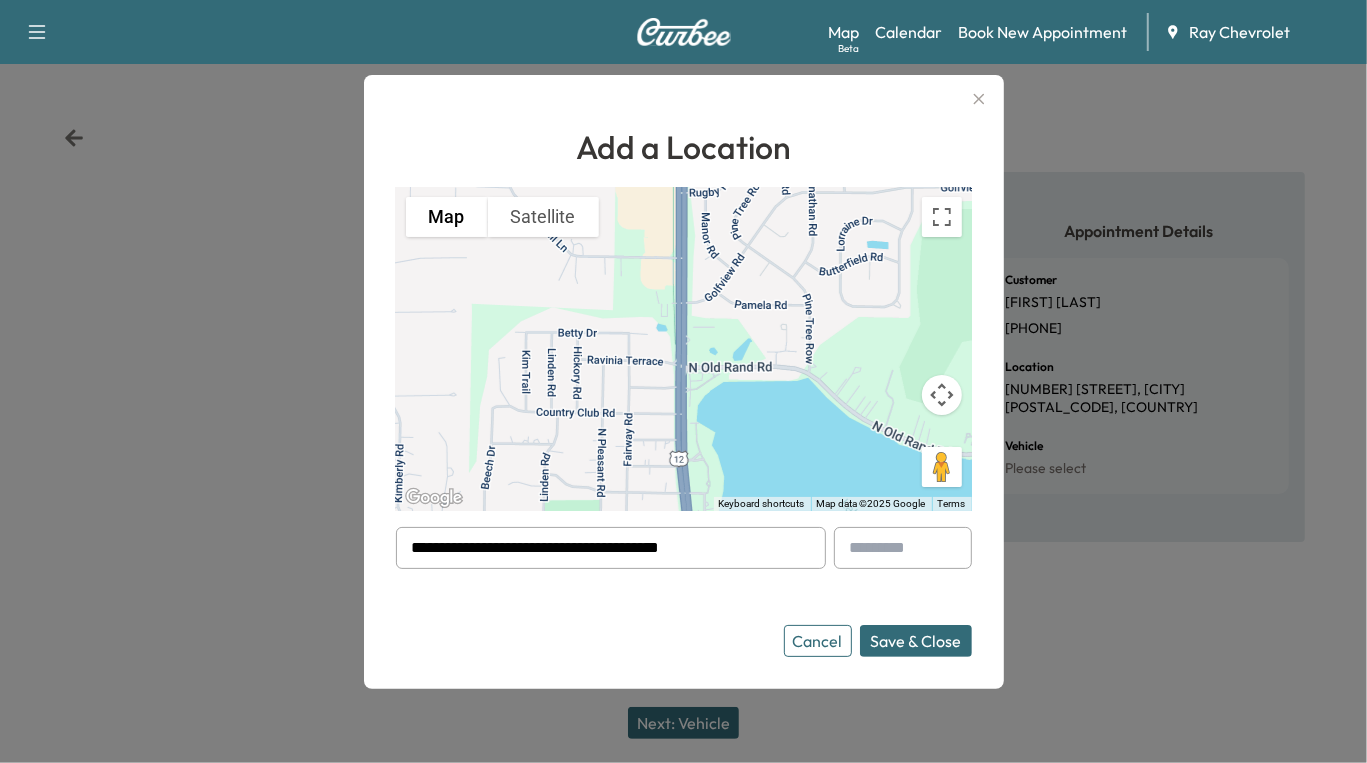 click on "Save & Close" at bounding box center [916, 641] 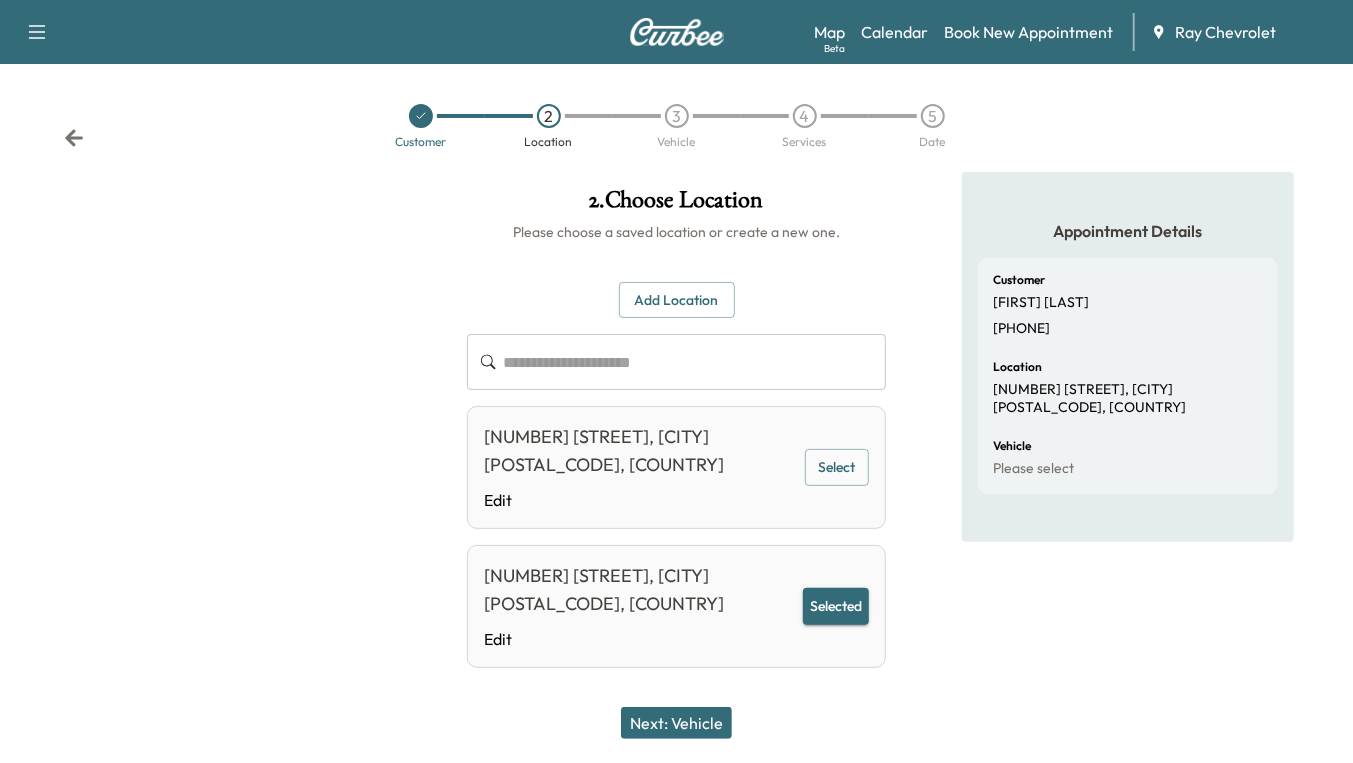 click on "Next: Vehicle" at bounding box center (676, 723) 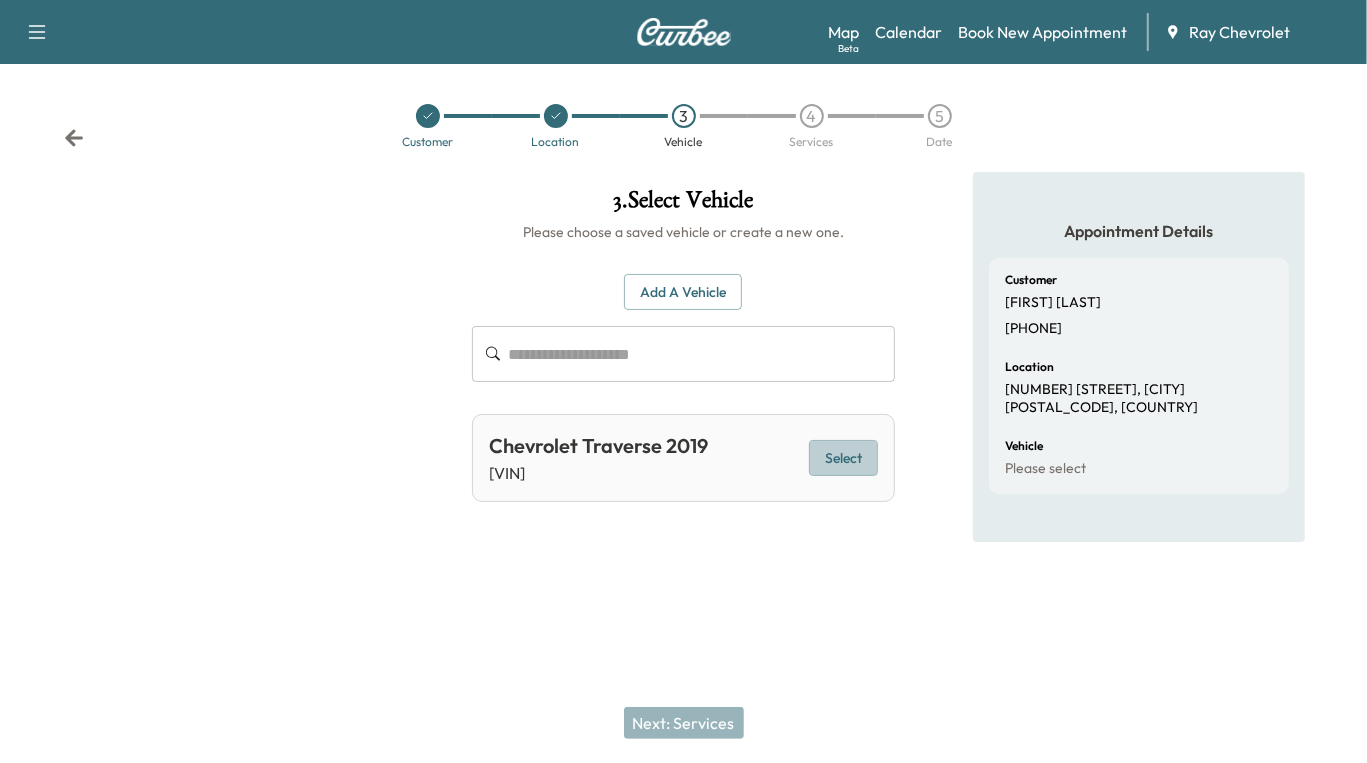 click on "Select" at bounding box center [843, 458] 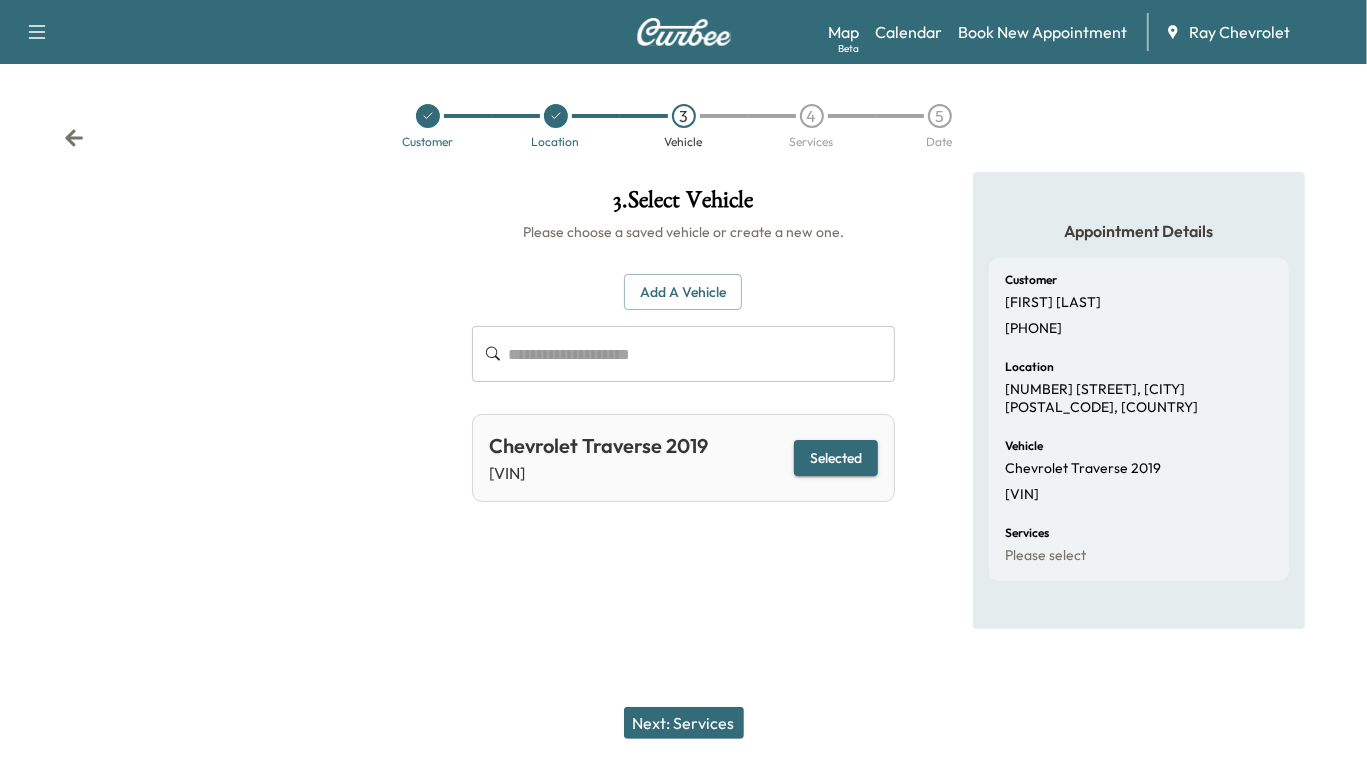 click on "Next: Services" at bounding box center [684, 723] 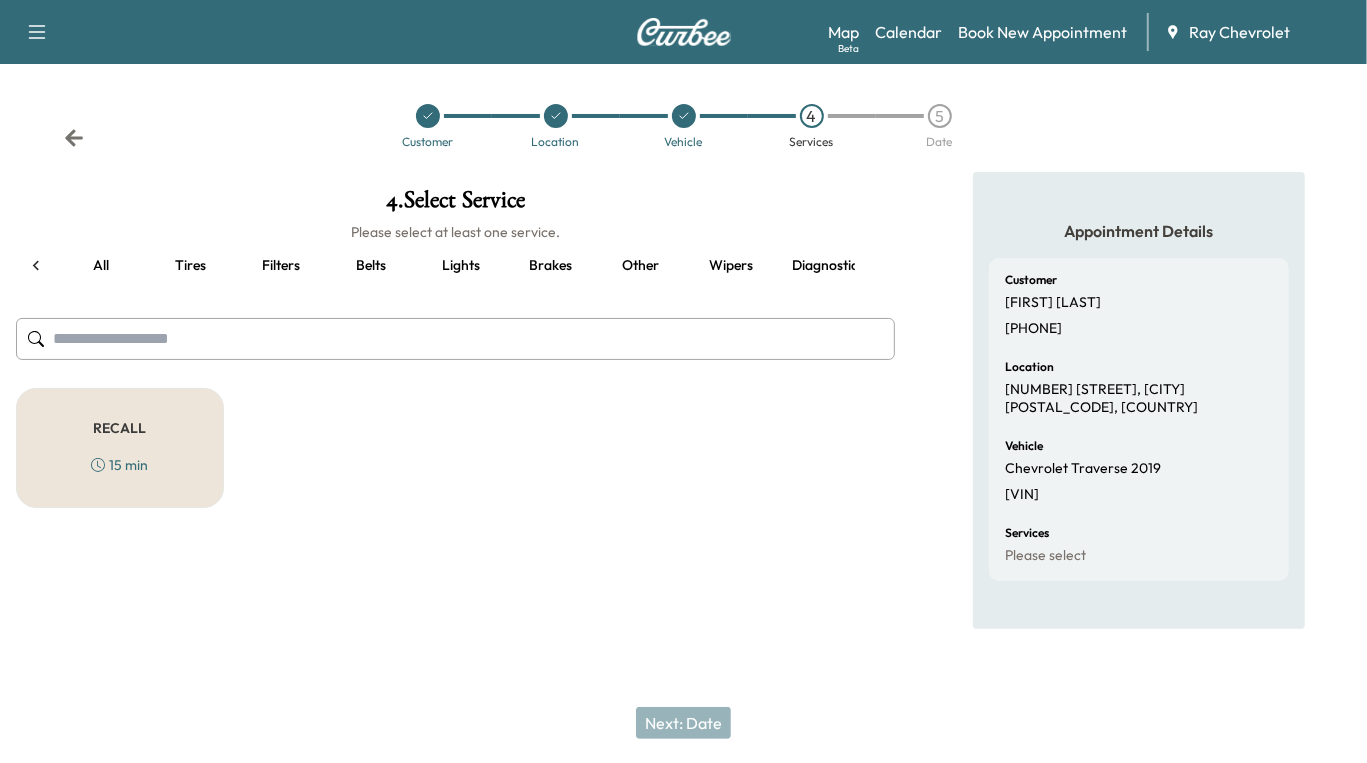 scroll, scrollTop: 0, scrollLeft: 209, axis: horizontal 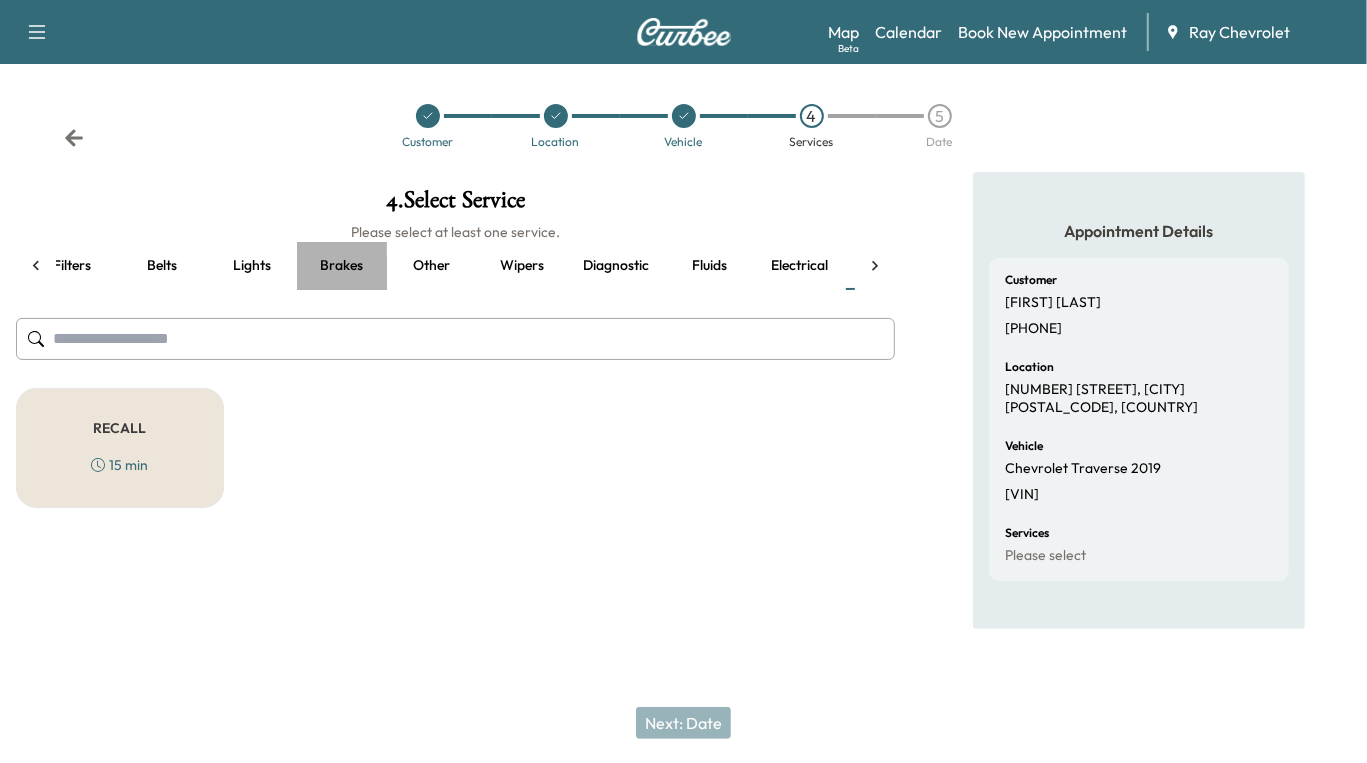 click on "Brakes" at bounding box center [342, 266] 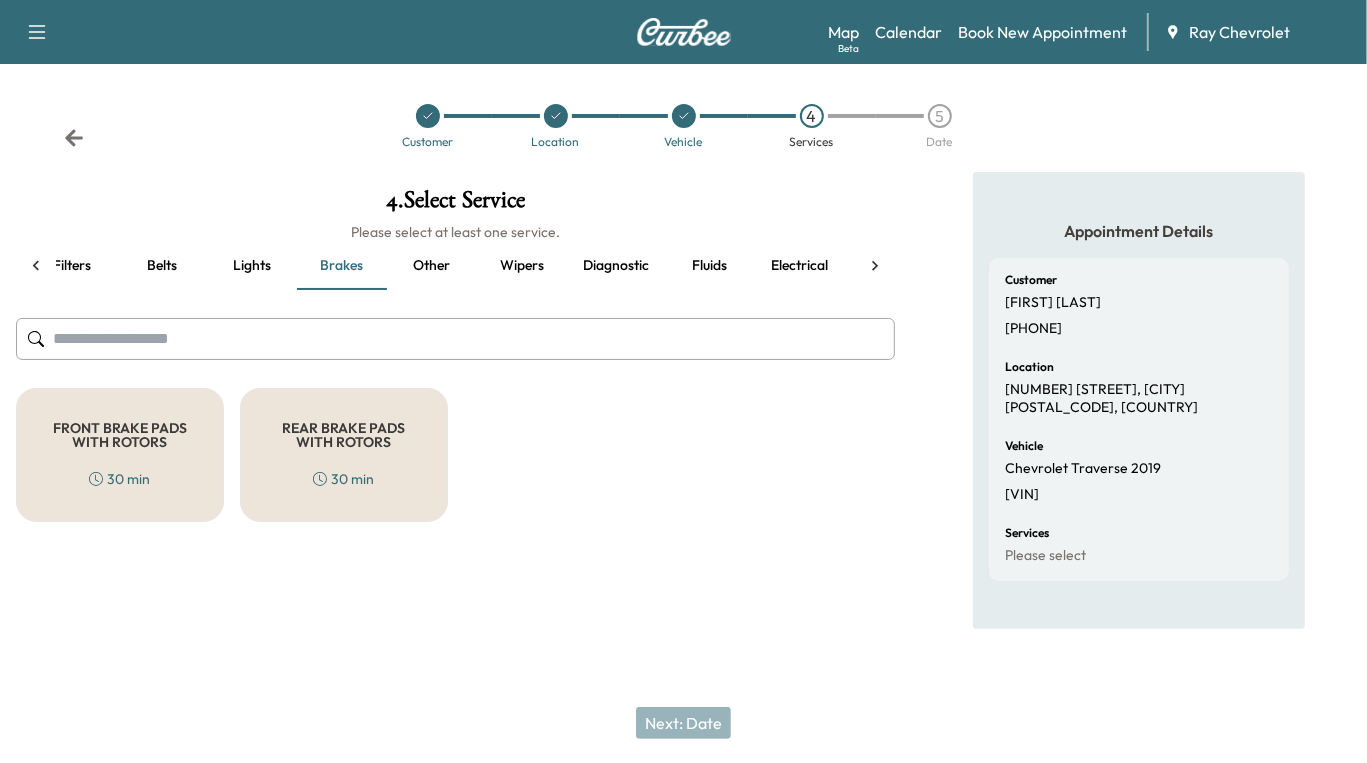 click on "FRONT BRAKE PADS WITH ROTORS" at bounding box center [120, 435] 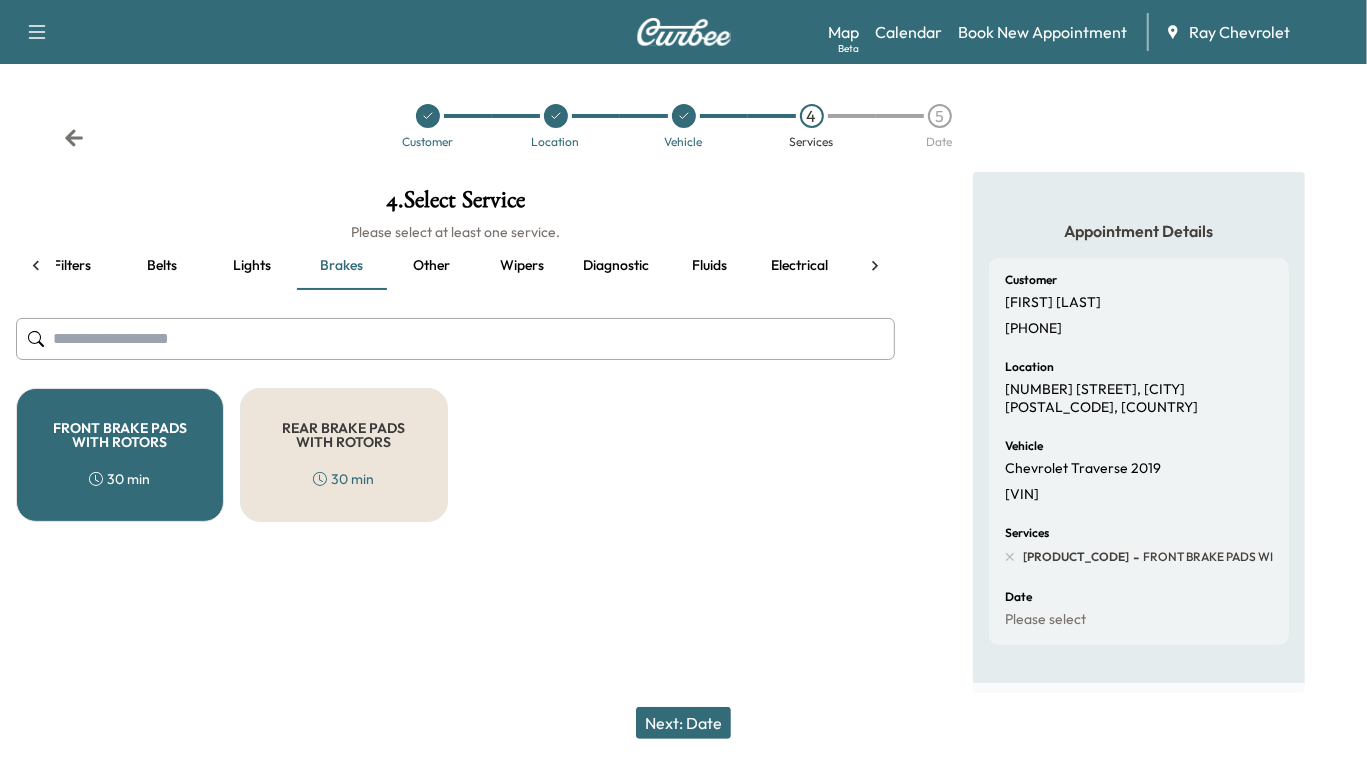 click 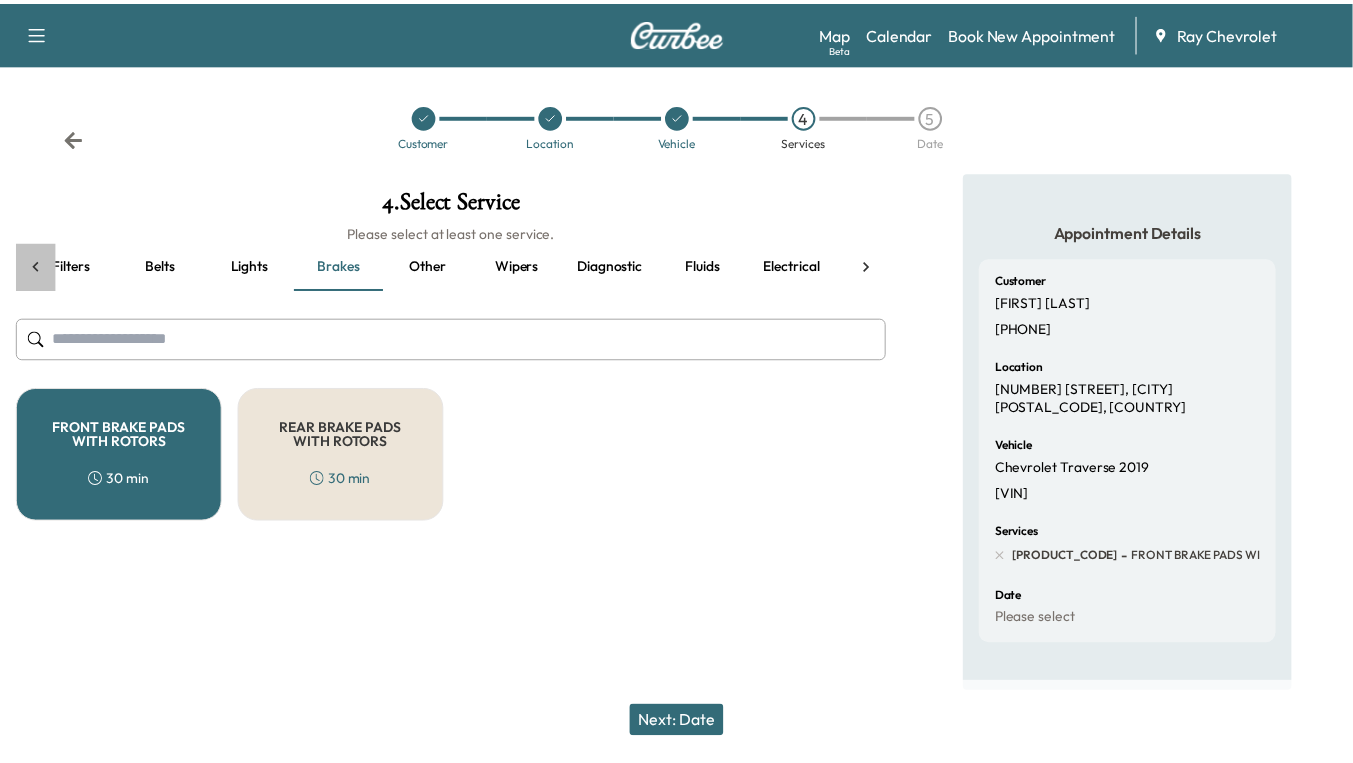scroll, scrollTop: 0, scrollLeft: 0, axis: both 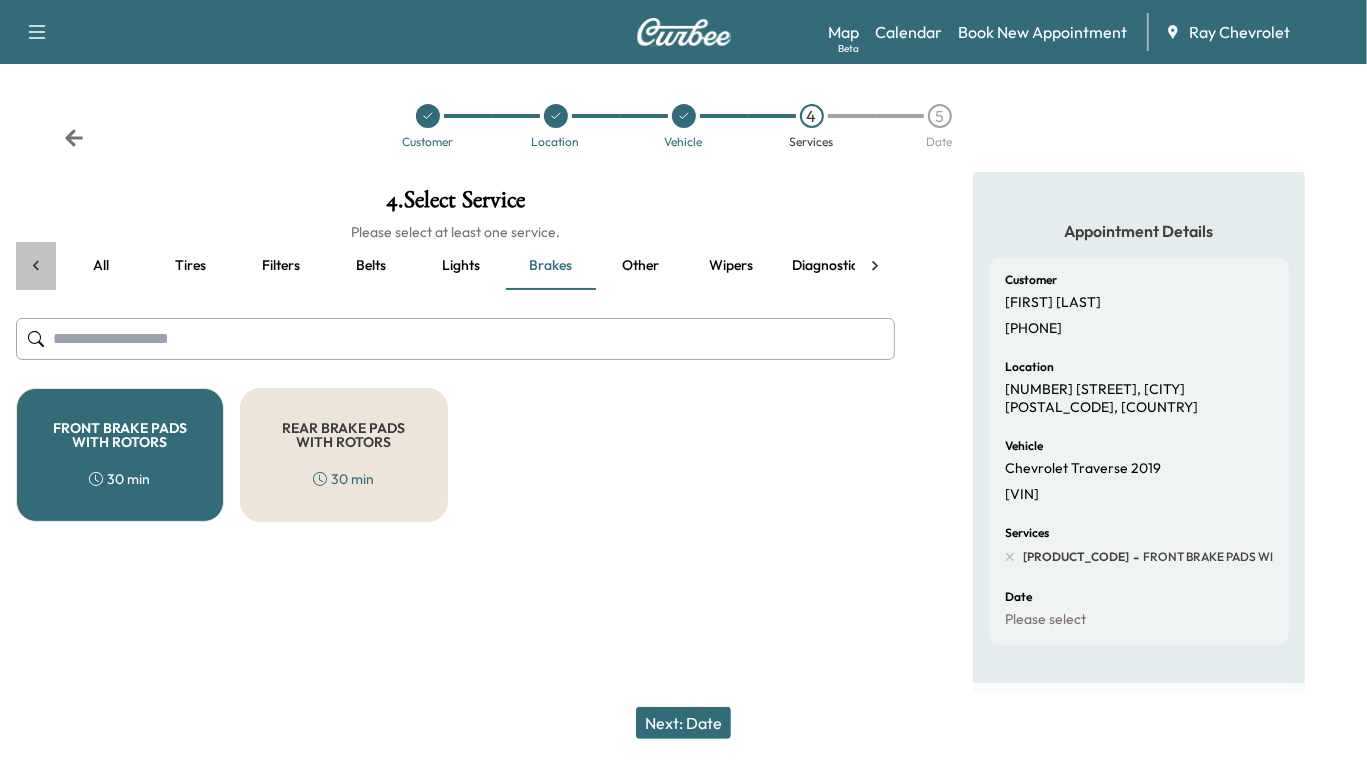 click on "all Tires Filters Belts Lights Brakes Other Wipers Diagnostic Fluids Electrical Recall" at bounding box center (455, 266) 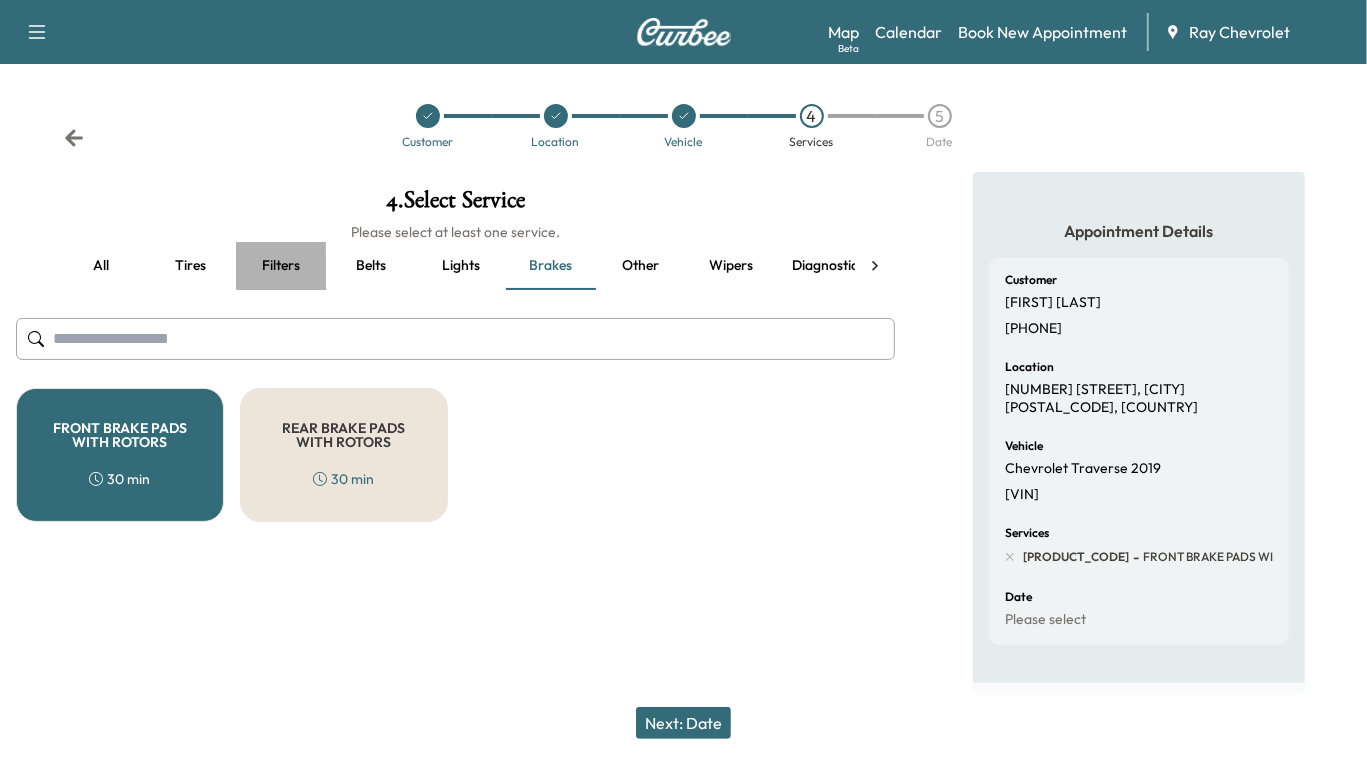 click on "Filters" at bounding box center [281, 266] 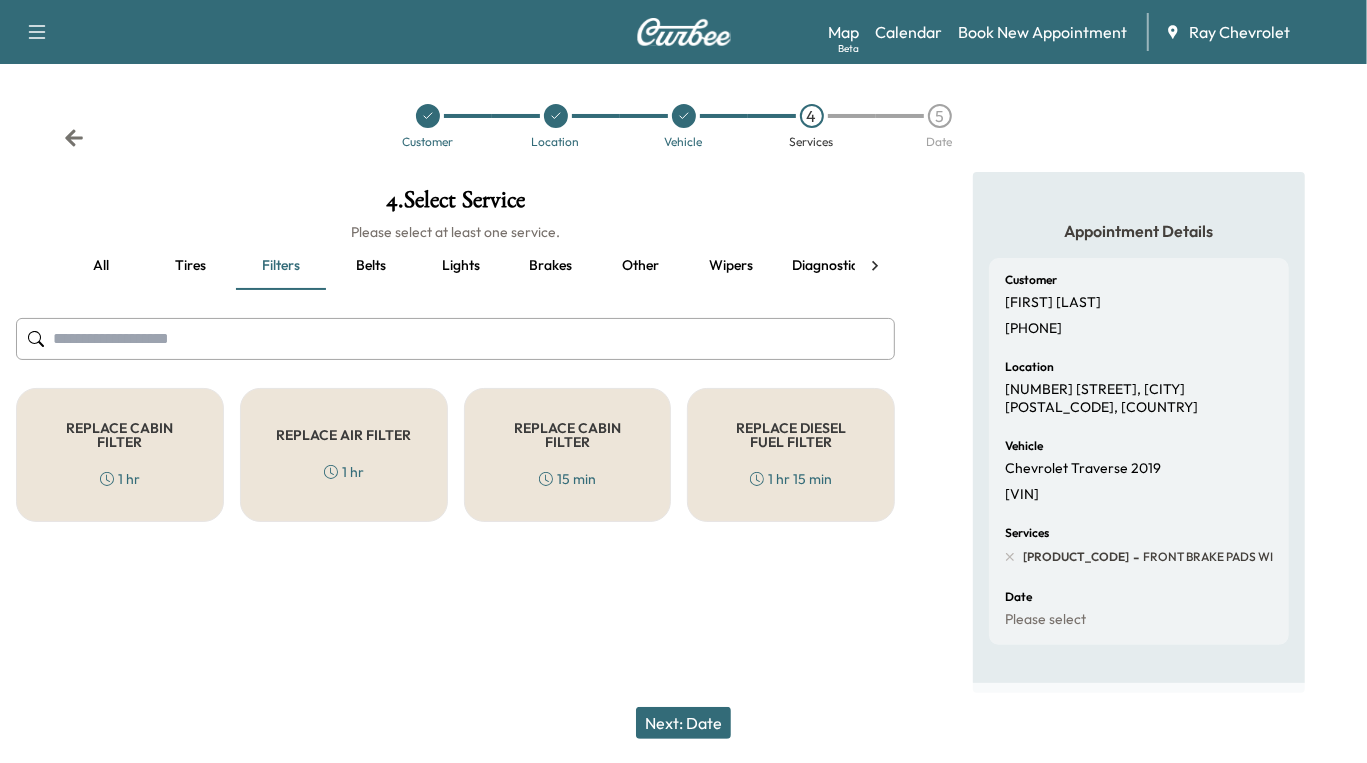click on "REPLACE CABIN FILTER" at bounding box center (120, 435) 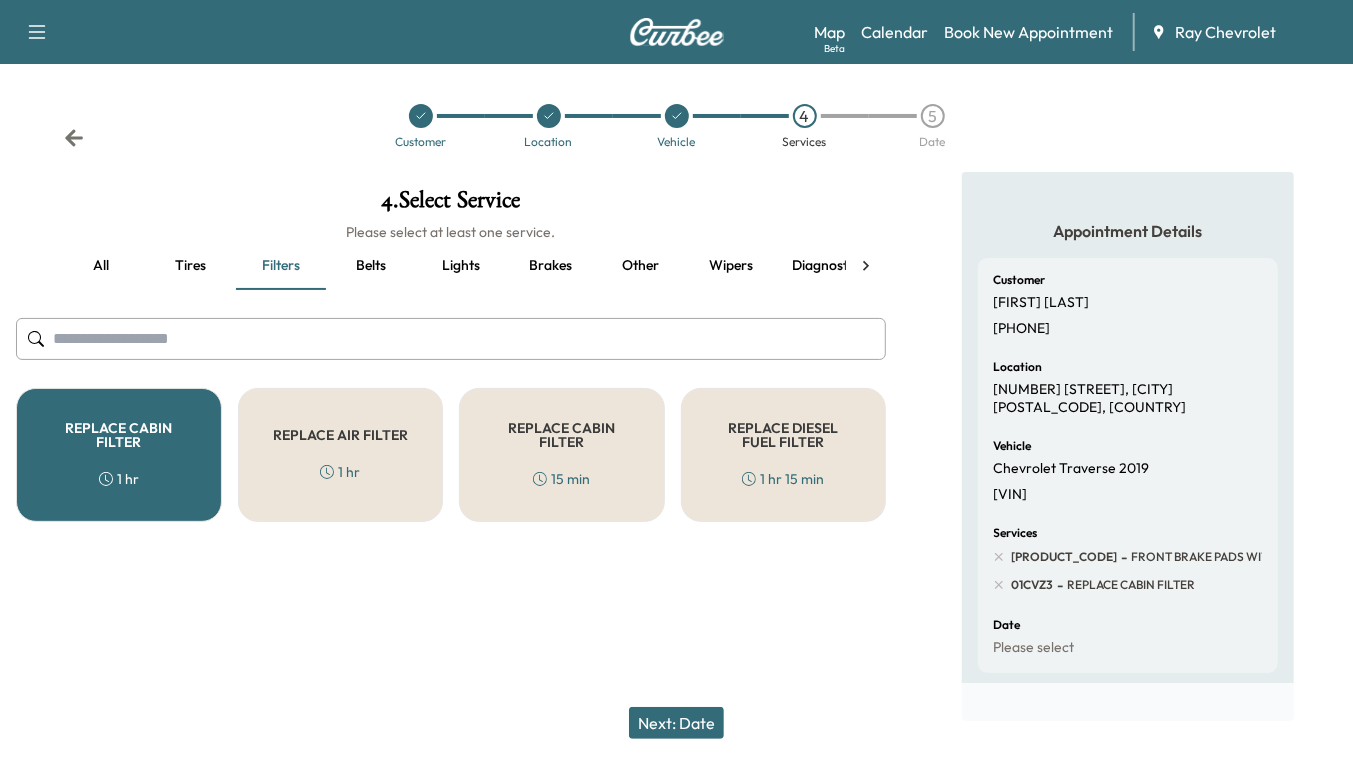click on "Next: Date" at bounding box center (676, 723) 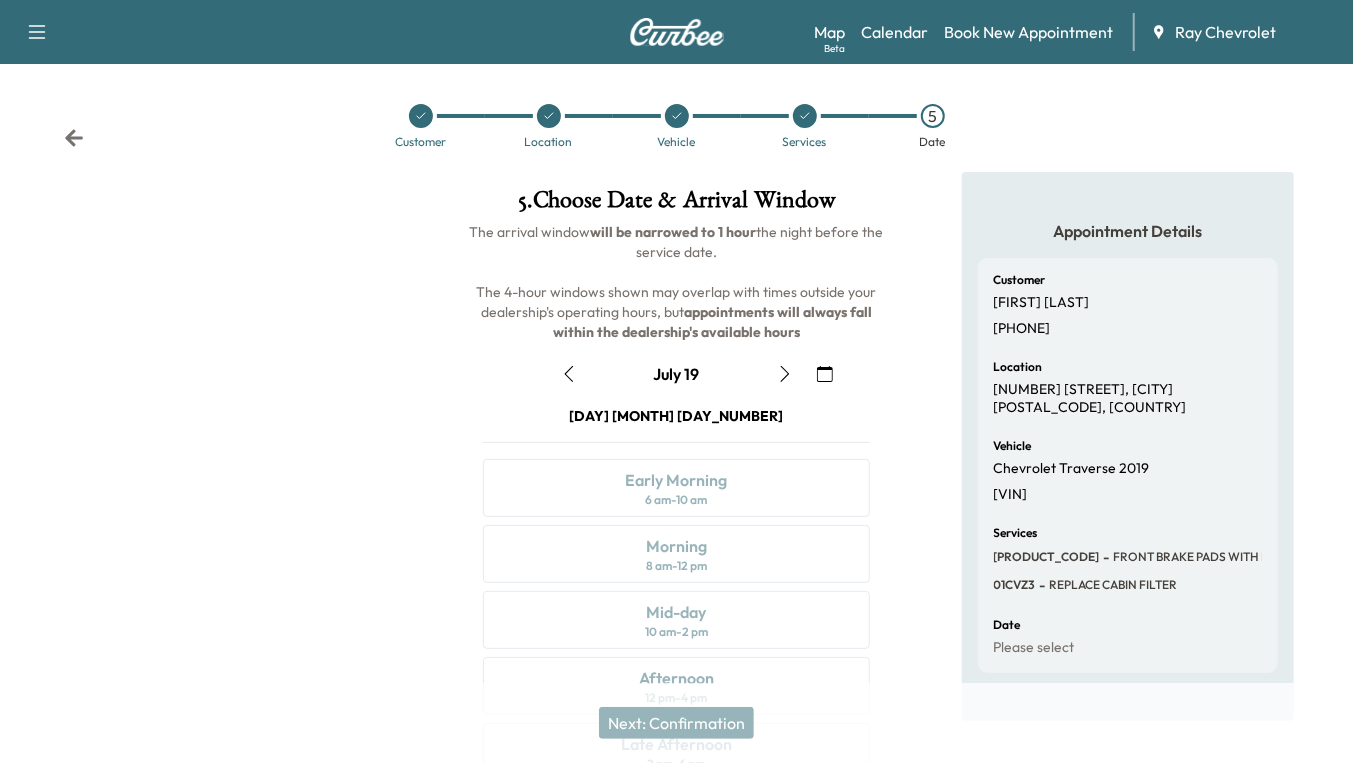 click 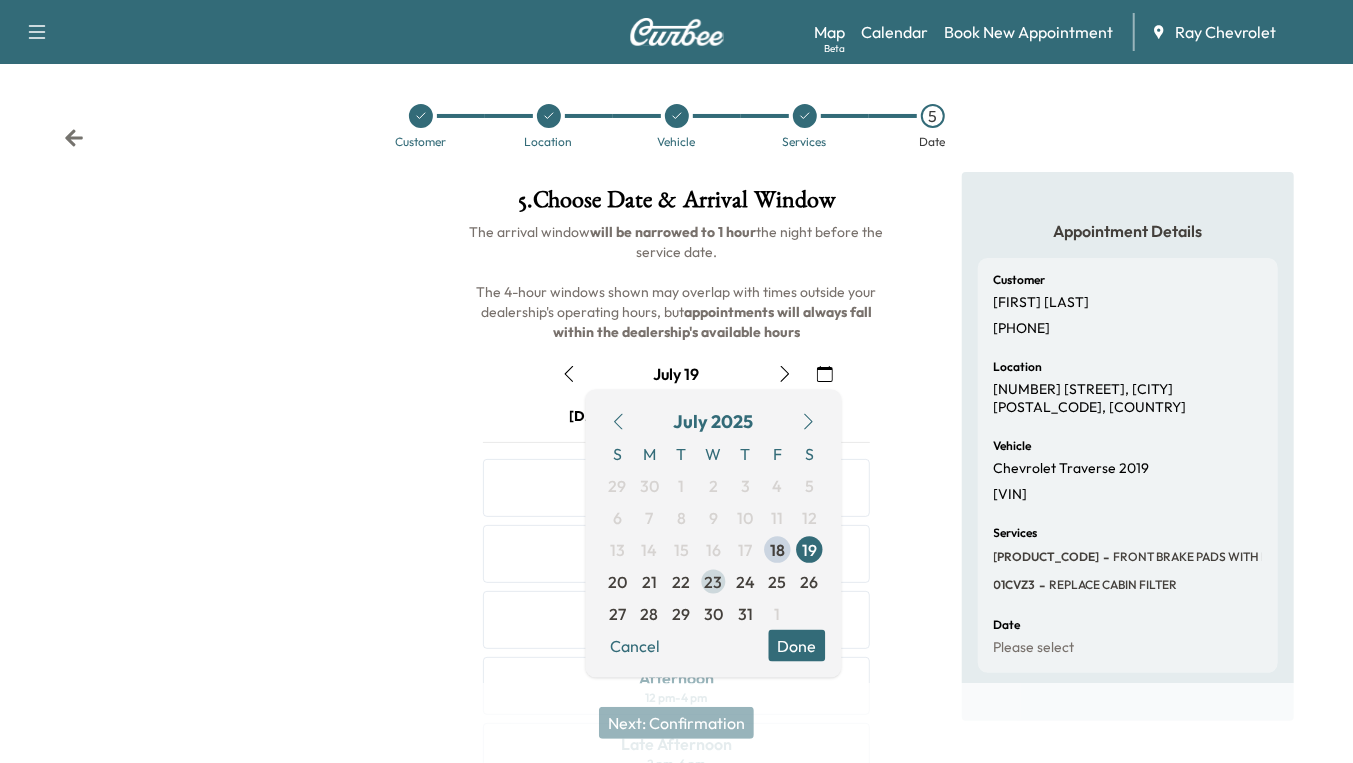 click on "23" at bounding box center (713, 582) 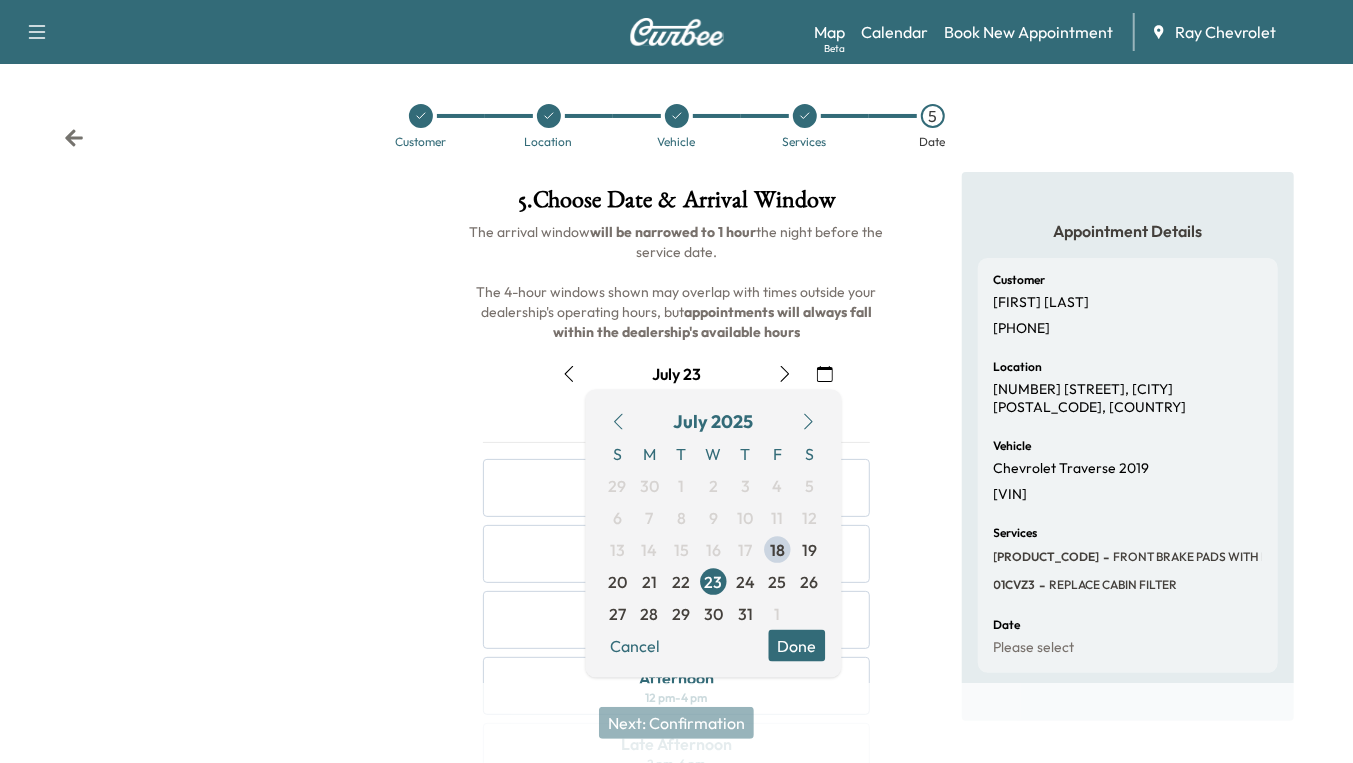 click on "Done" at bounding box center (796, 646) 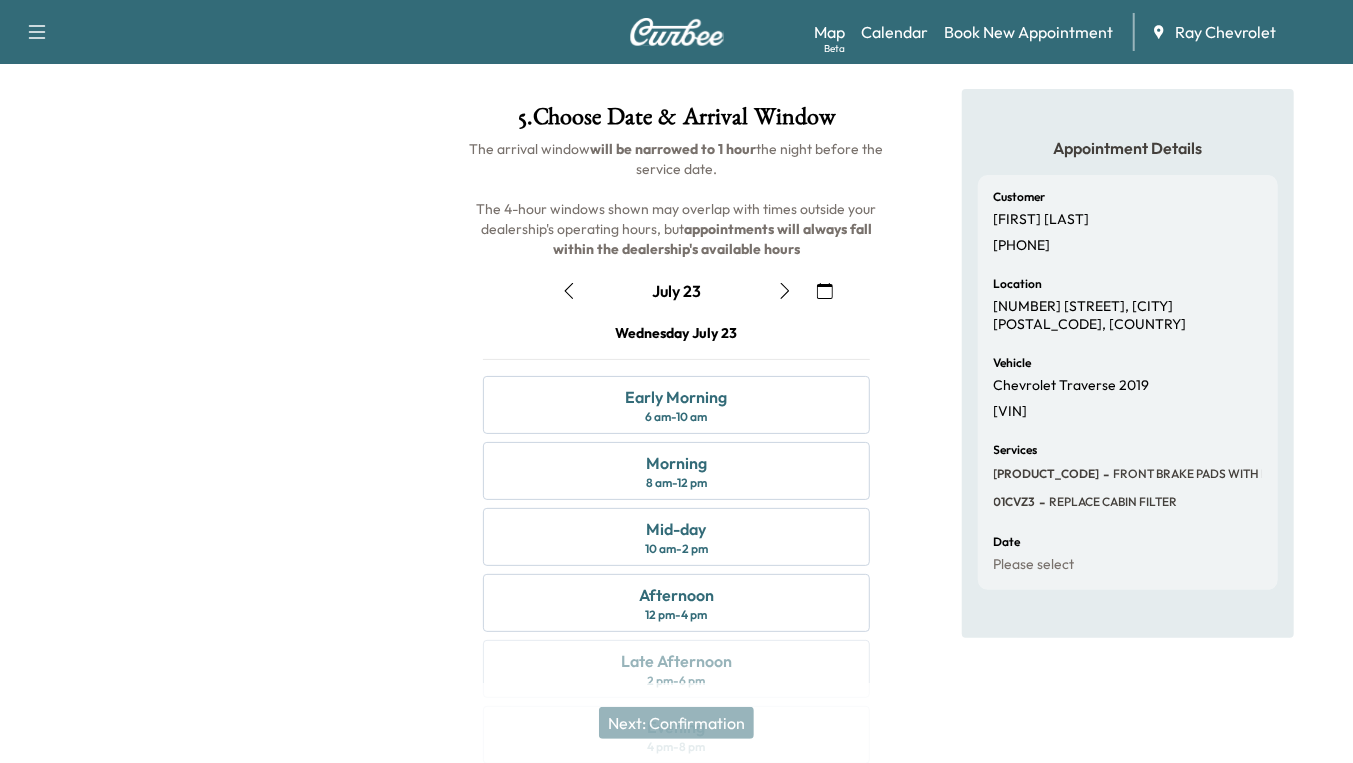 scroll, scrollTop: 83, scrollLeft: 0, axis: vertical 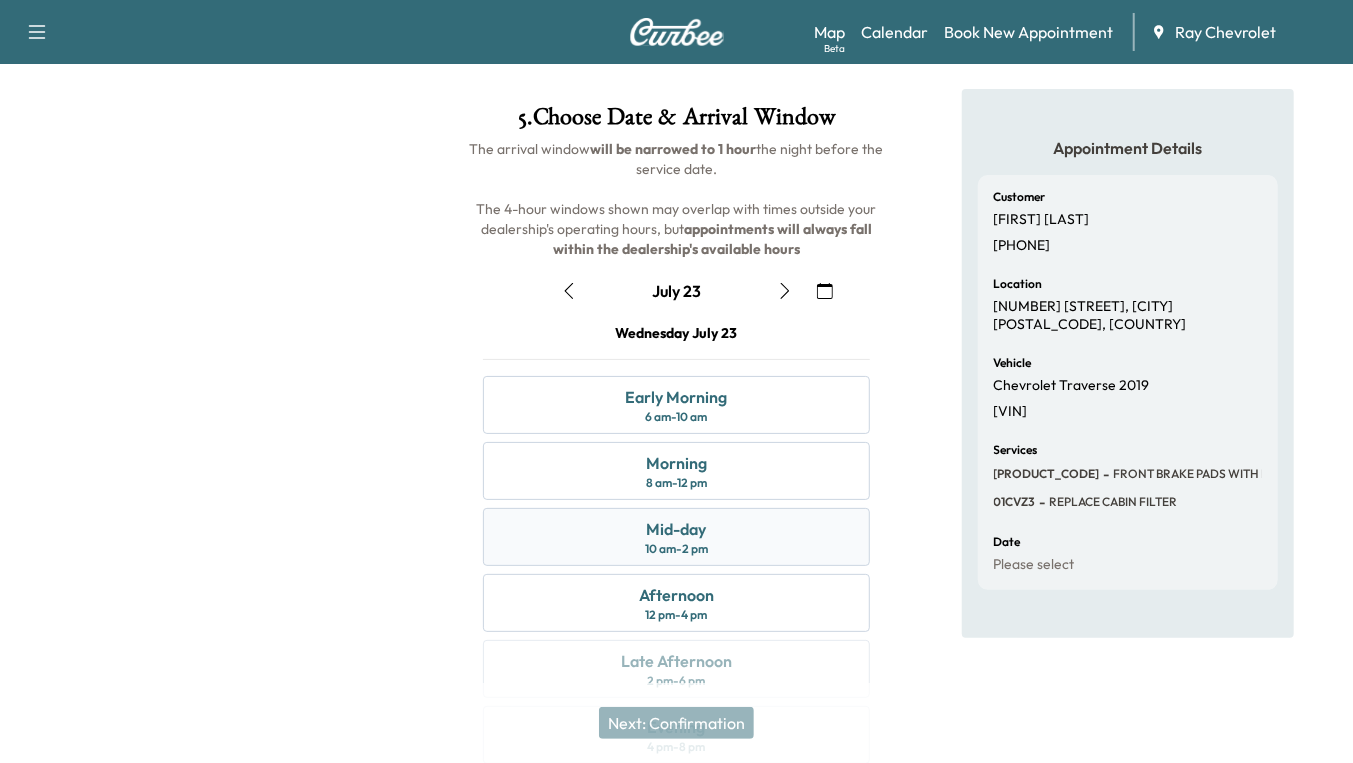 click on "Mid-day 10 am  -  2 pm" at bounding box center (676, 537) 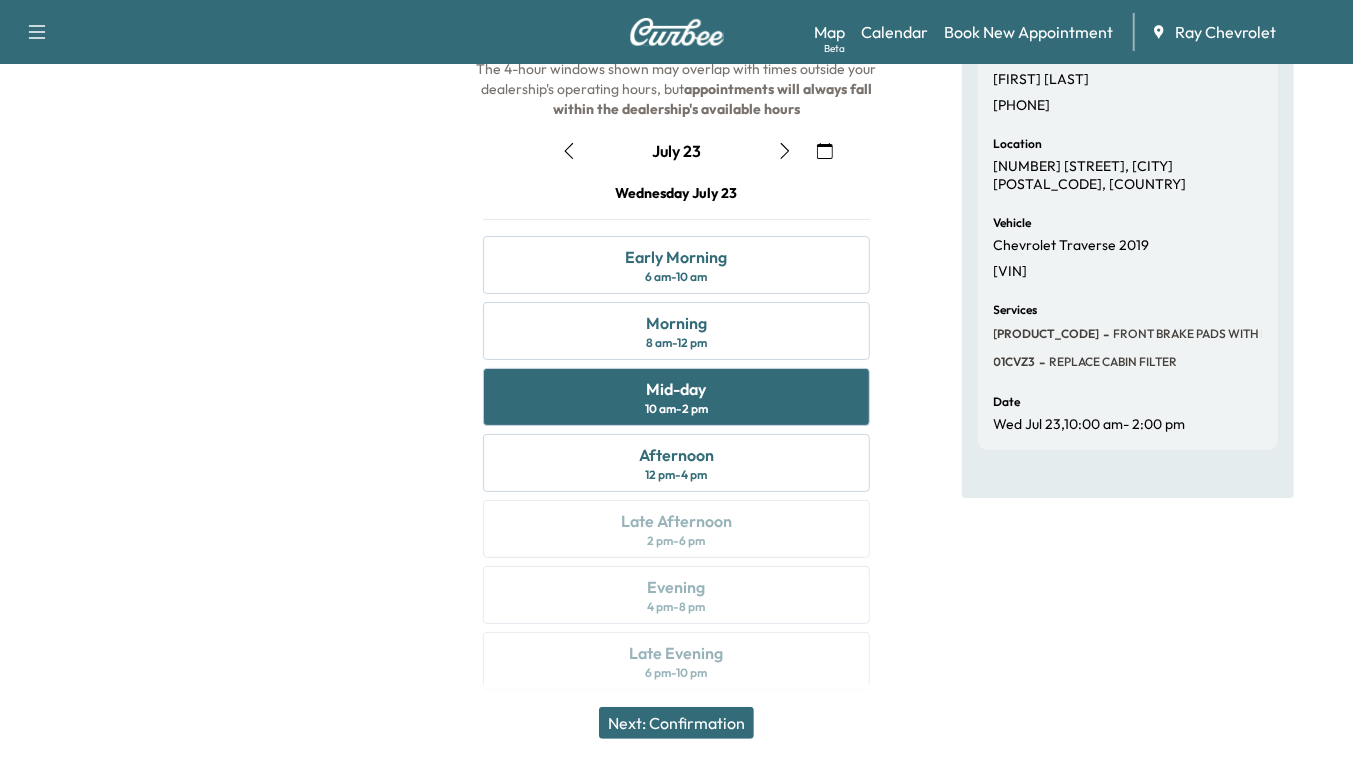 scroll, scrollTop: 223, scrollLeft: 0, axis: vertical 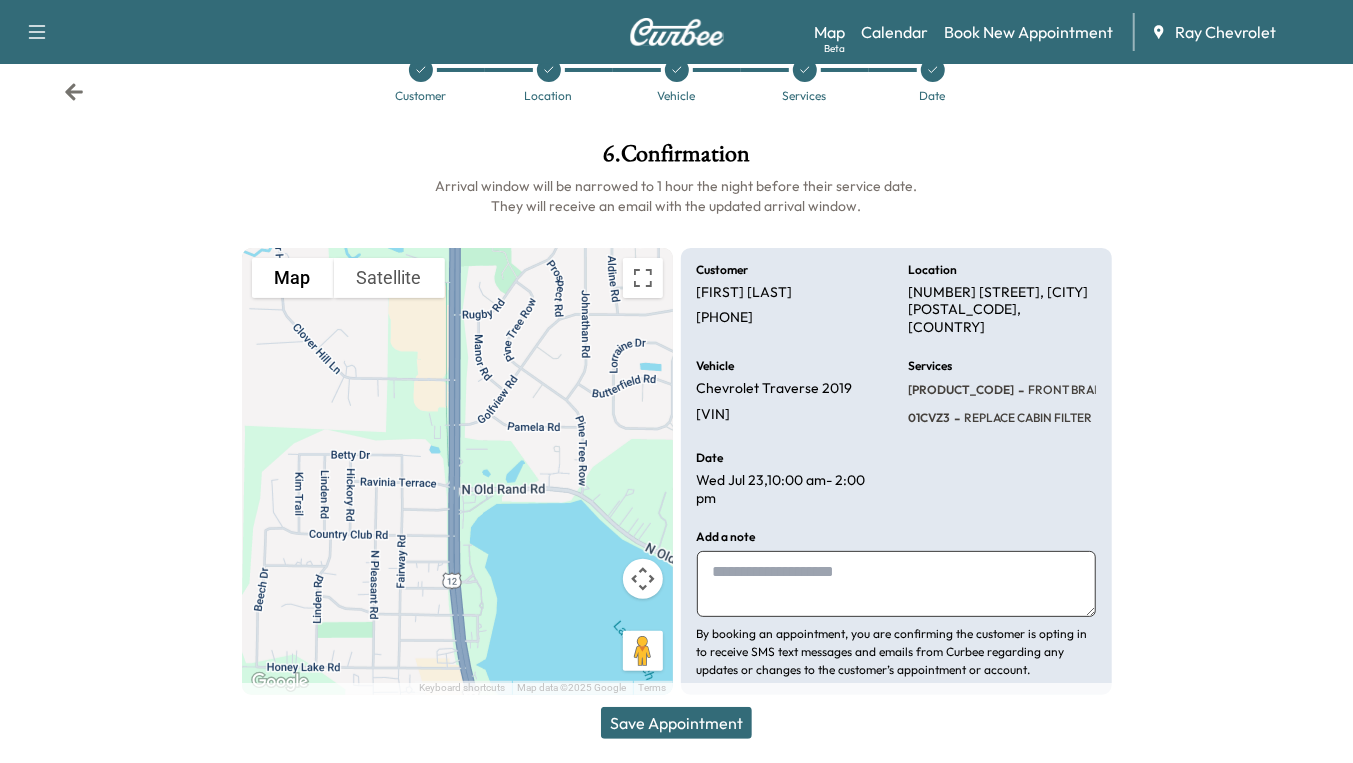 click at bounding box center (896, 584) 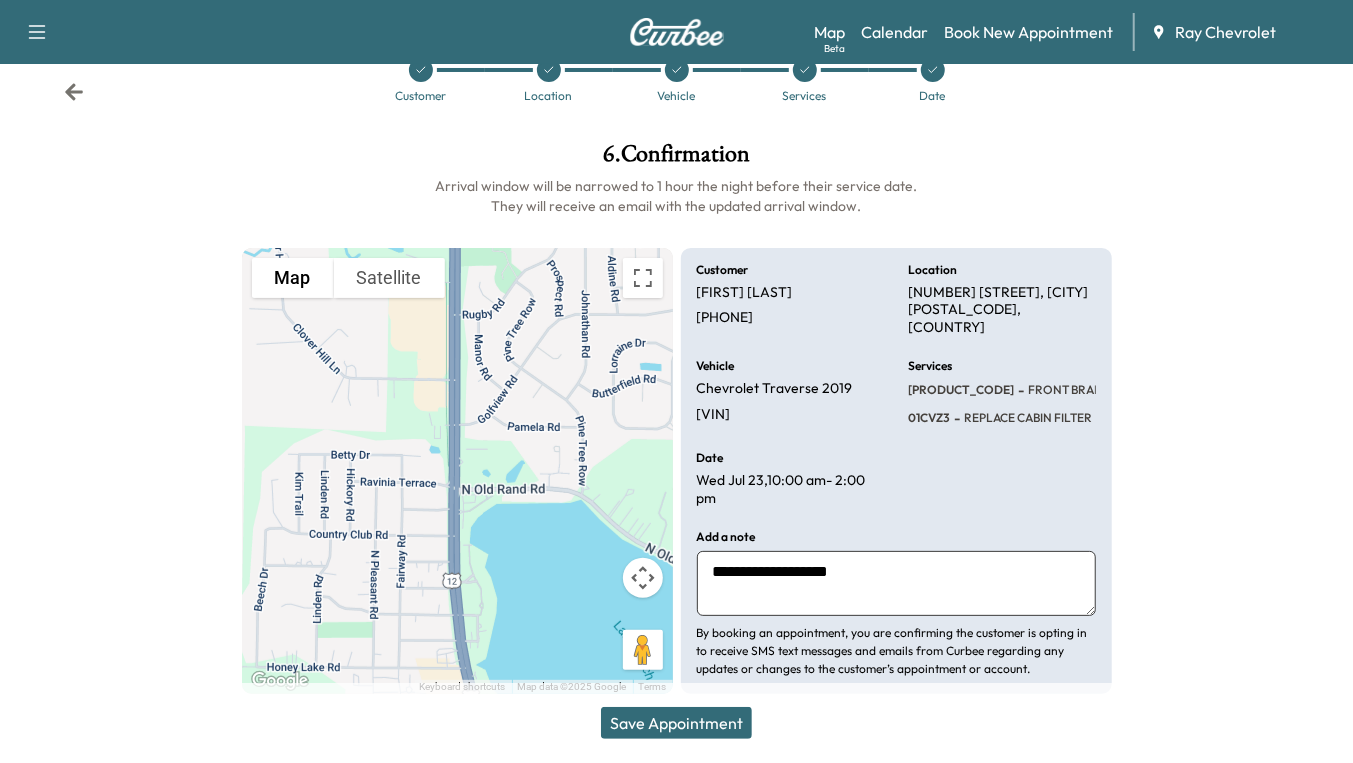 type on "**********" 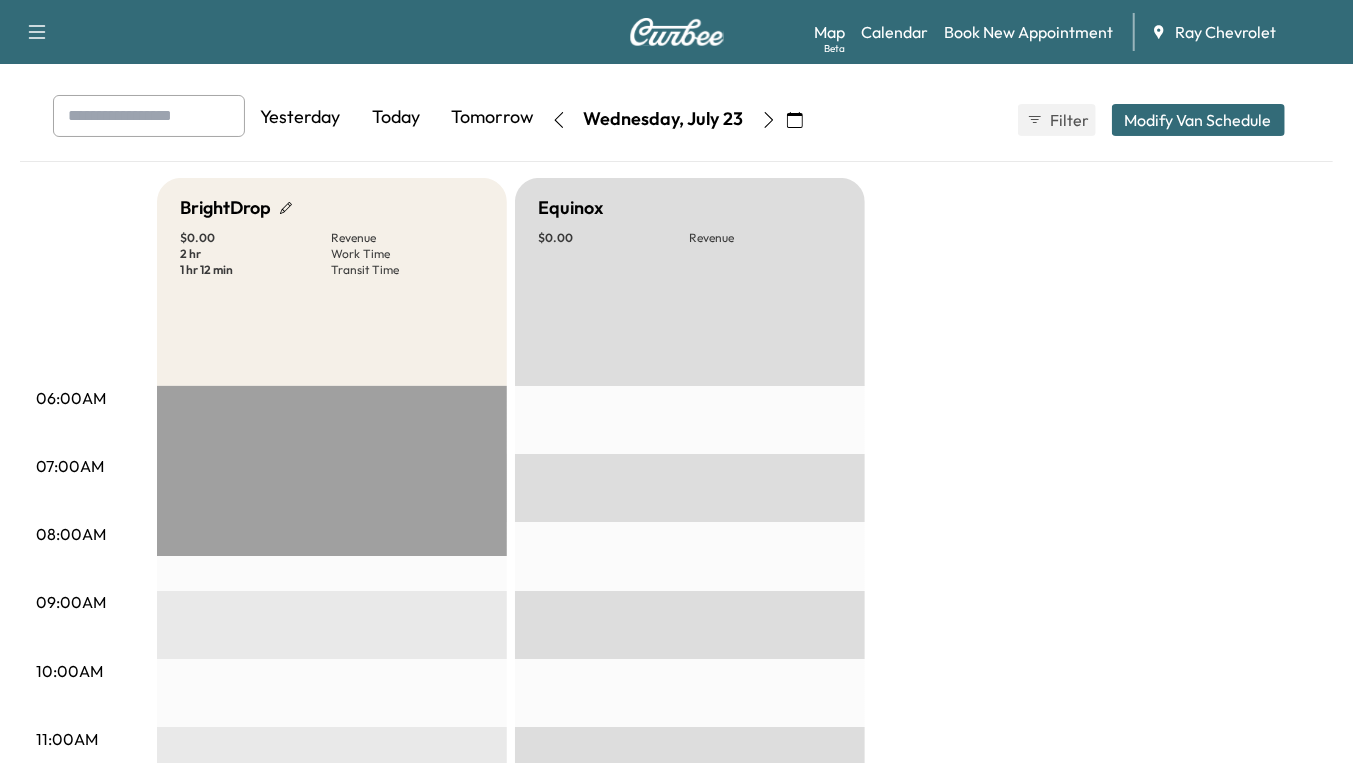 scroll, scrollTop: 0, scrollLeft: 0, axis: both 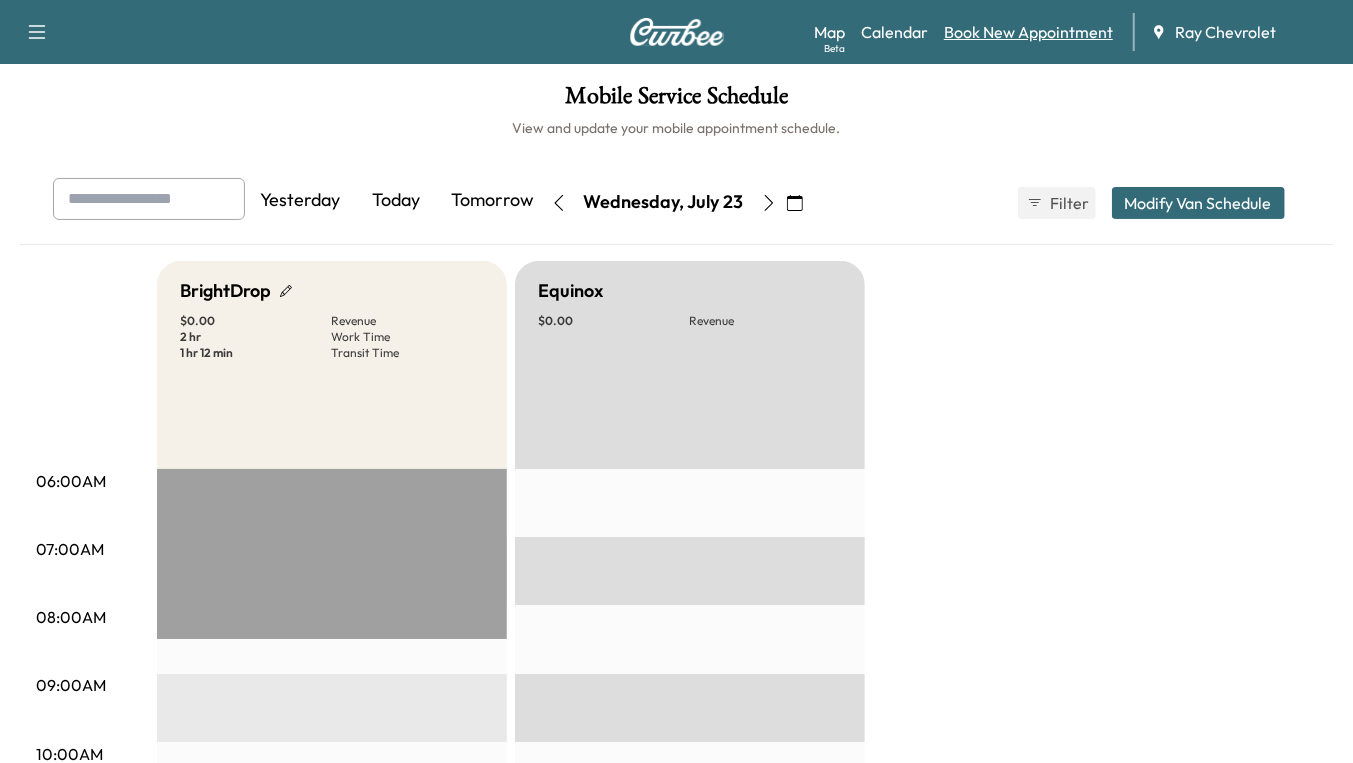 click on "Book New Appointment" at bounding box center [1028, 32] 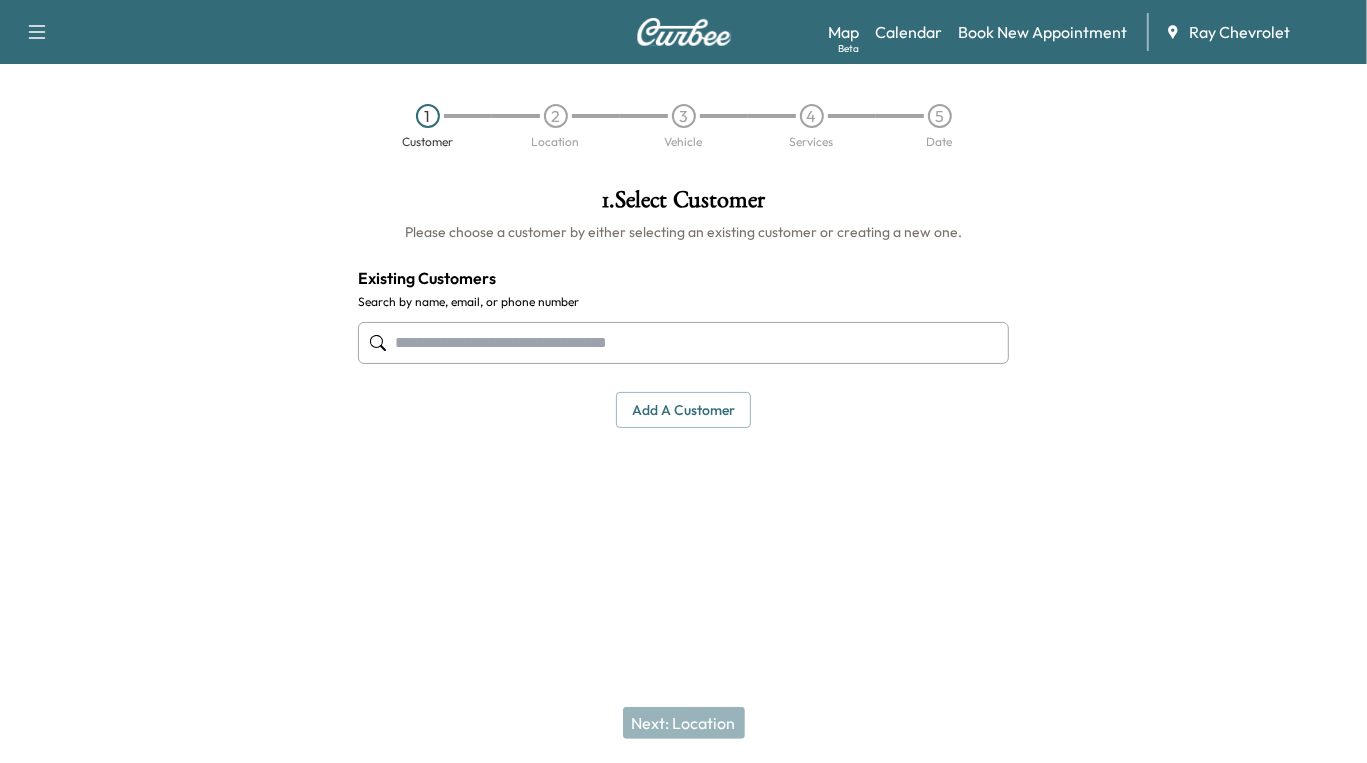 click at bounding box center [684, 343] 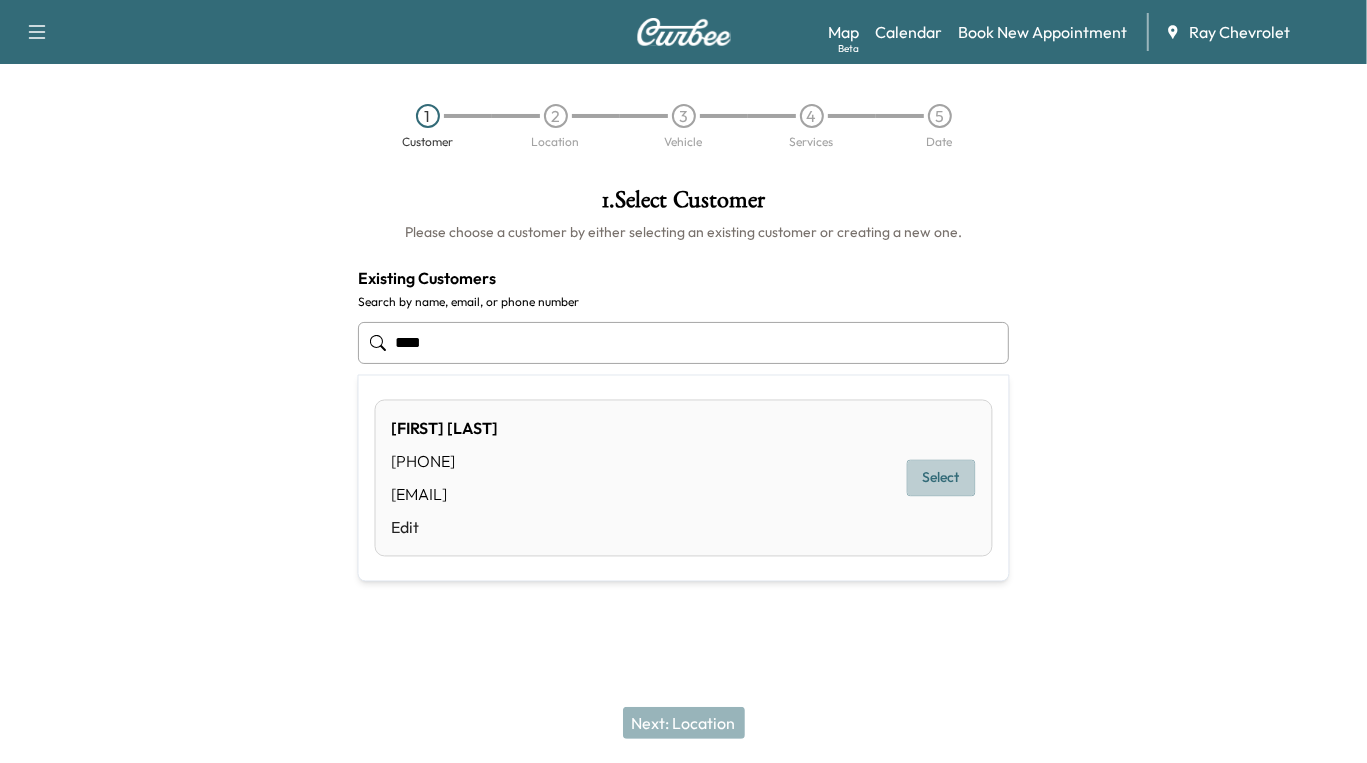 click on "Select" at bounding box center [941, 478] 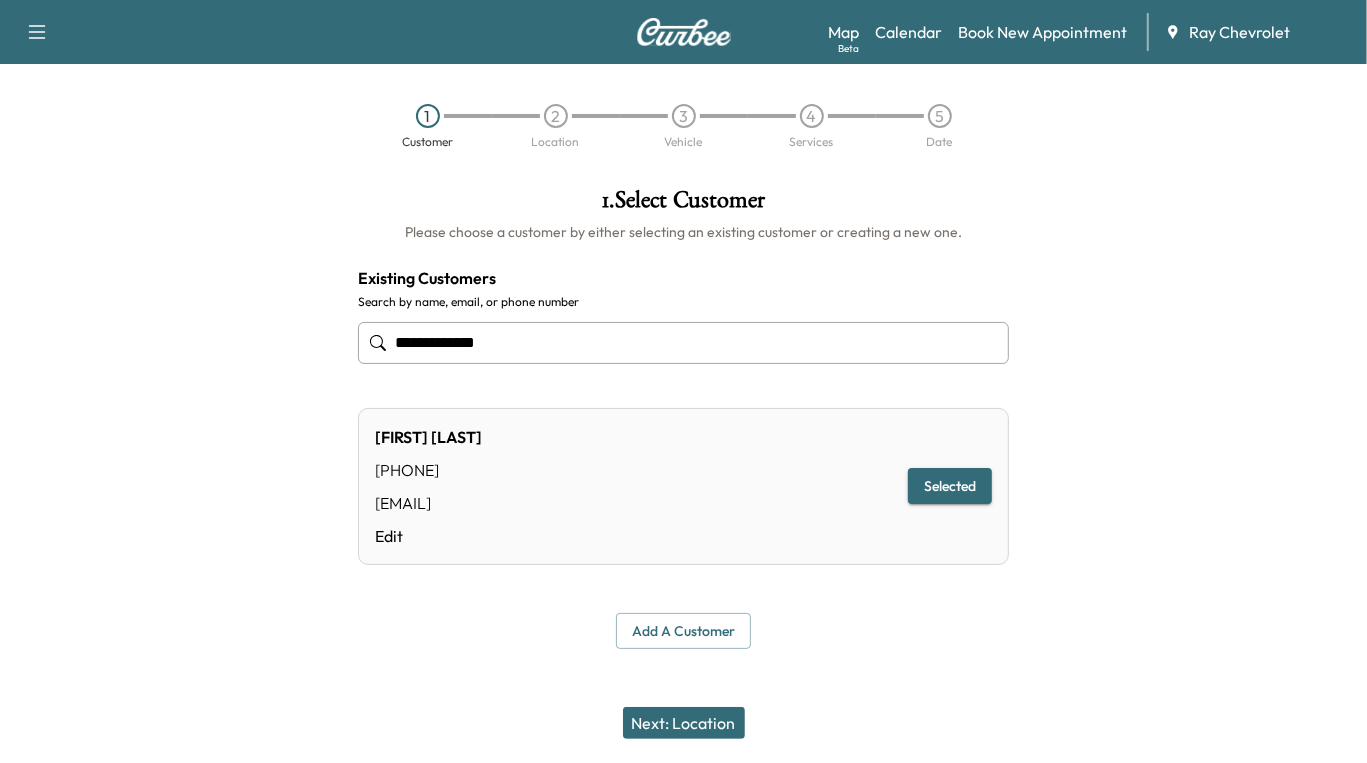 type on "**********" 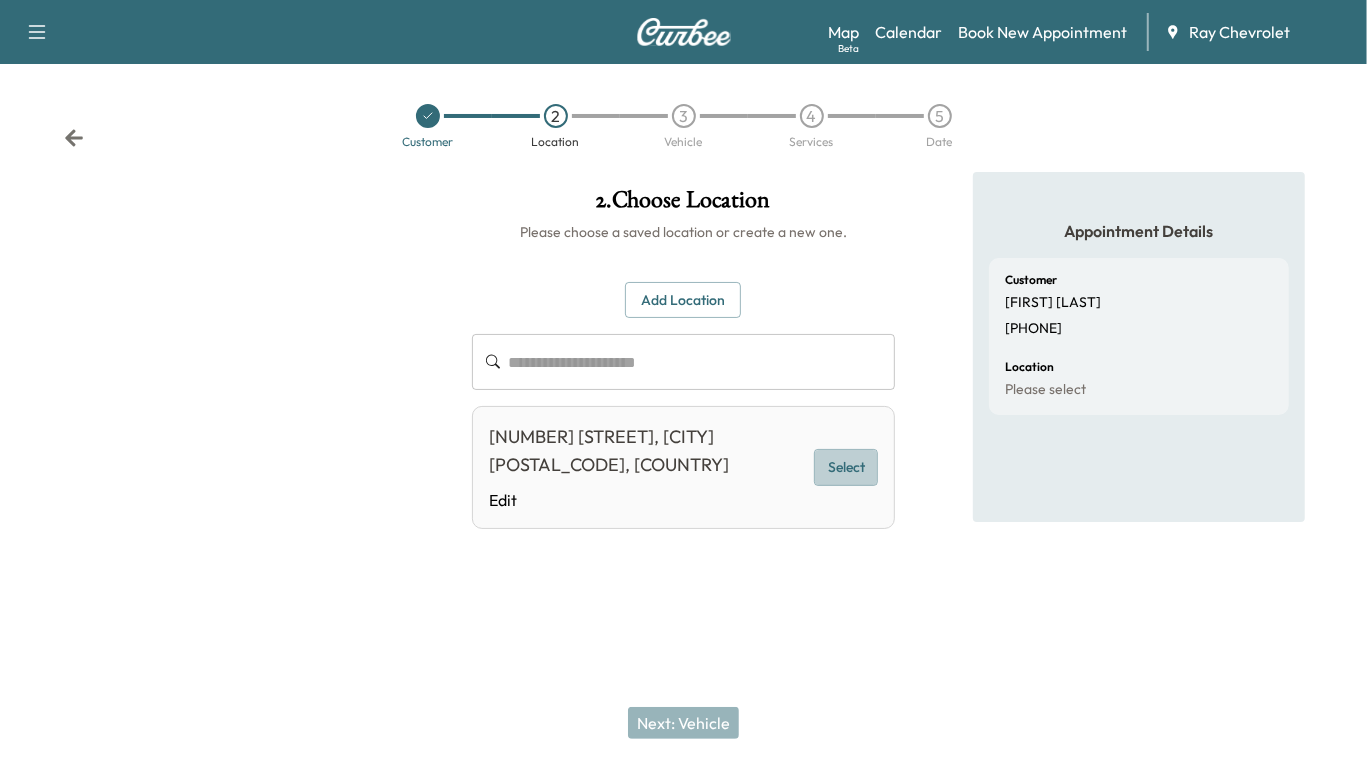 click on "Select" at bounding box center [846, 467] 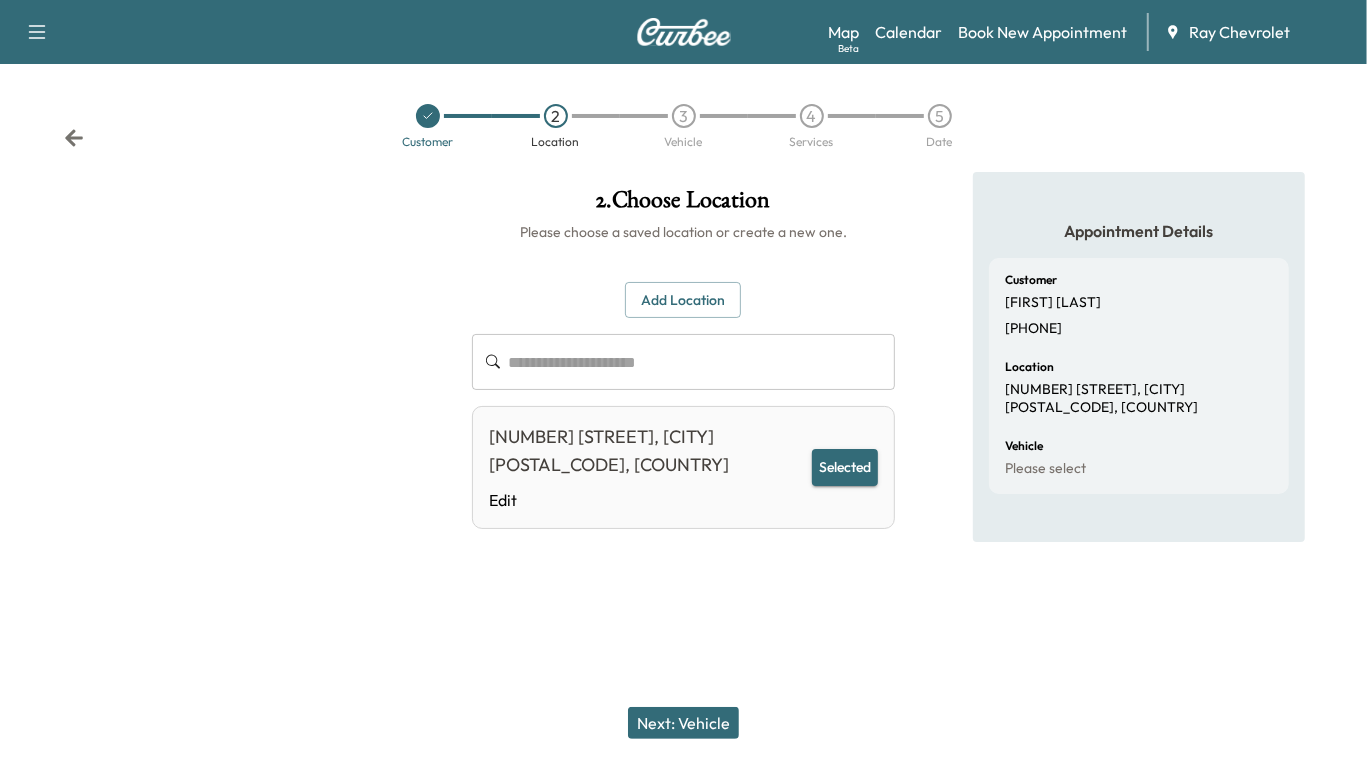 click on "Next: Vehicle" at bounding box center (683, 723) 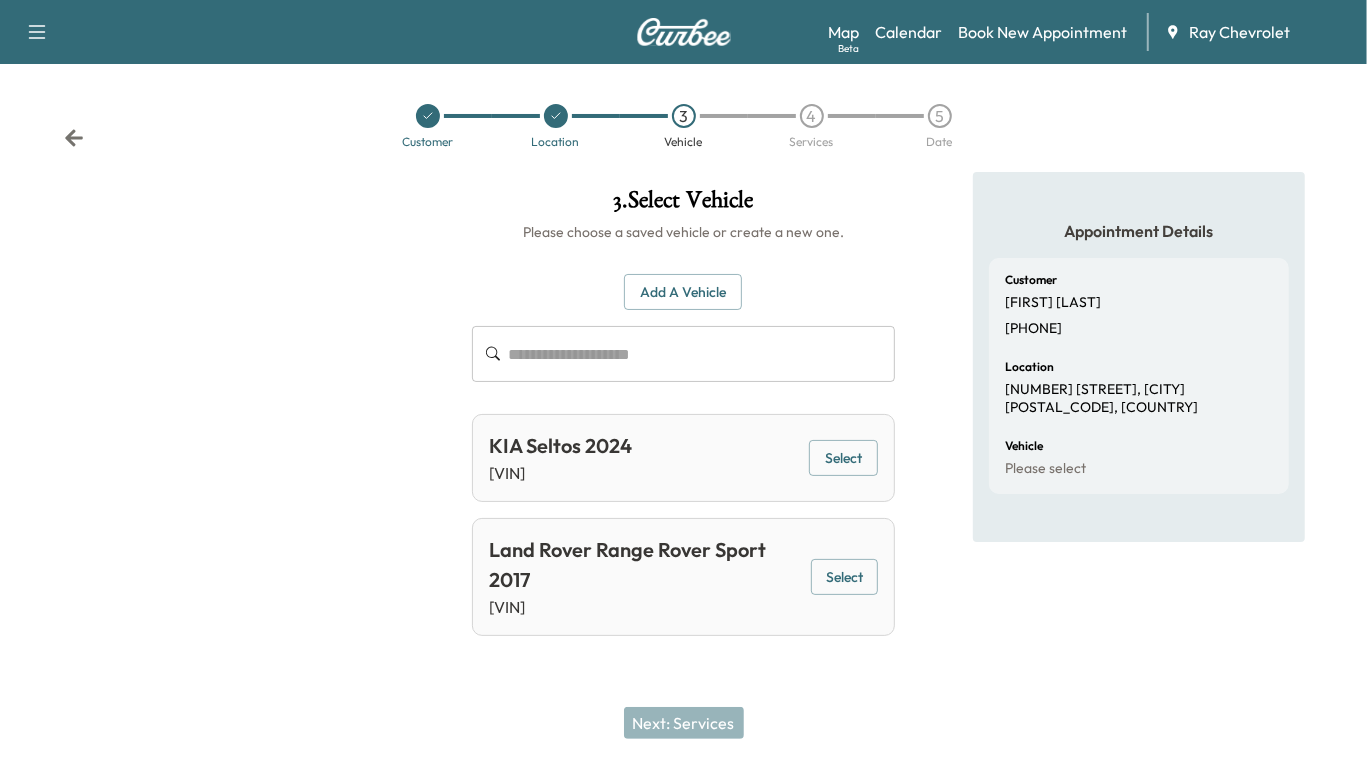 click on "Select" at bounding box center [845, 577] 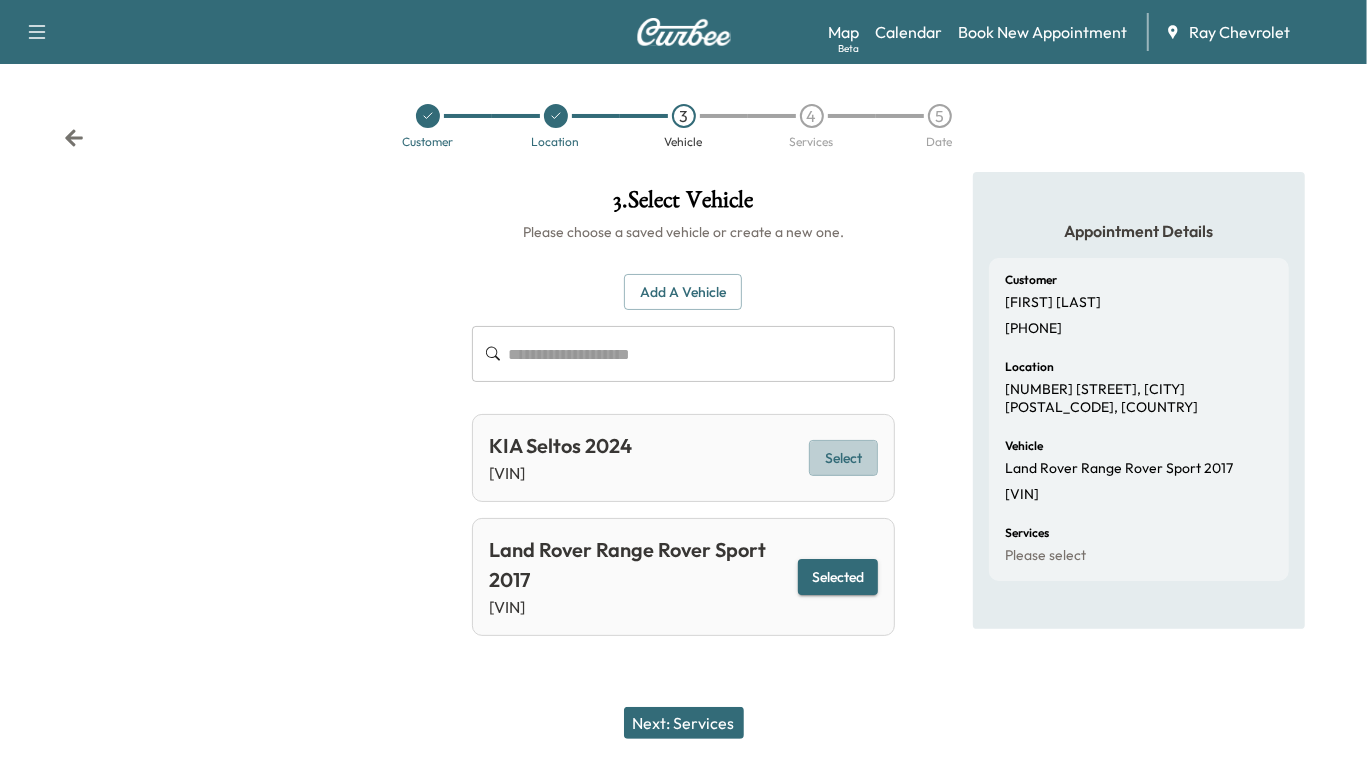click on "Select" at bounding box center [843, 458] 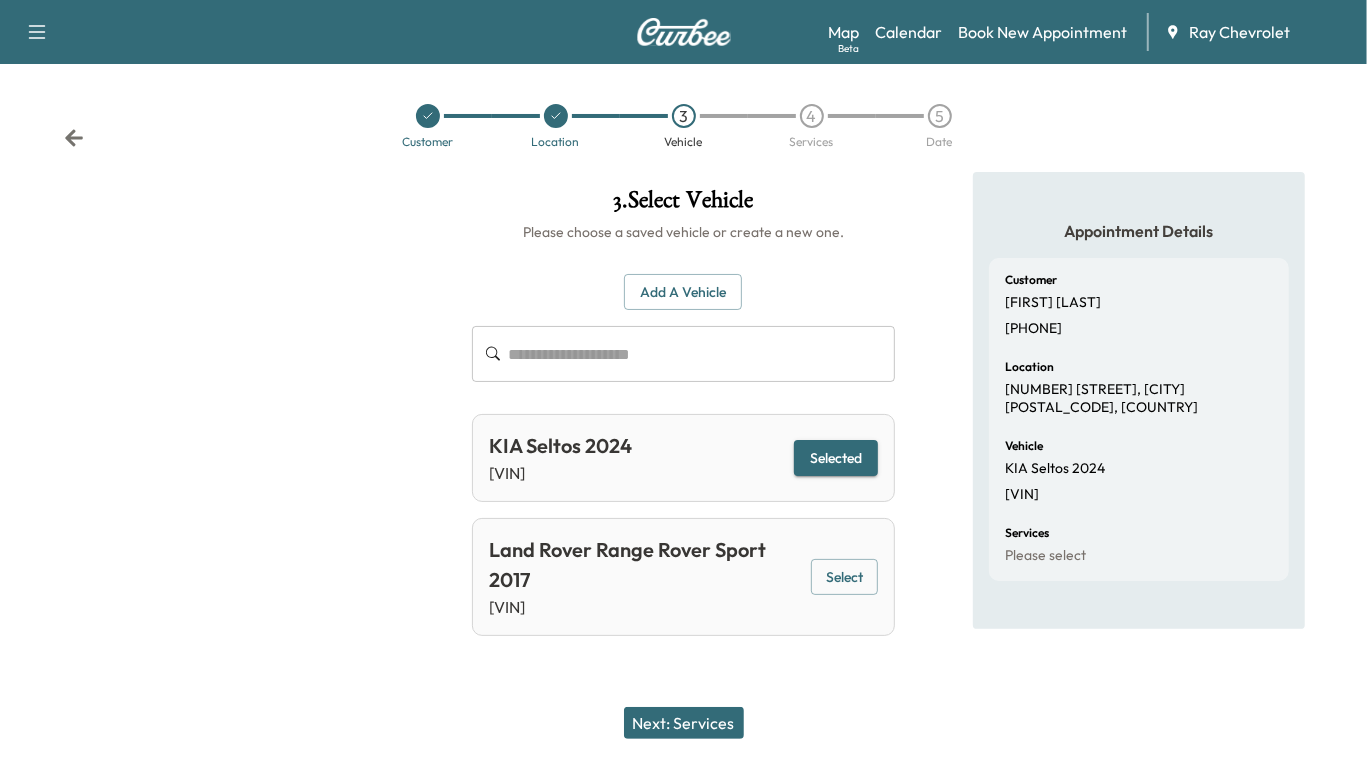 click on "Next: Services" at bounding box center [684, 723] 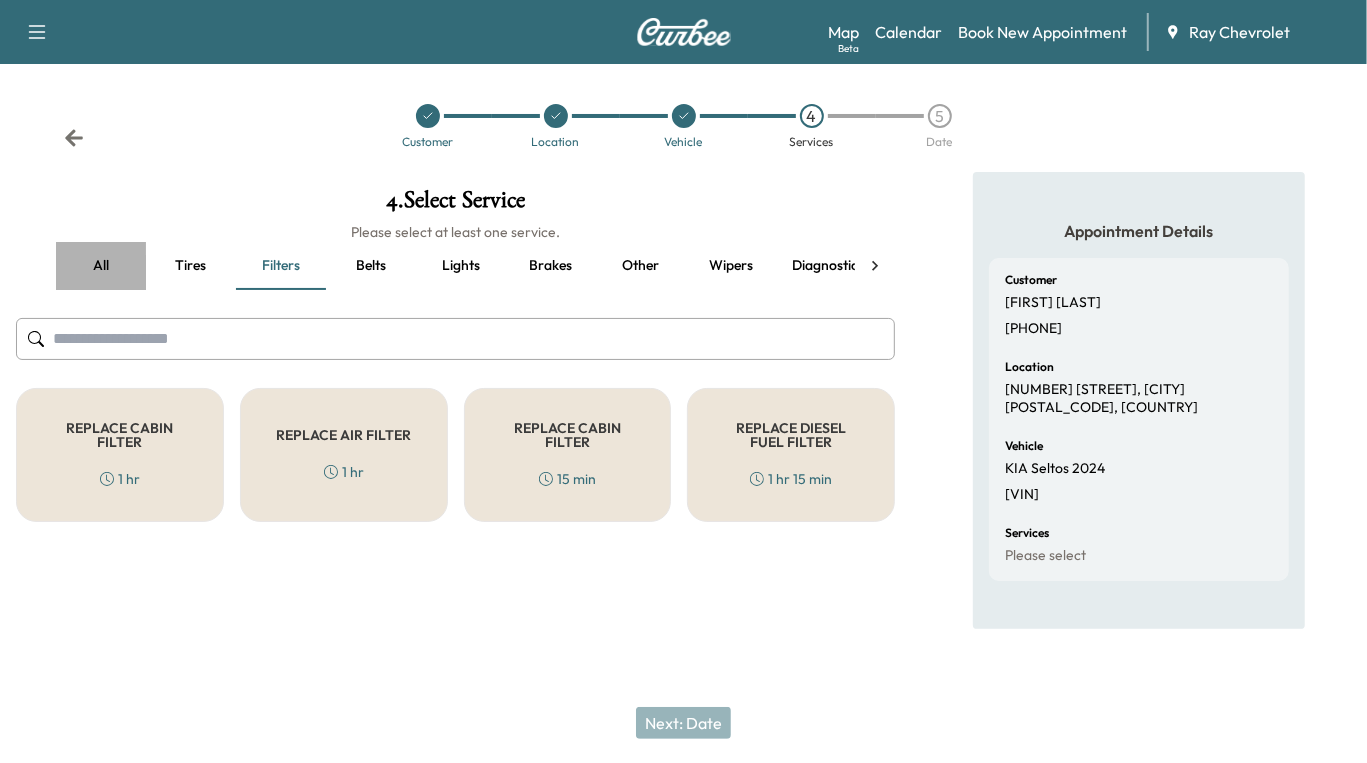click on "all" at bounding box center [101, 266] 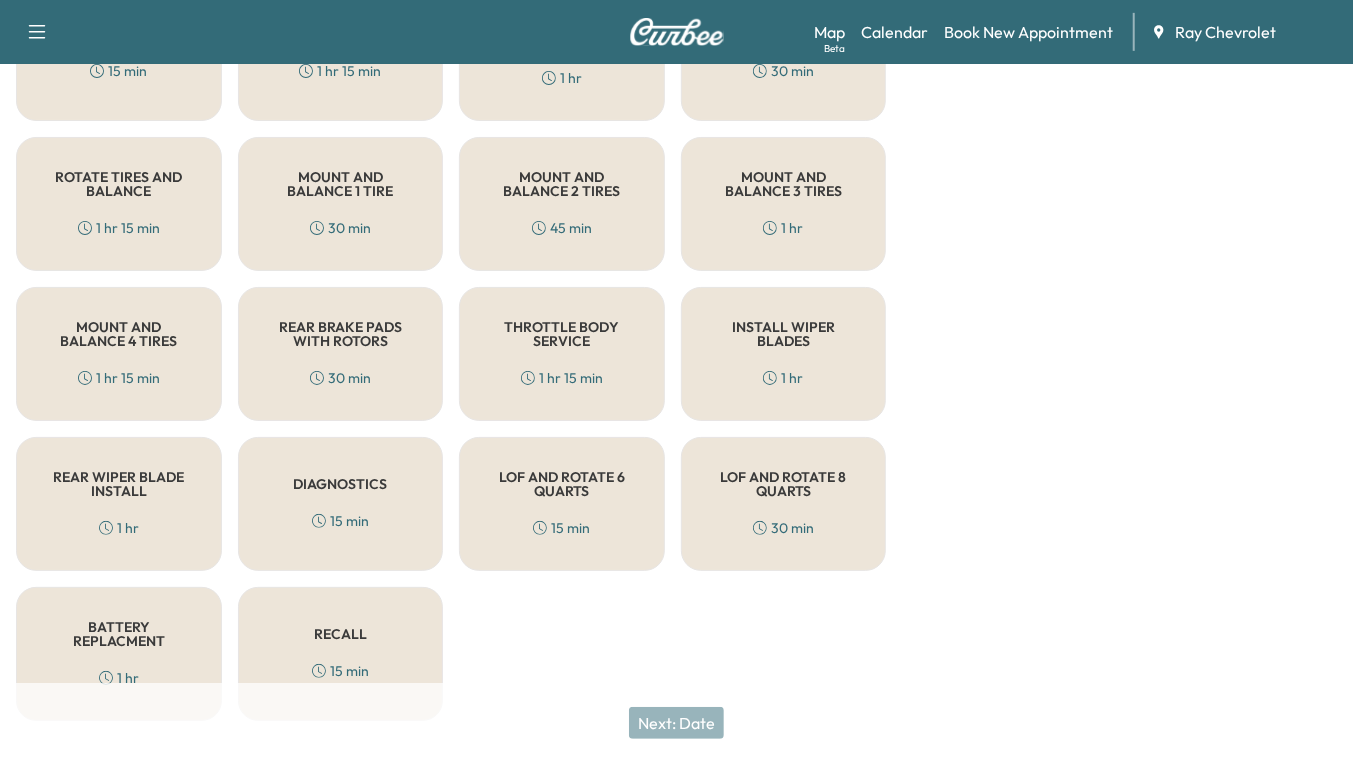 scroll, scrollTop: 596, scrollLeft: 0, axis: vertical 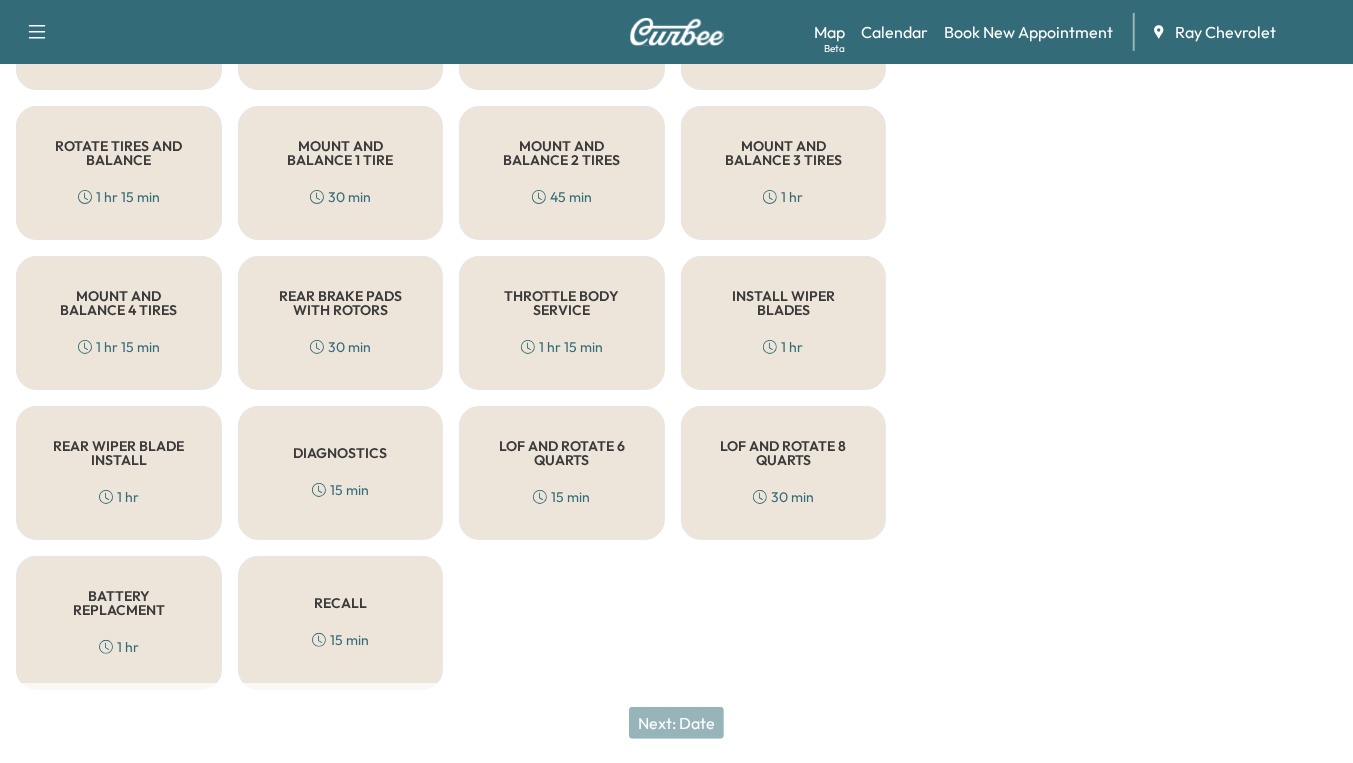 click on "DIAGNOSTICS" at bounding box center [340, 453] 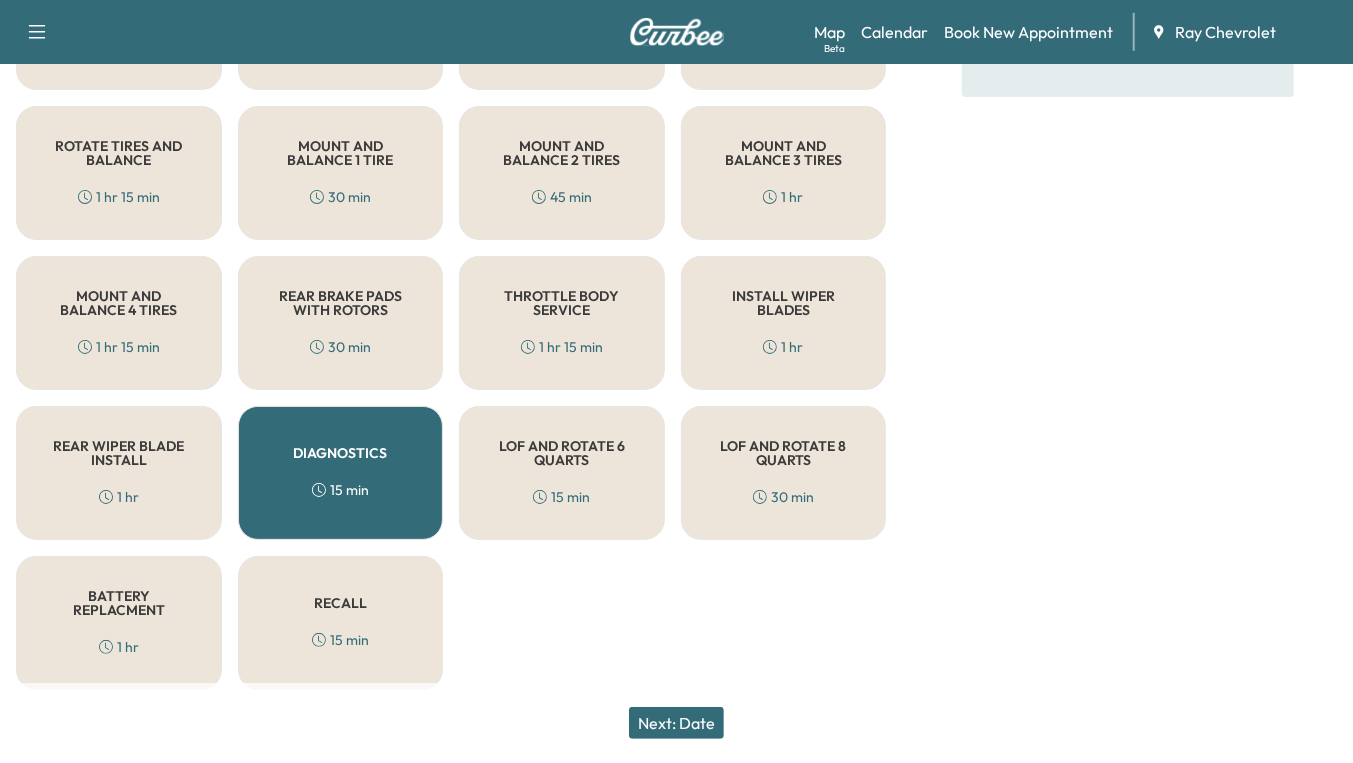 click on "LOF AND ROTATE 6 QUARTS" at bounding box center [562, 453] 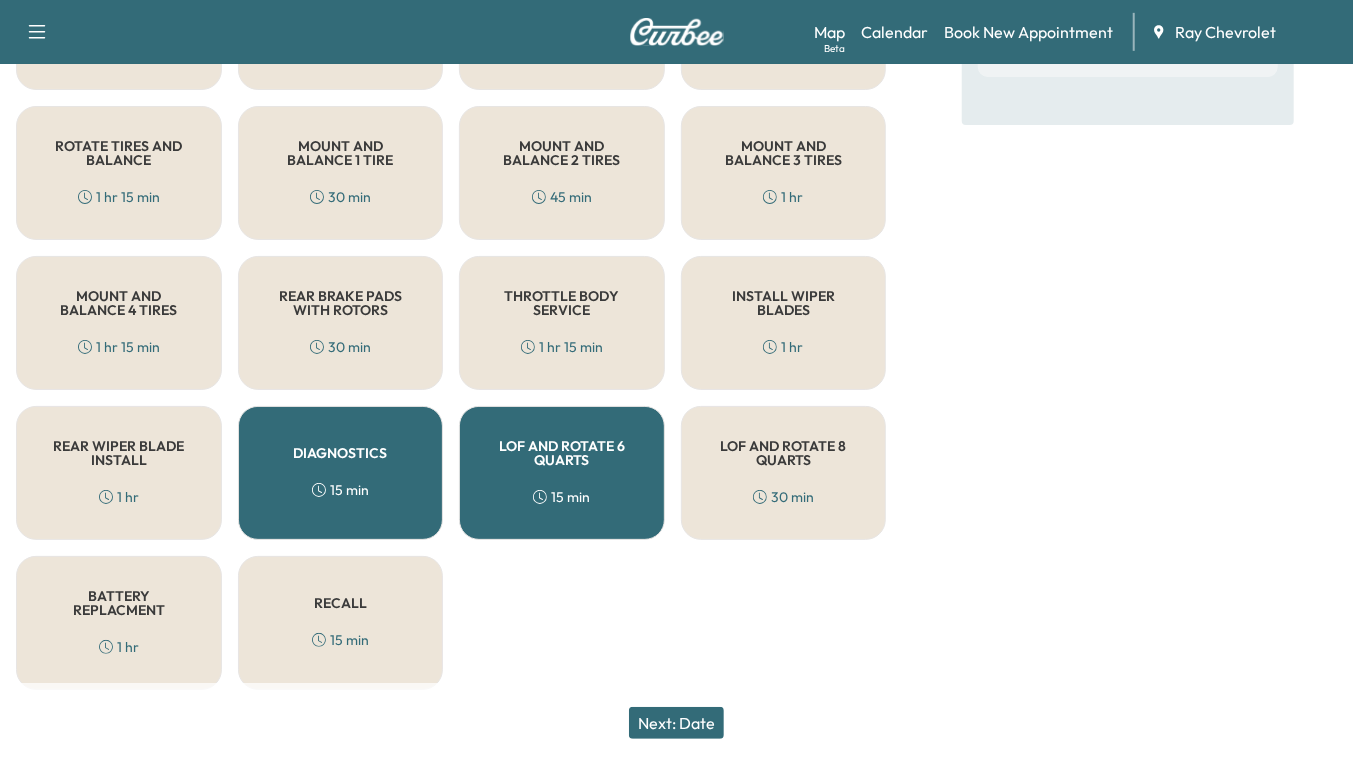 click on "Next: Date" at bounding box center [676, 723] 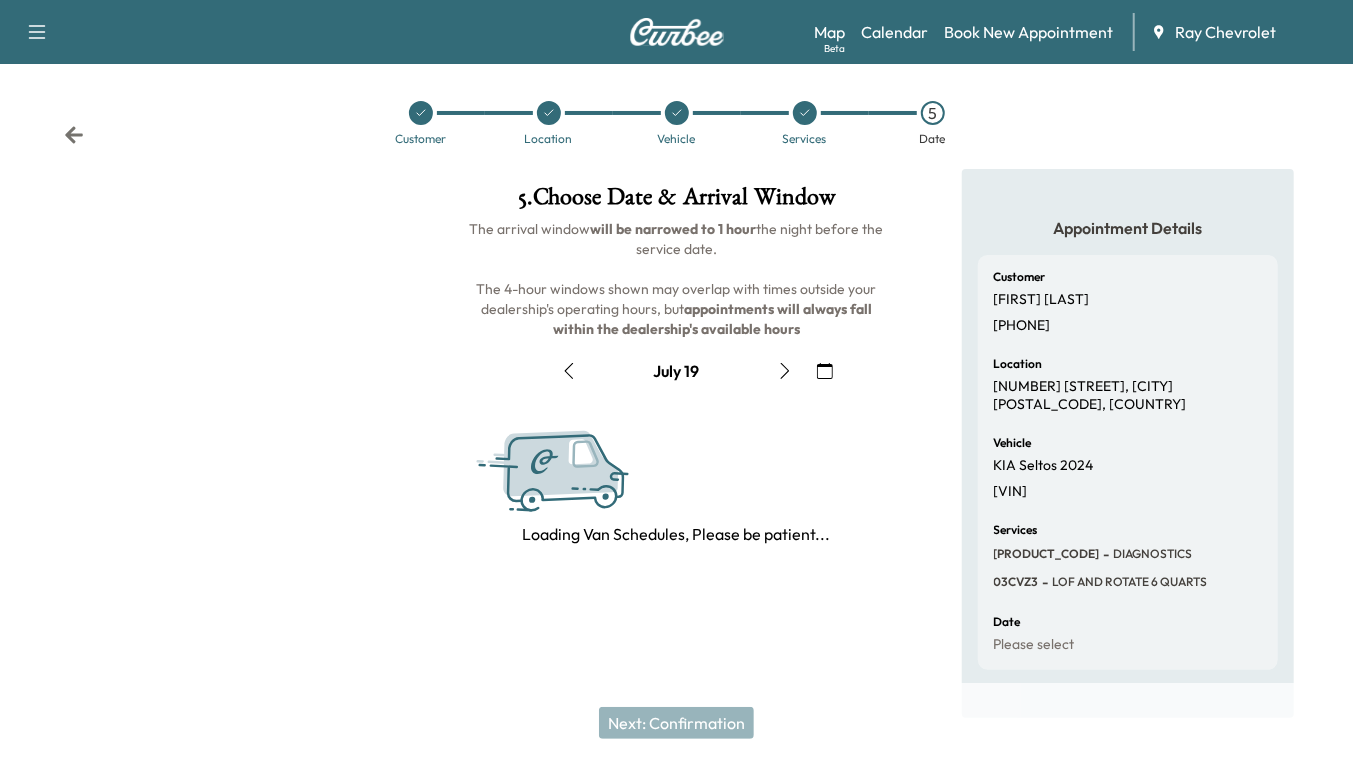 scroll, scrollTop: 230, scrollLeft: 0, axis: vertical 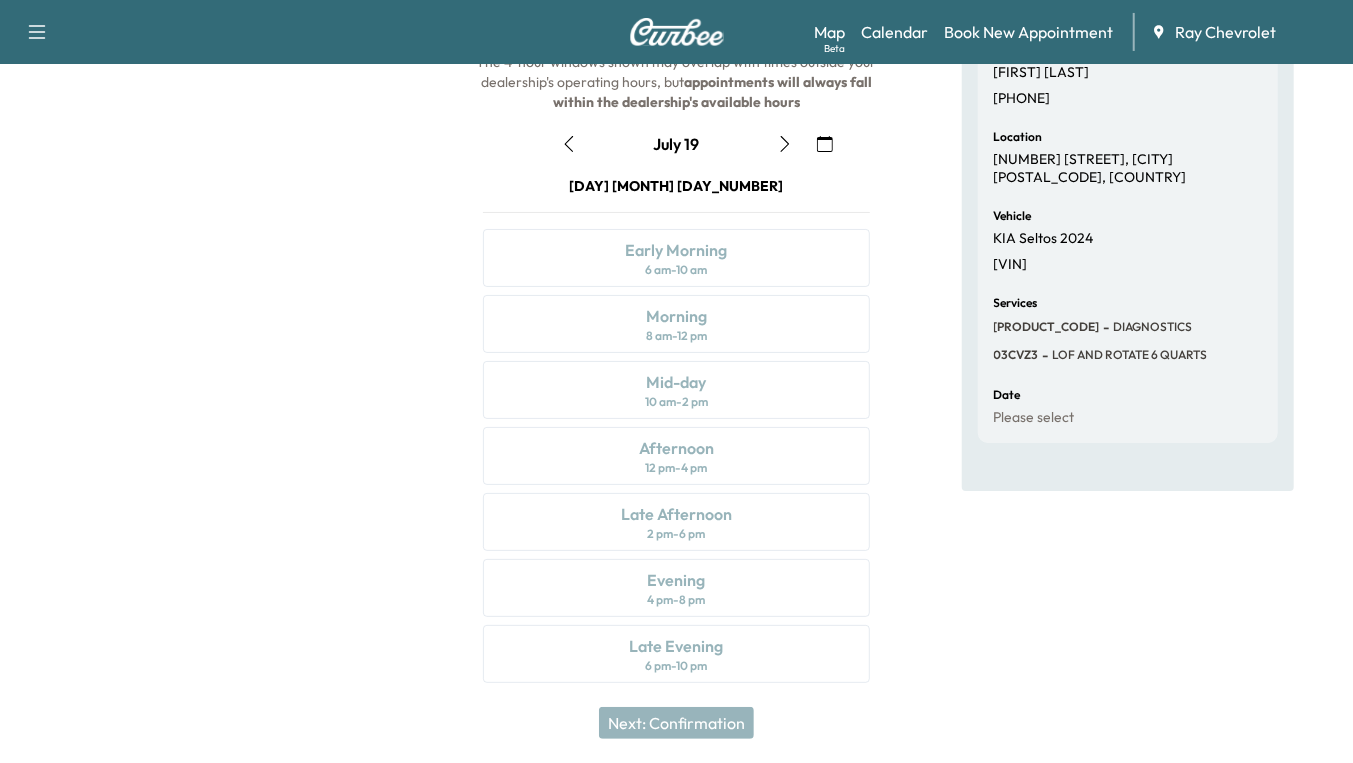 click 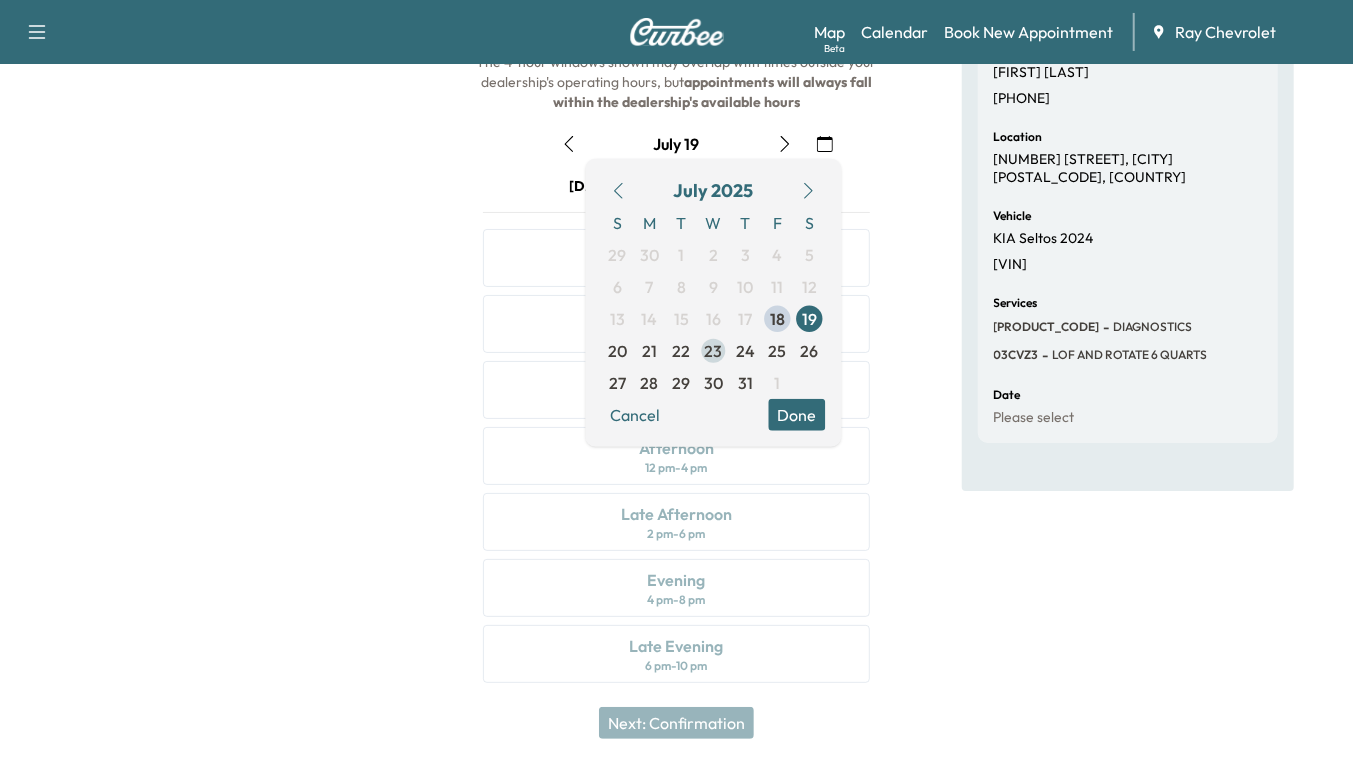 click on "23" at bounding box center [713, 351] 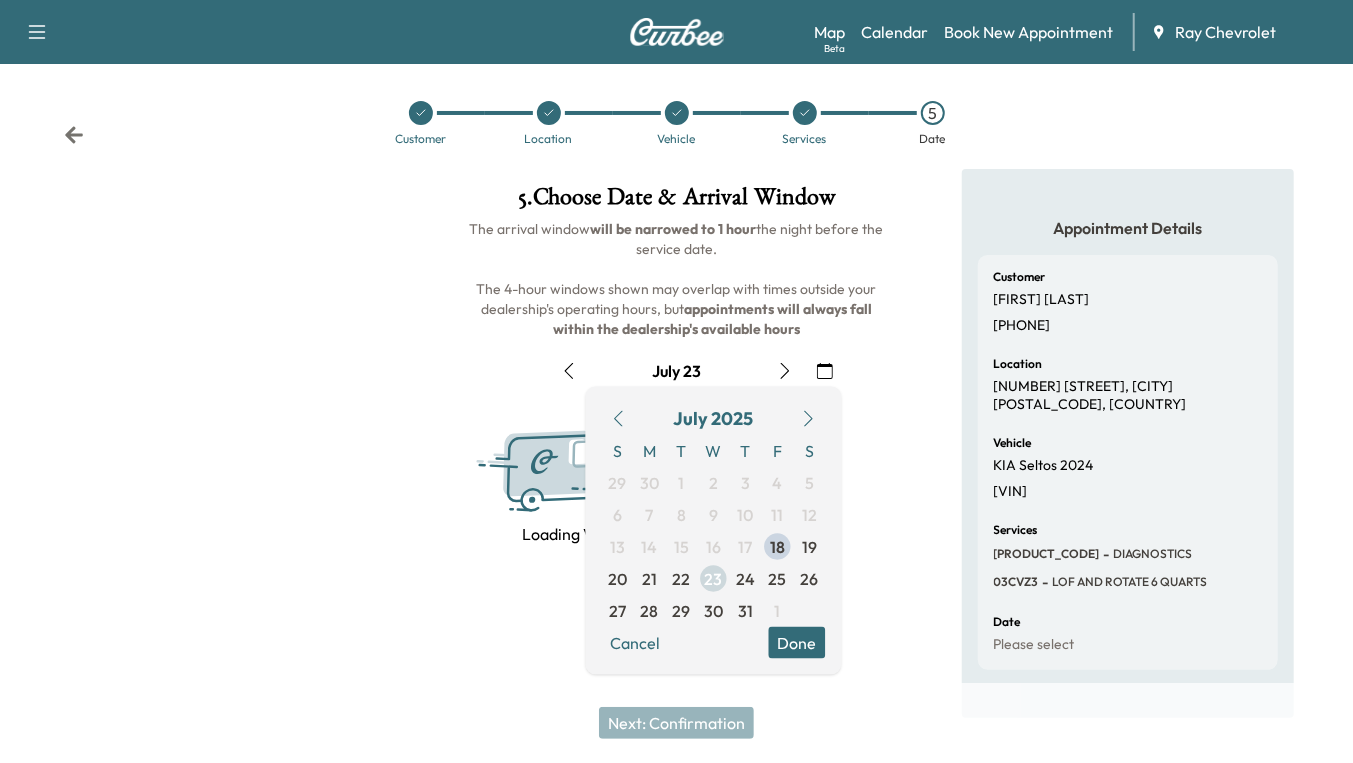 scroll, scrollTop: 230, scrollLeft: 0, axis: vertical 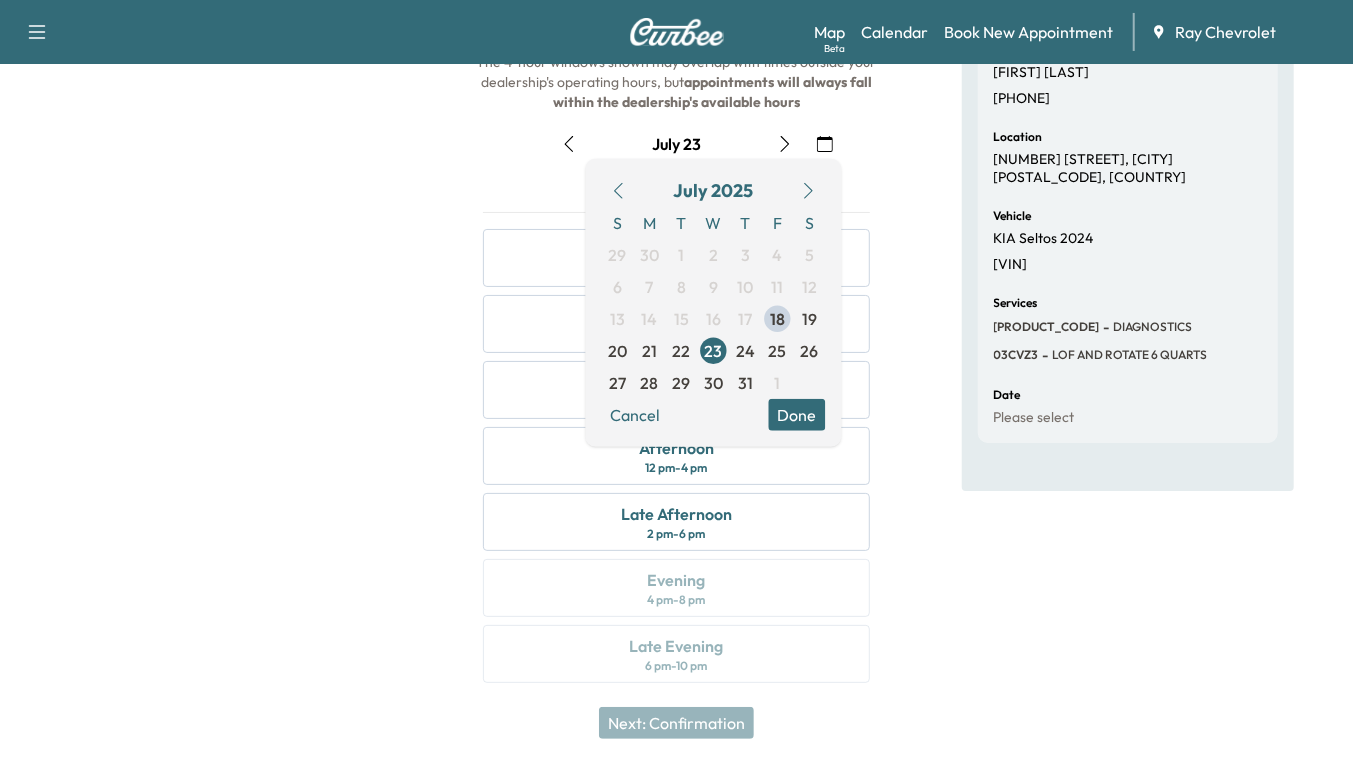 click on "Done" at bounding box center [796, 415] 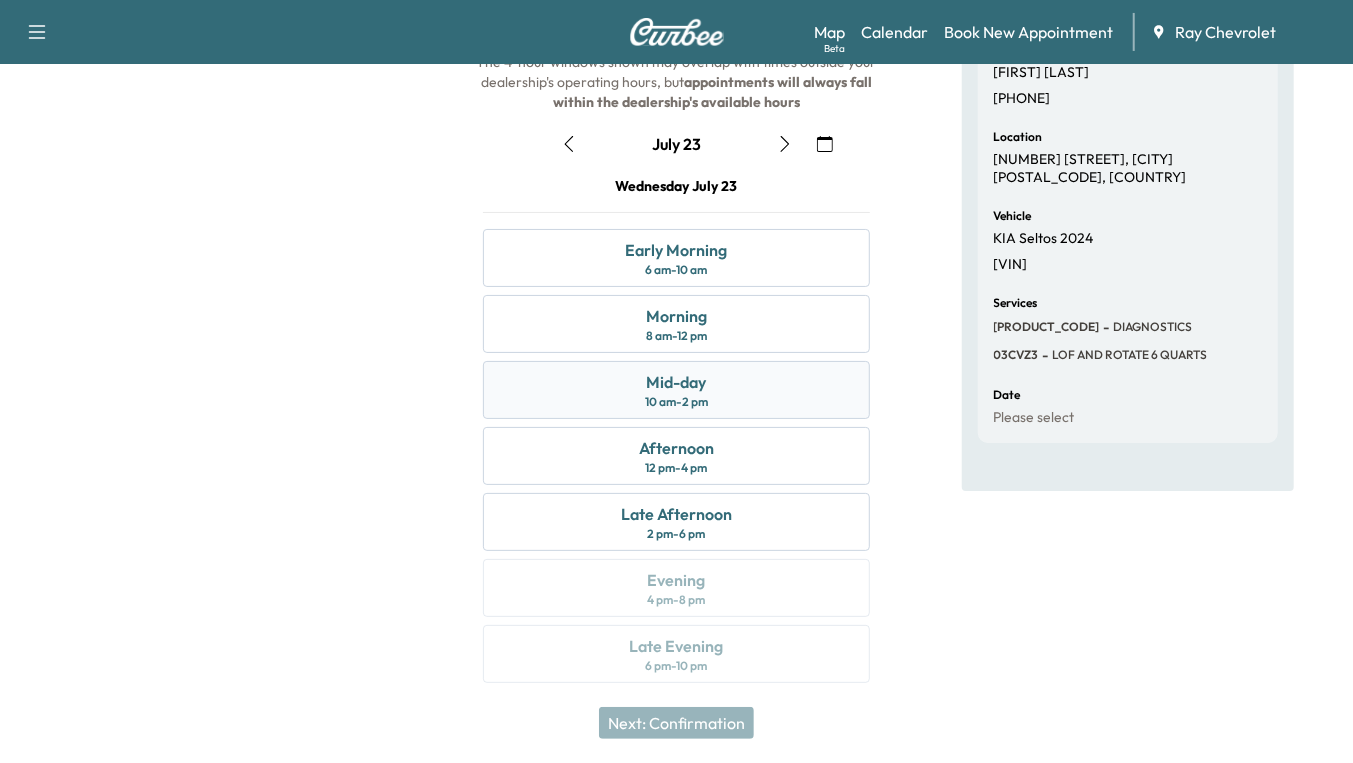 click on "Mid-day 10 am  -  2 pm" at bounding box center [676, 390] 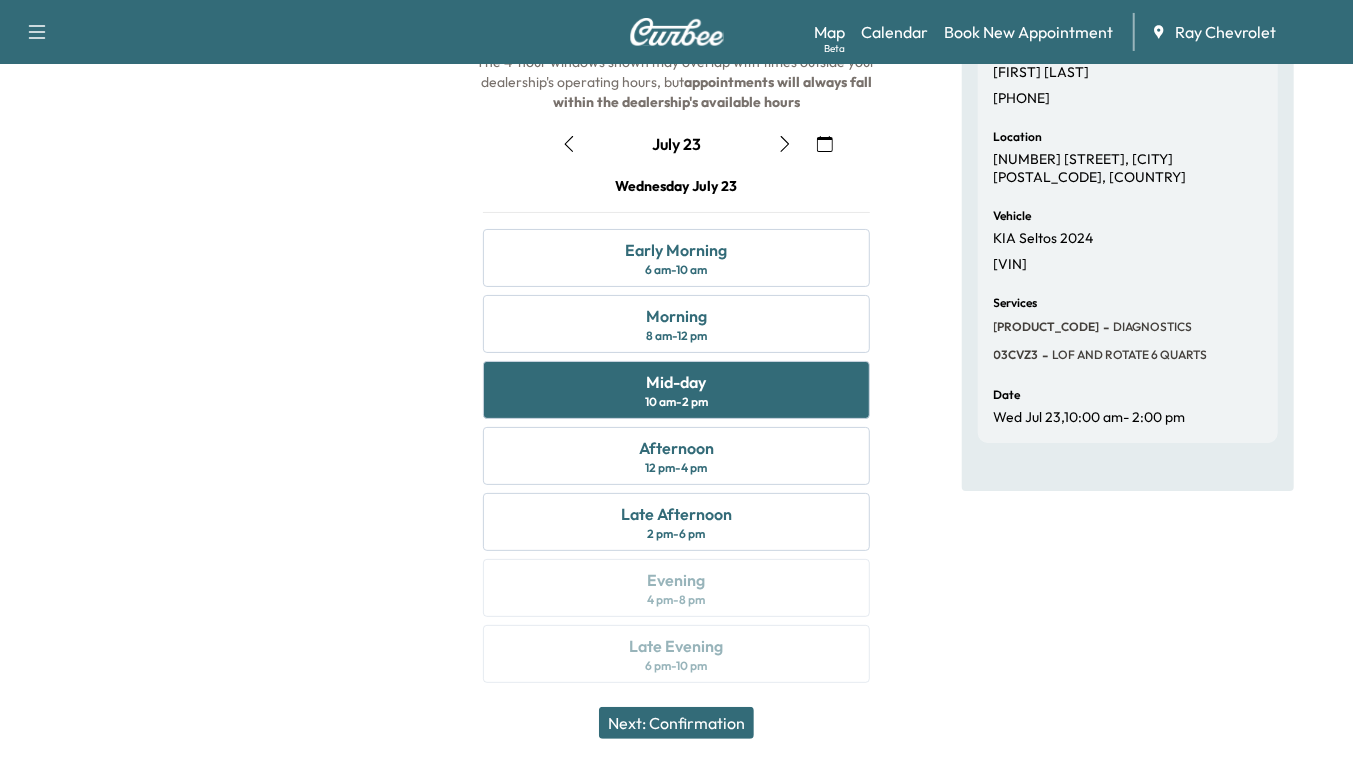 click on "Next: Confirmation" at bounding box center (676, 723) 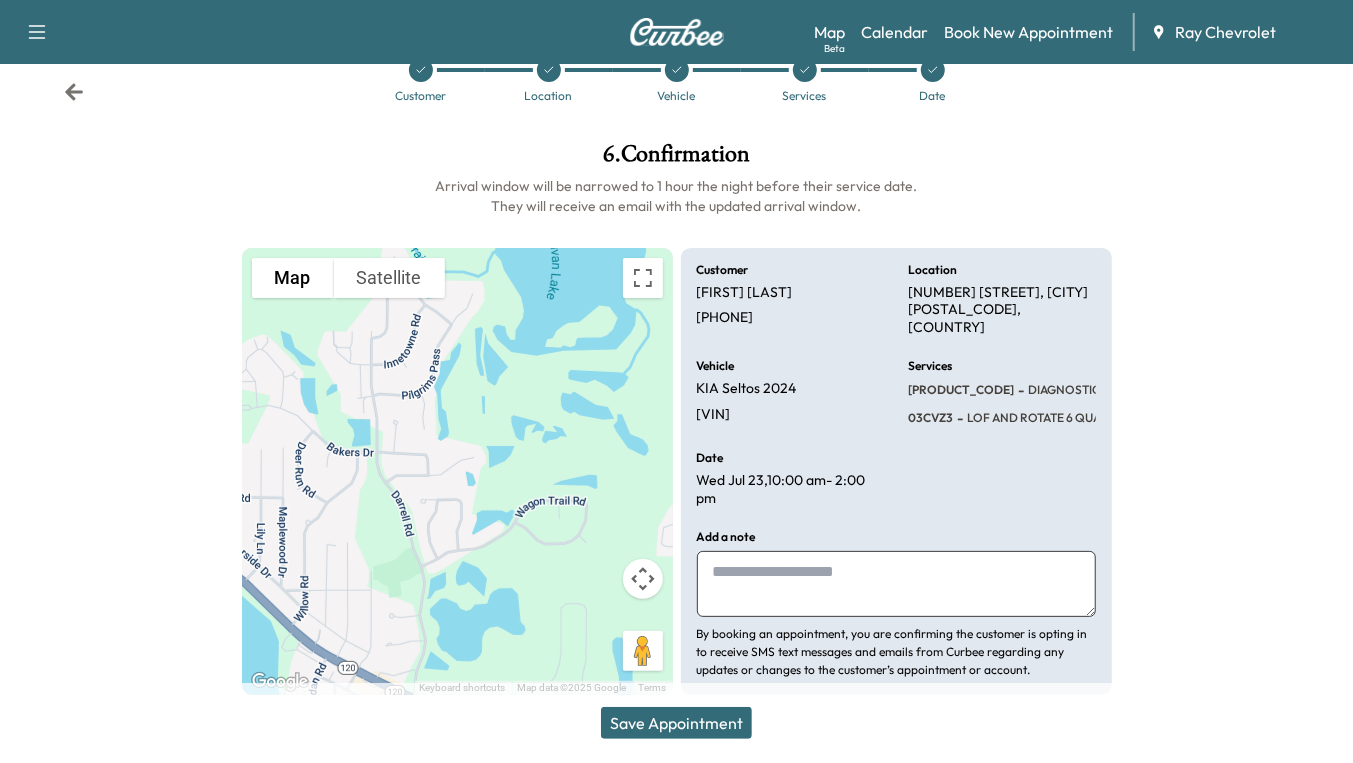 click at bounding box center [896, 584] 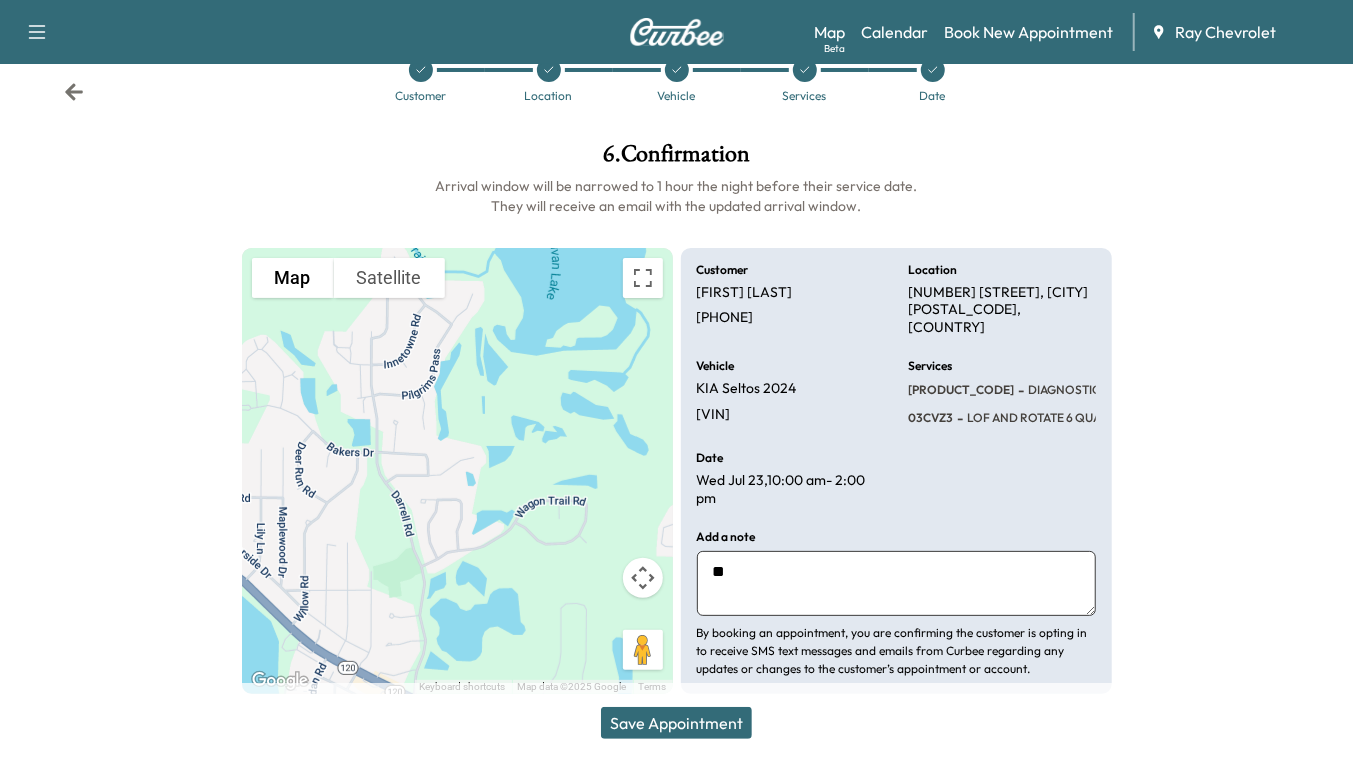 type on "*" 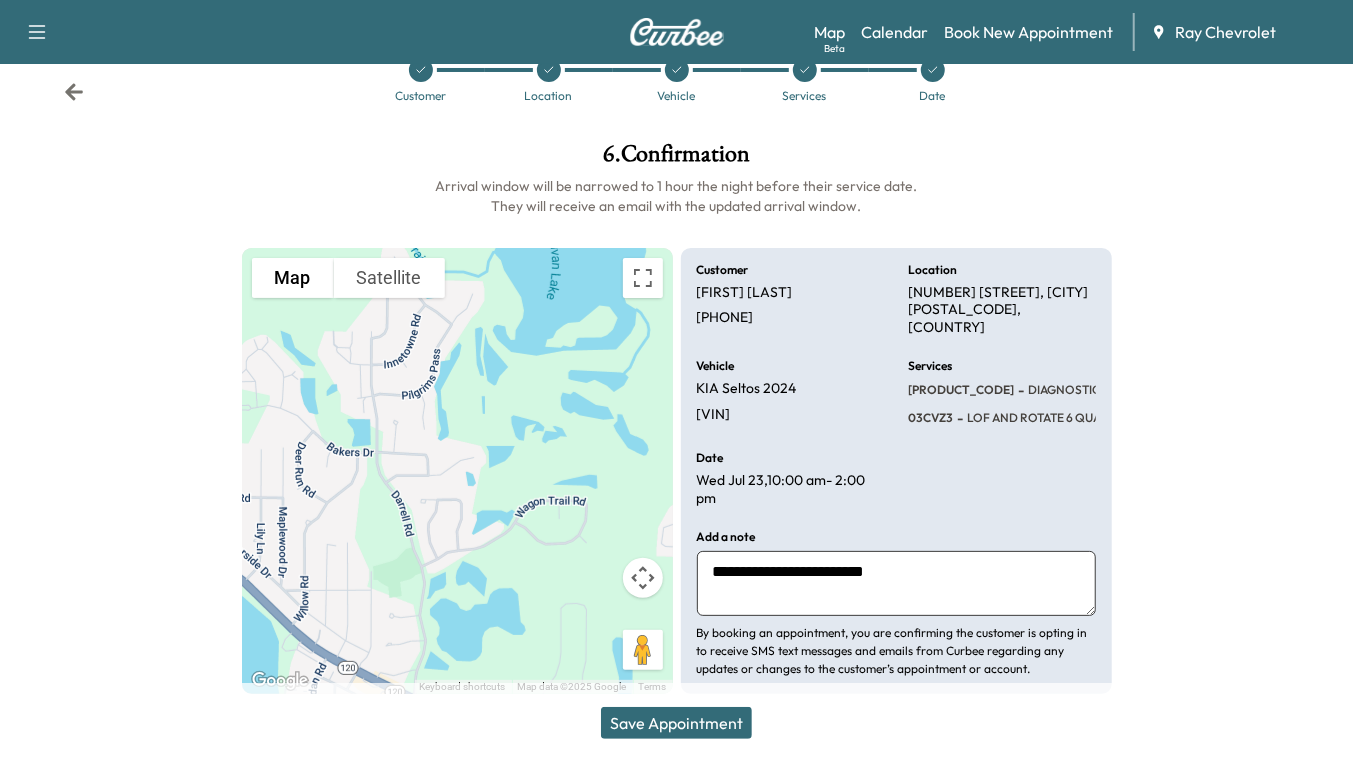type on "**********" 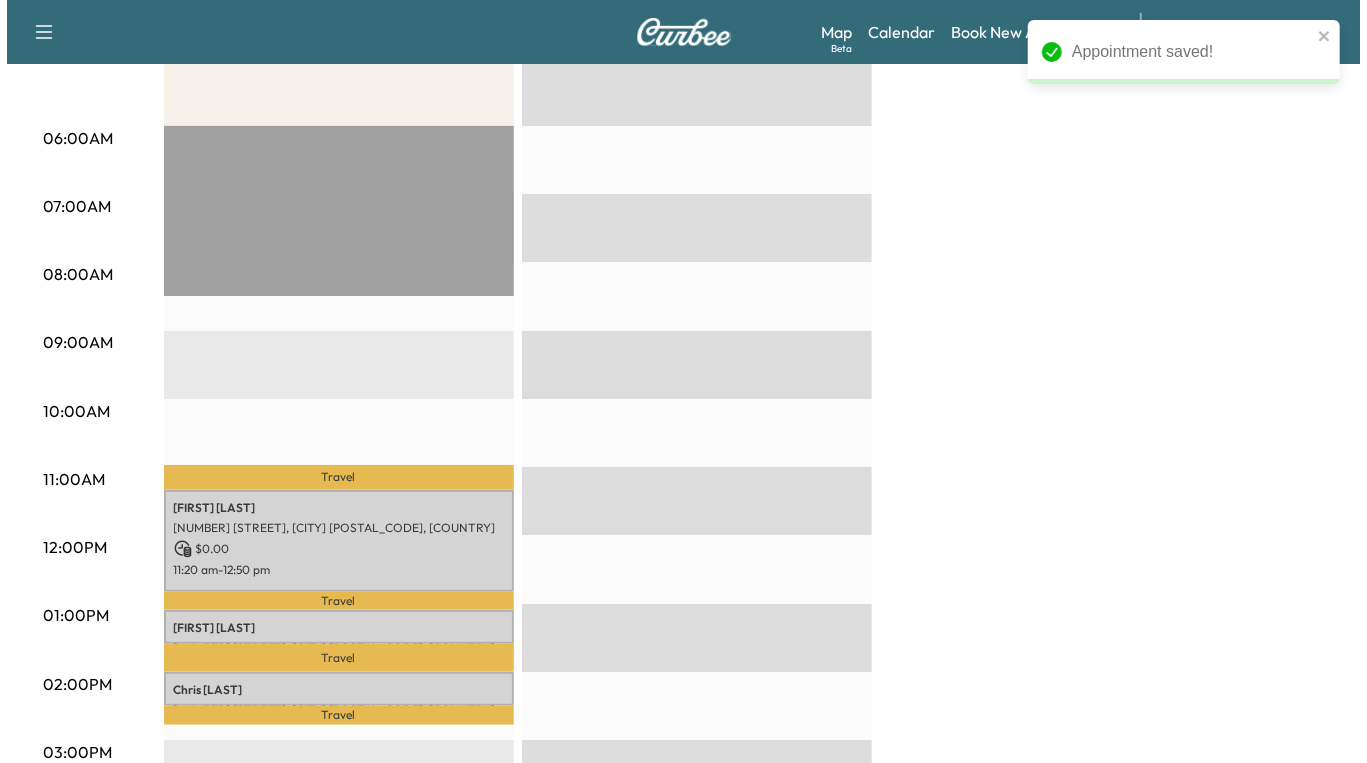 scroll, scrollTop: 569, scrollLeft: 0, axis: vertical 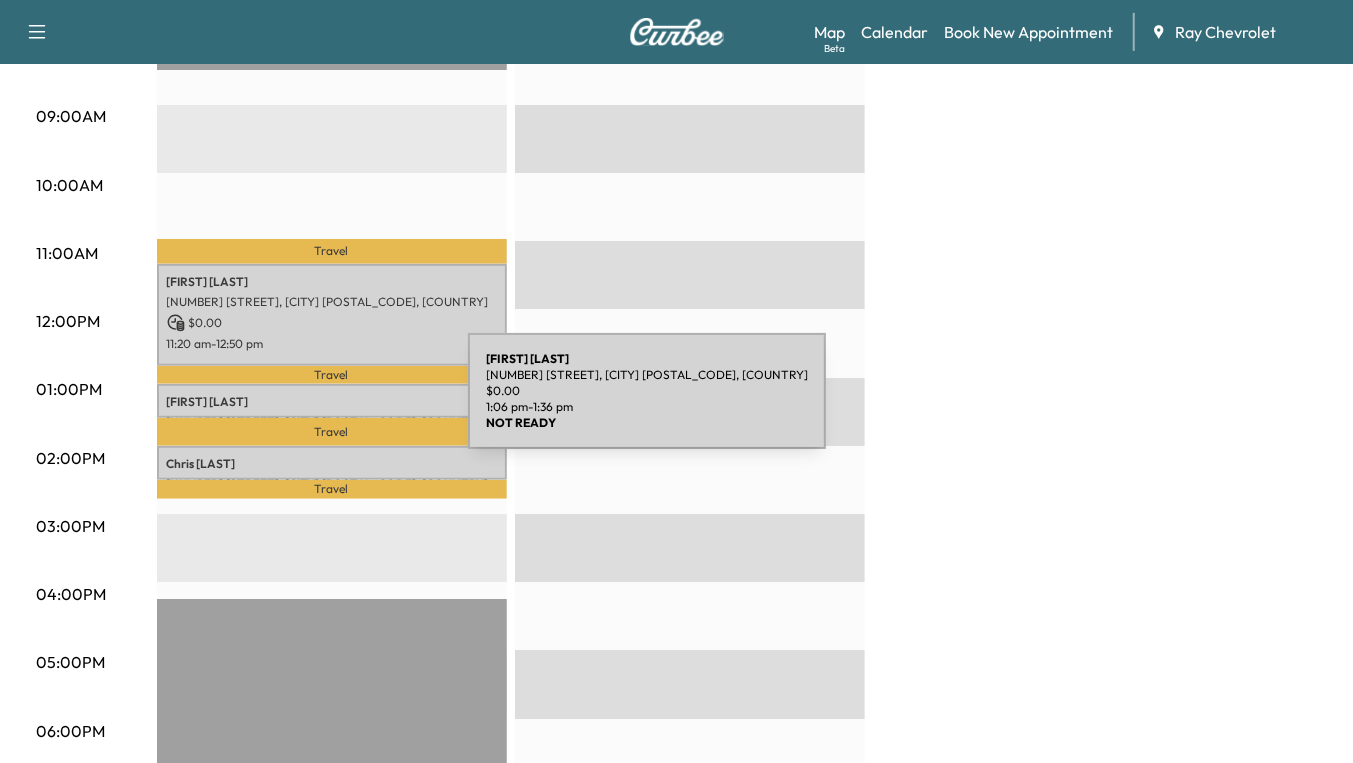 click on "[FIRST]   [LAST]" at bounding box center [332, 402] 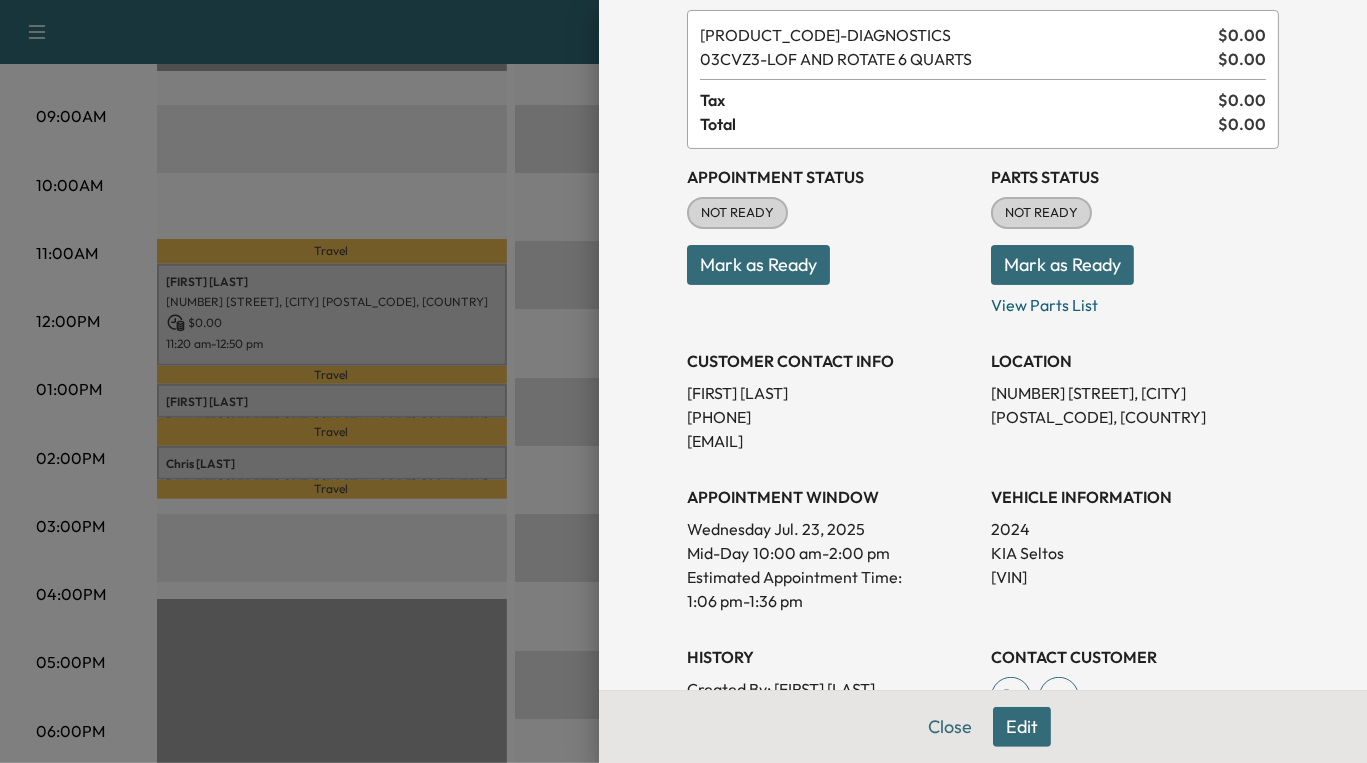 scroll, scrollTop: 109, scrollLeft: 0, axis: vertical 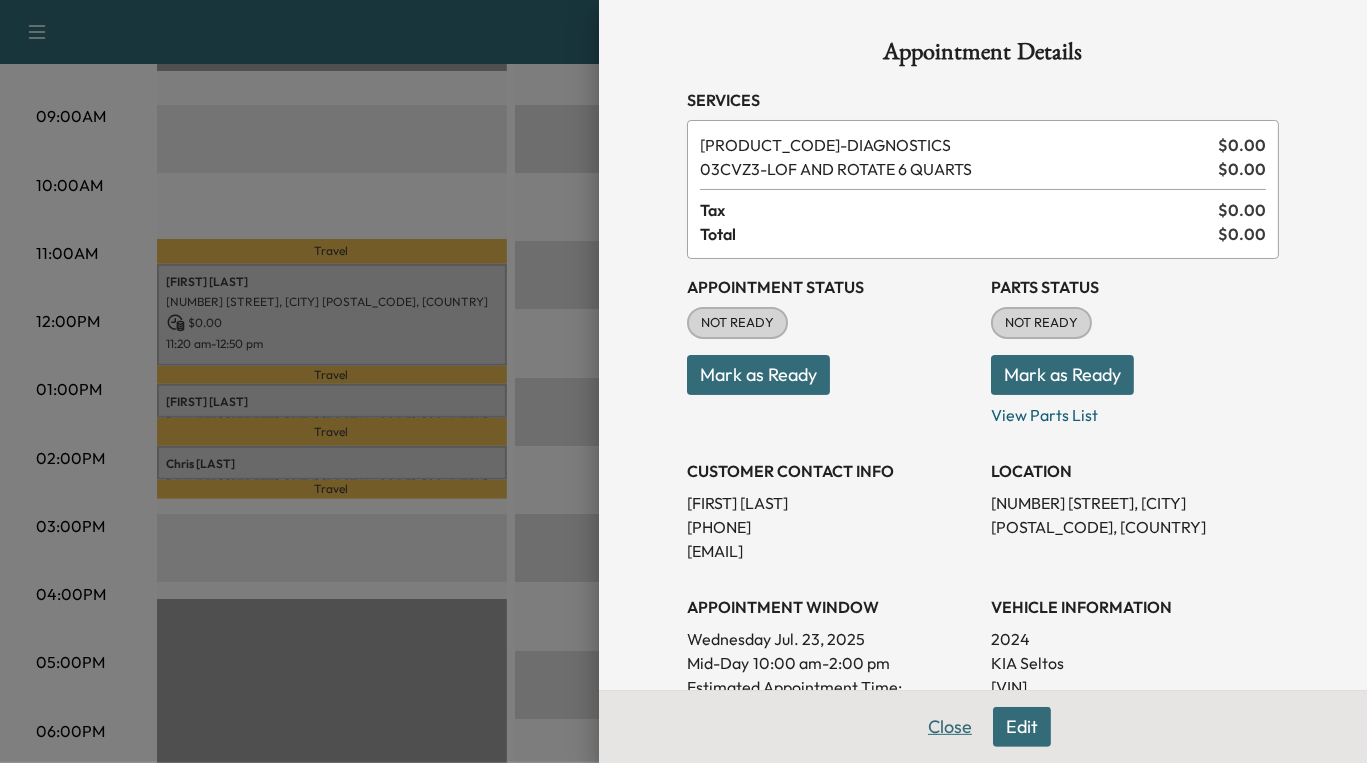 click on "Close" at bounding box center [950, 727] 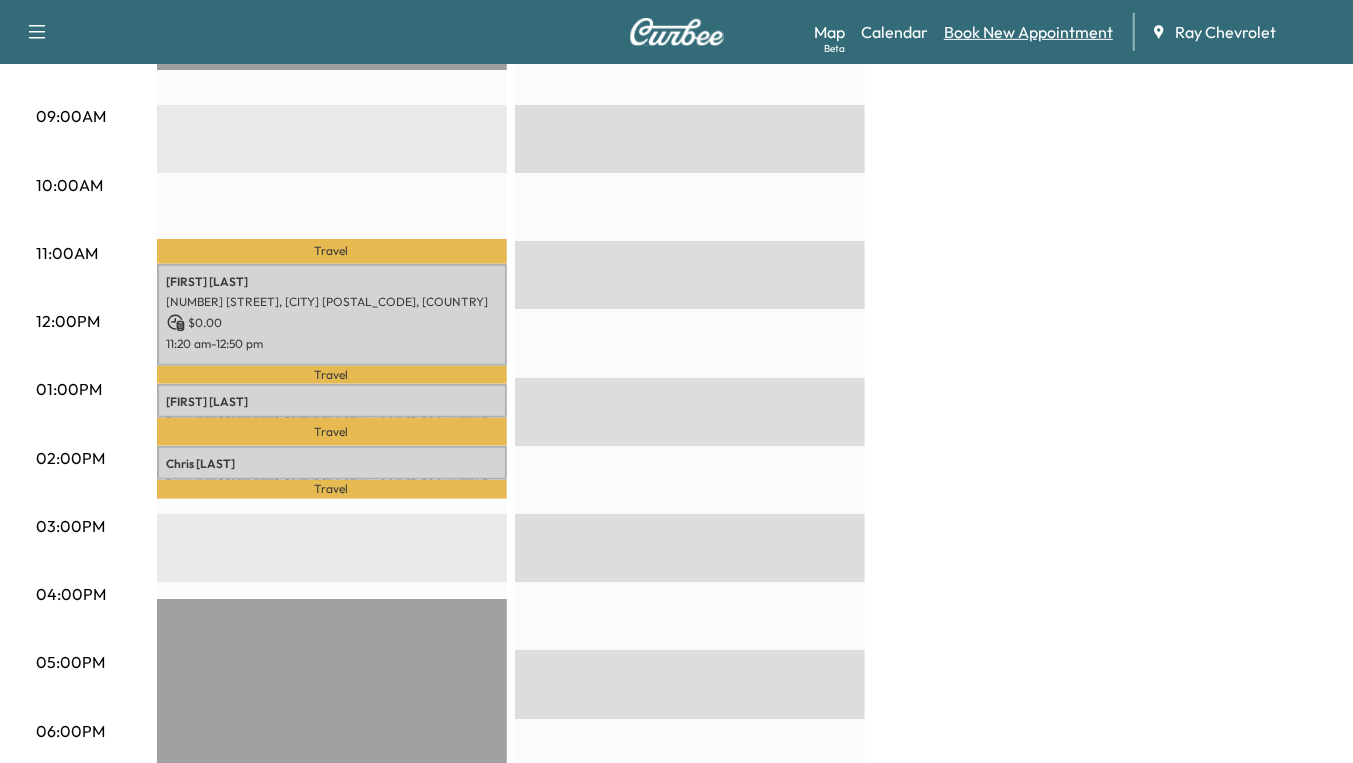click on "Book New Appointment" at bounding box center [1028, 32] 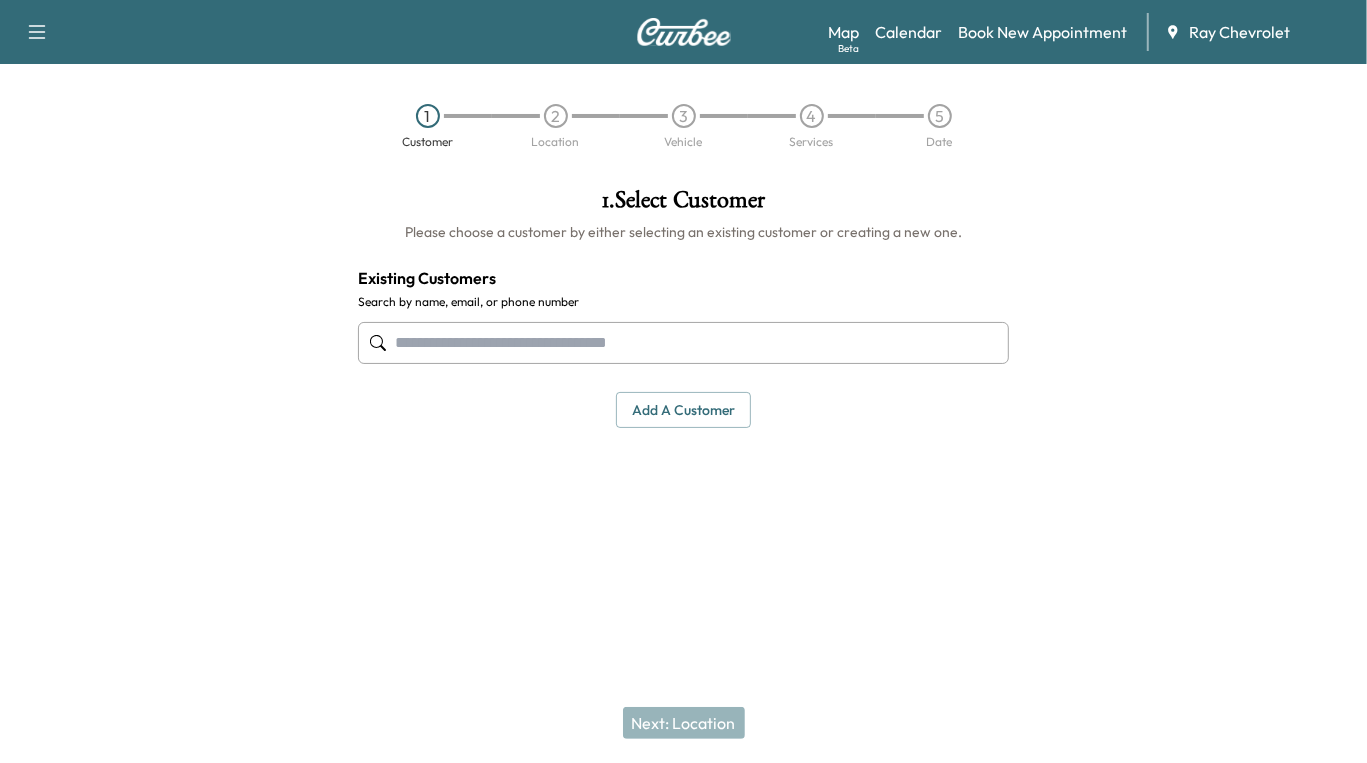 click at bounding box center [684, 343] 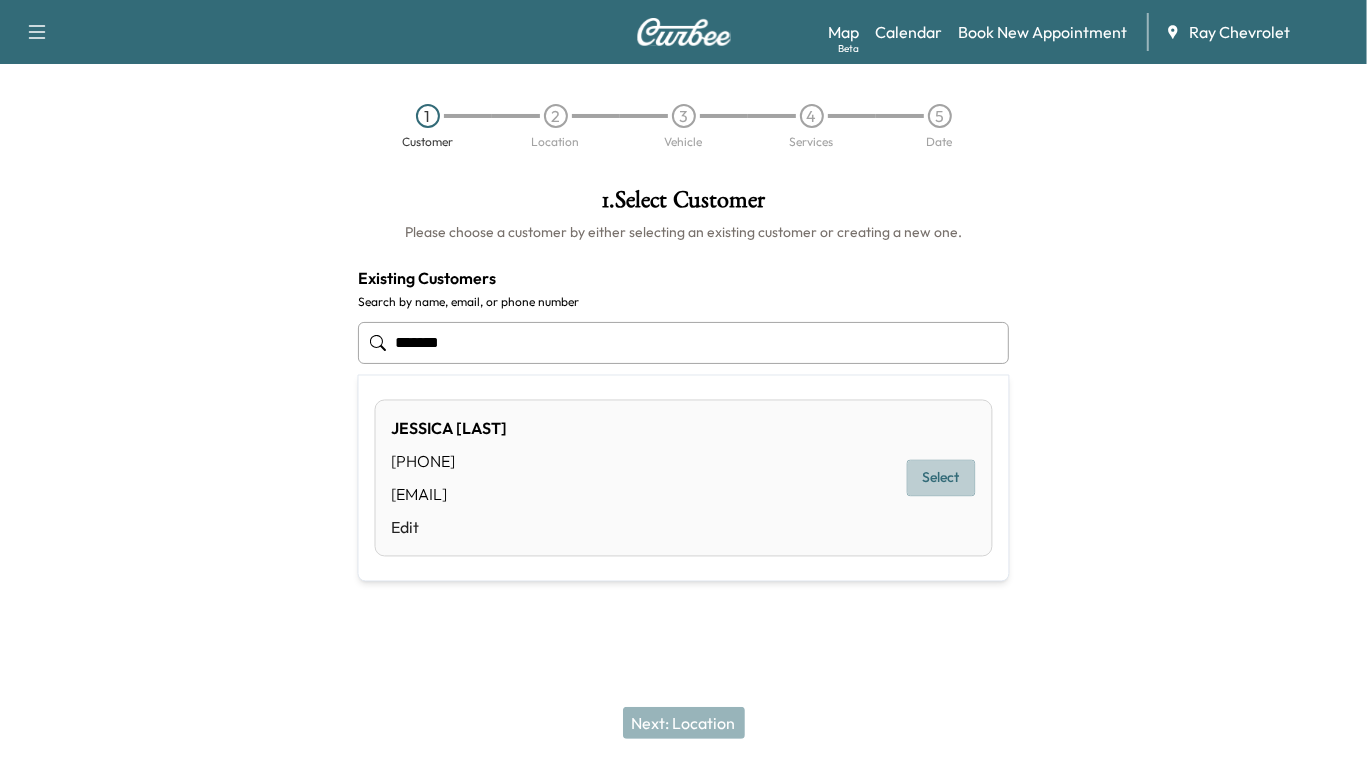 click on "Select" at bounding box center (941, 478) 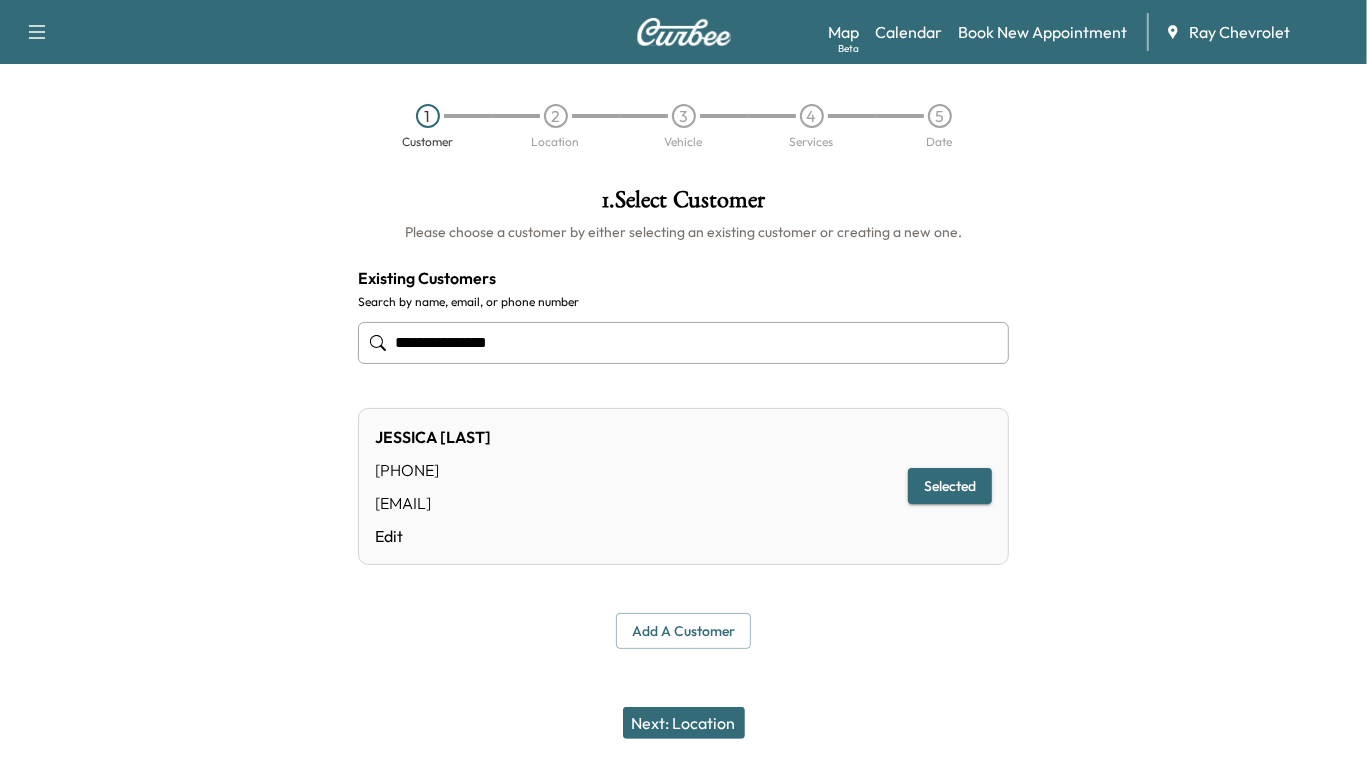 type on "**********" 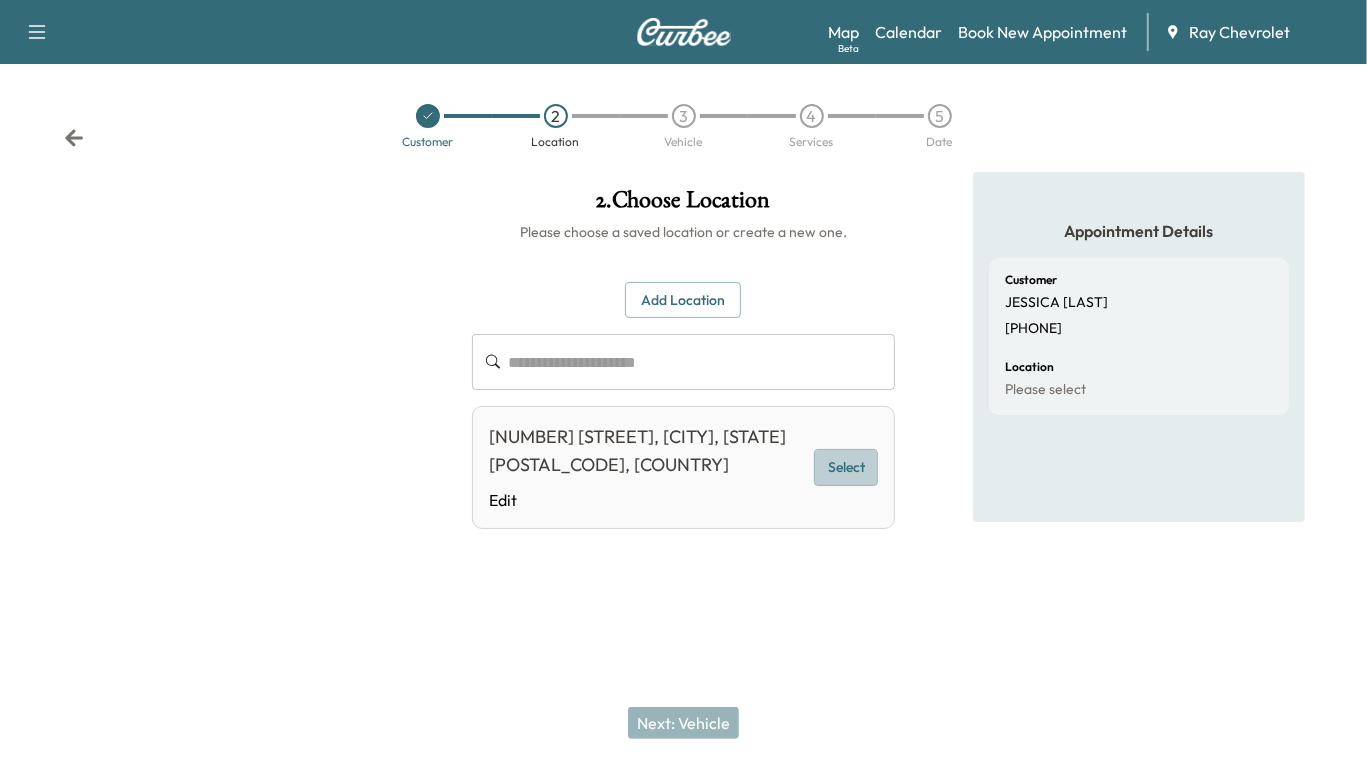 click on "Select" at bounding box center [846, 467] 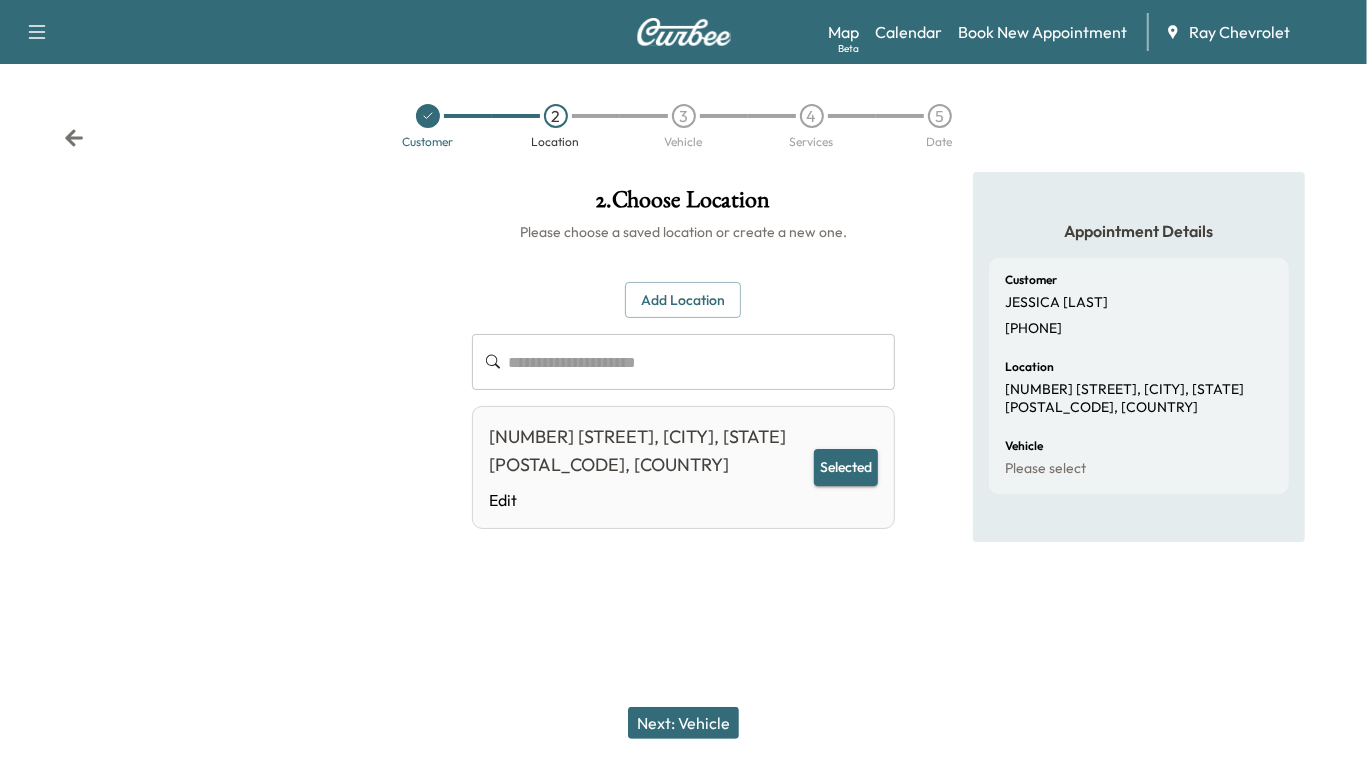 click on "Next: Vehicle" at bounding box center (683, 723) 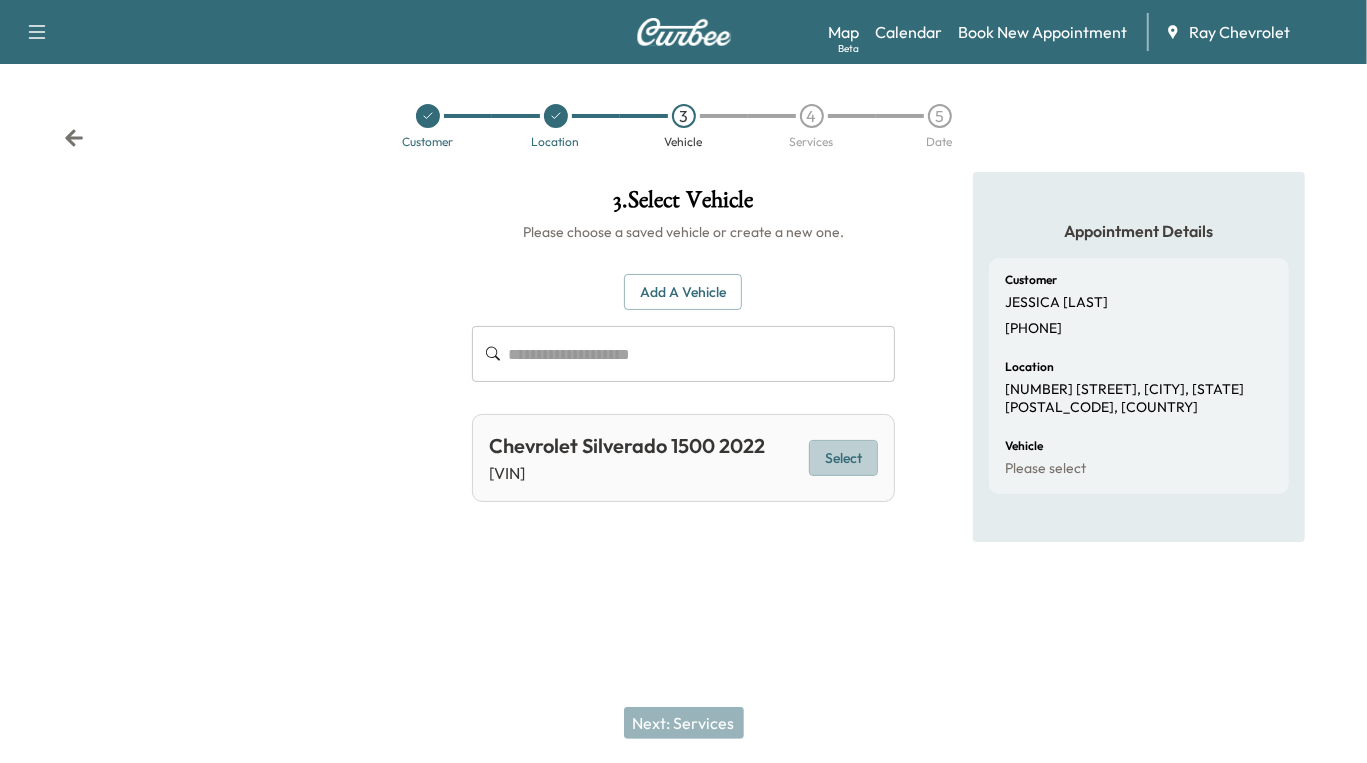 click on "Select" at bounding box center (843, 458) 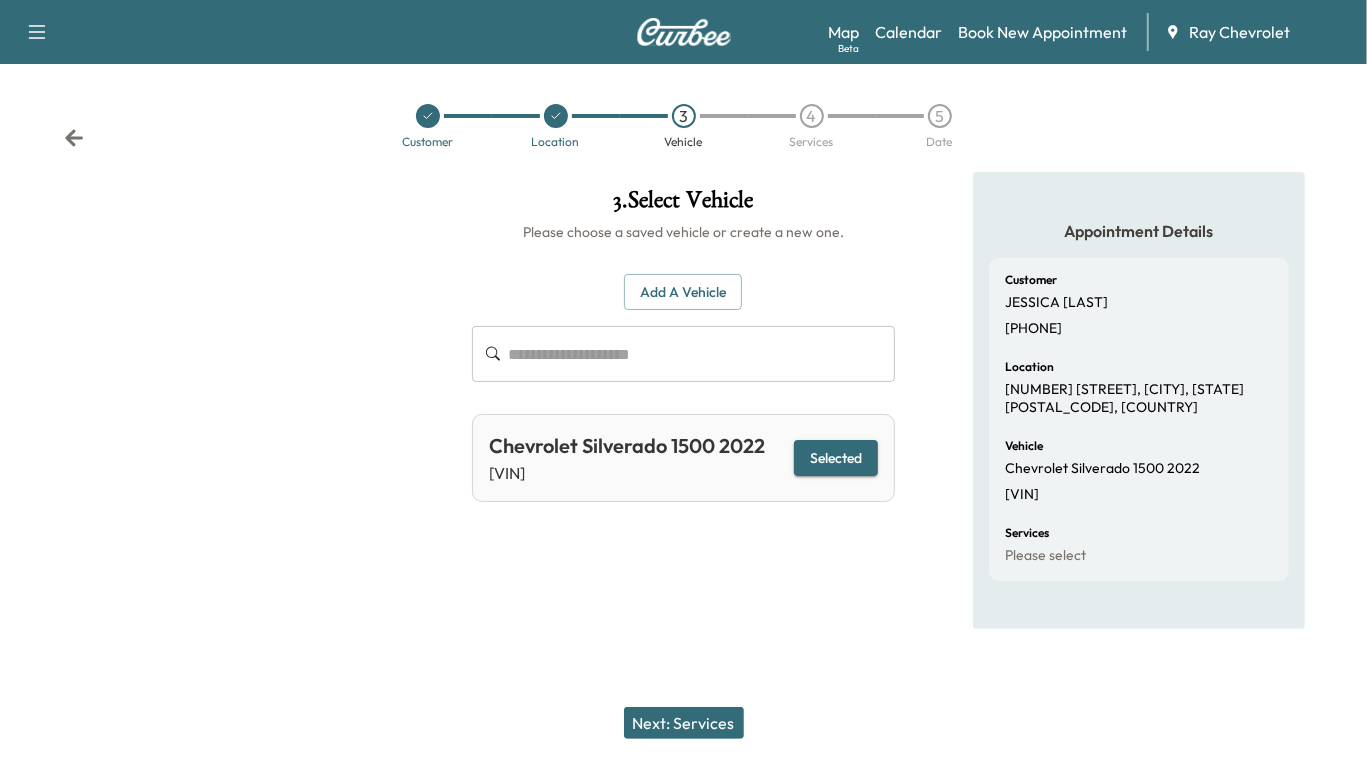 click on "Next: Services" at bounding box center [684, 723] 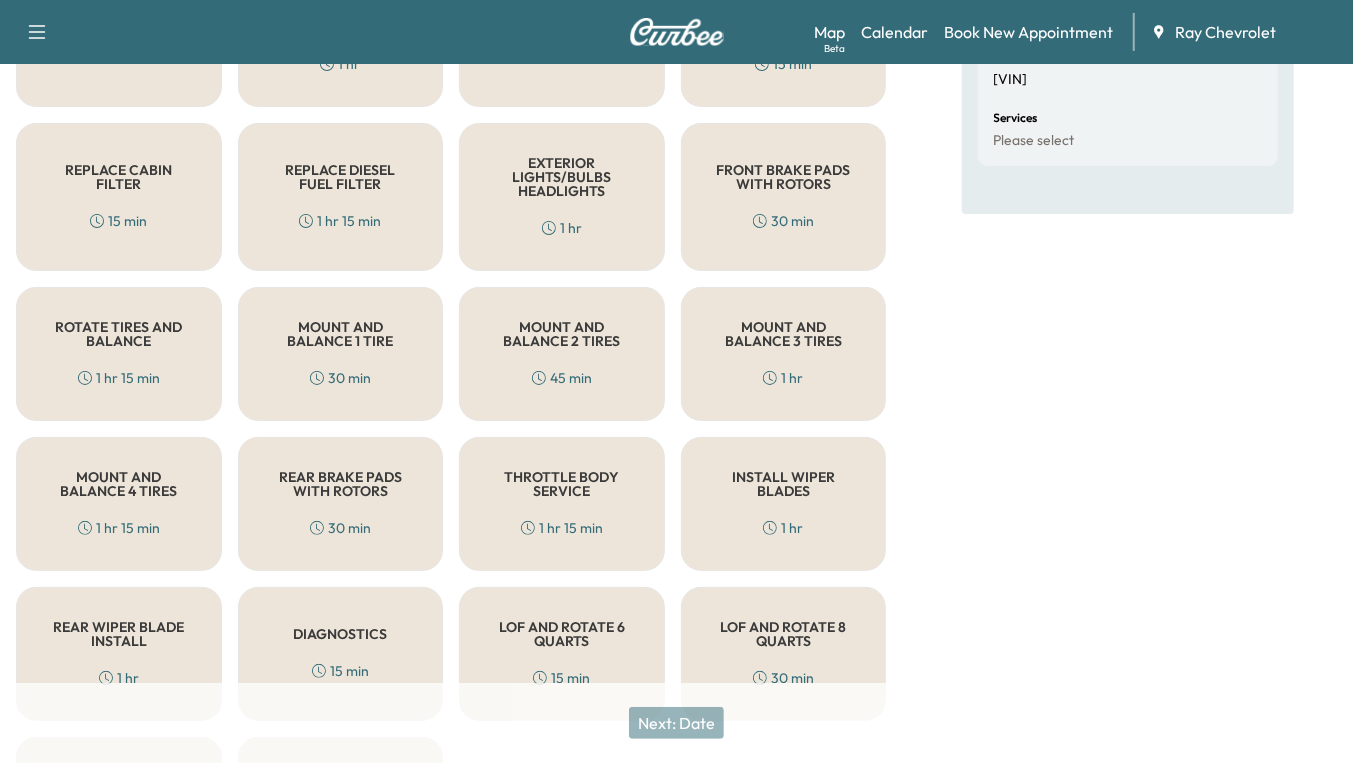 scroll, scrollTop: 596, scrollLeft: 0, axis: vertical 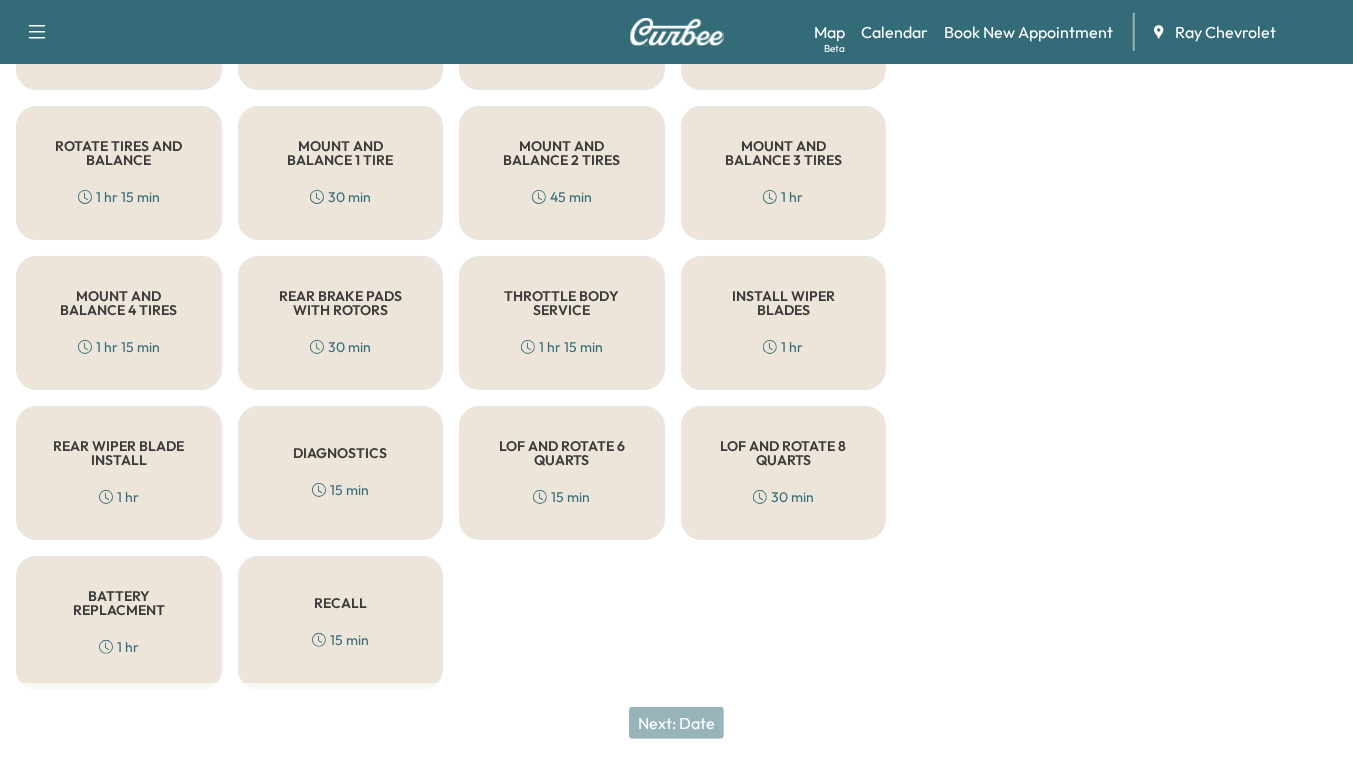 click on "LOF AND ROTATE 8 QUARTS 30 min" at bounding box center [784, 473] 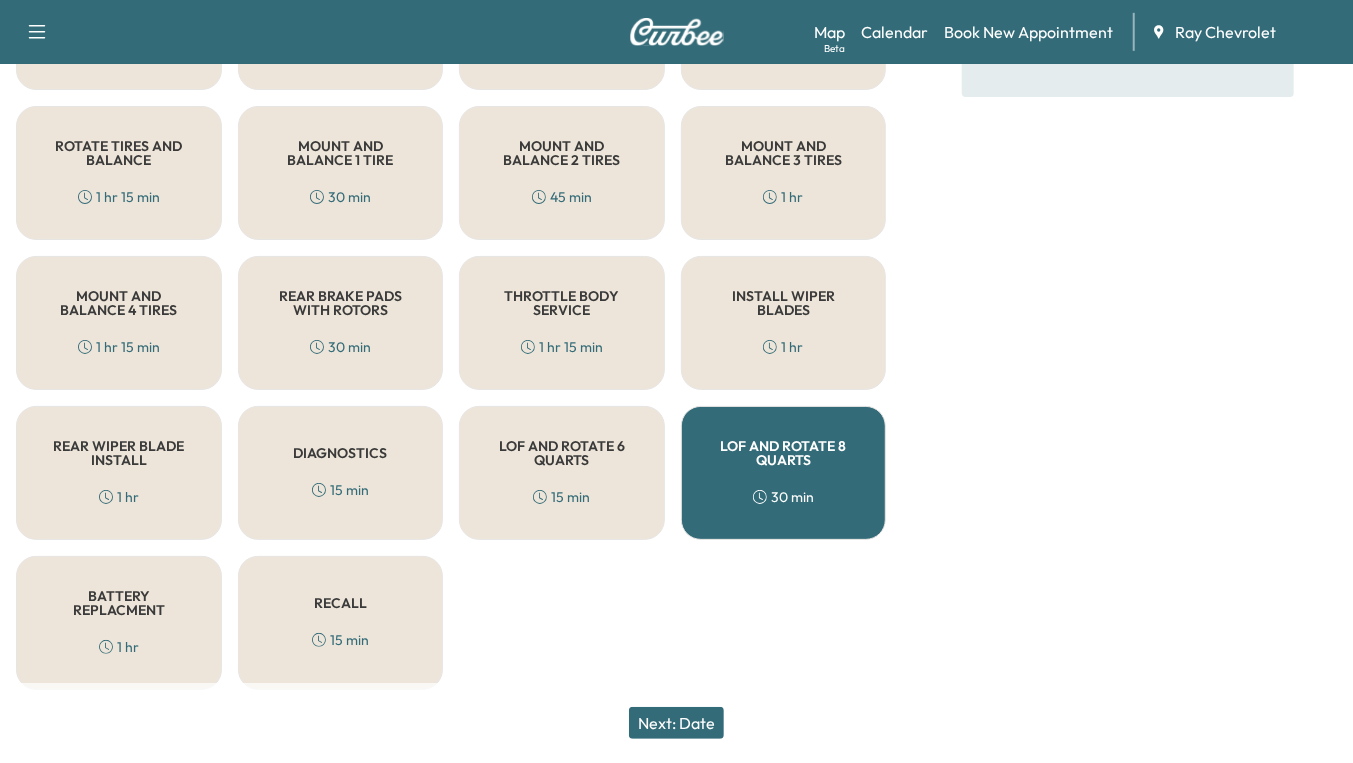 click on "RECALL" at bounding box center [340, 603] 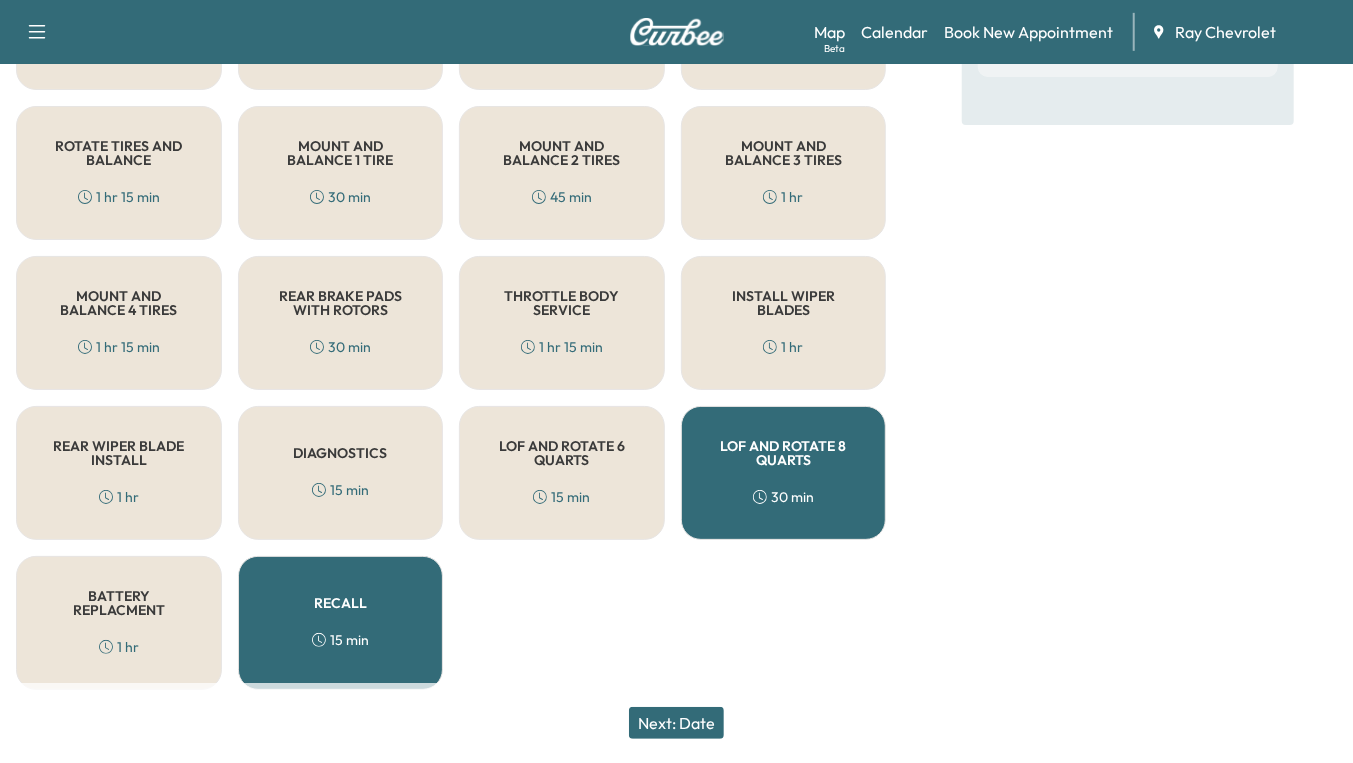 click on "Next: Date" at bounding box center (676, 723) 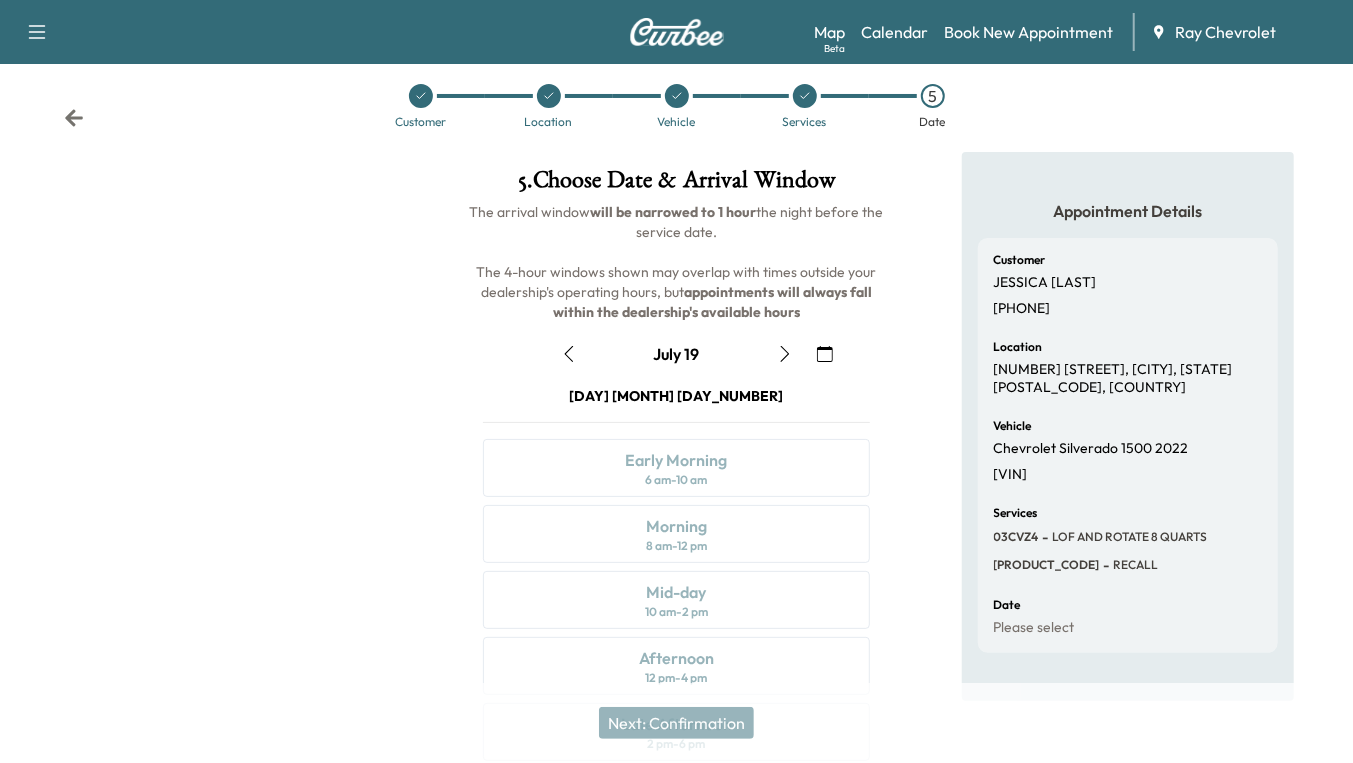 scroll, scrollTop: 230, scrollLeft: 0, axis: vertical 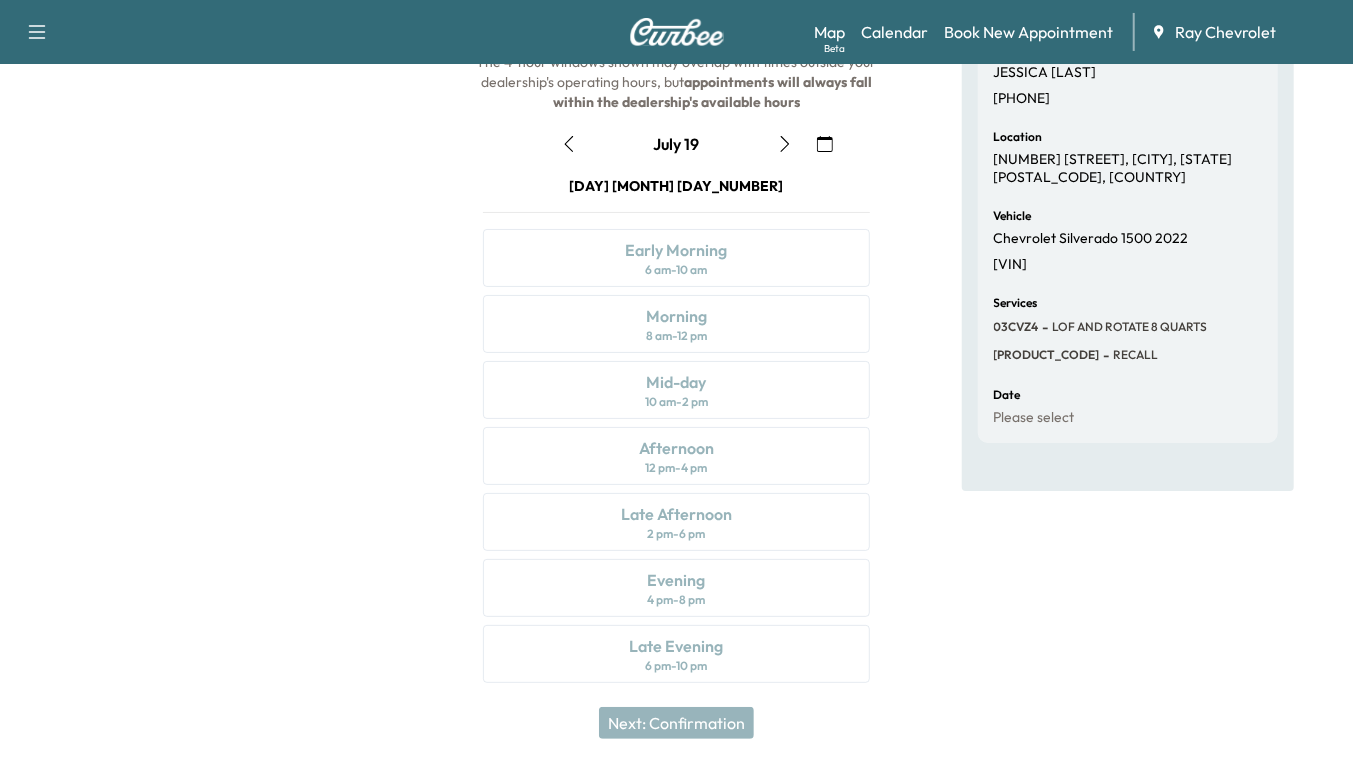 click 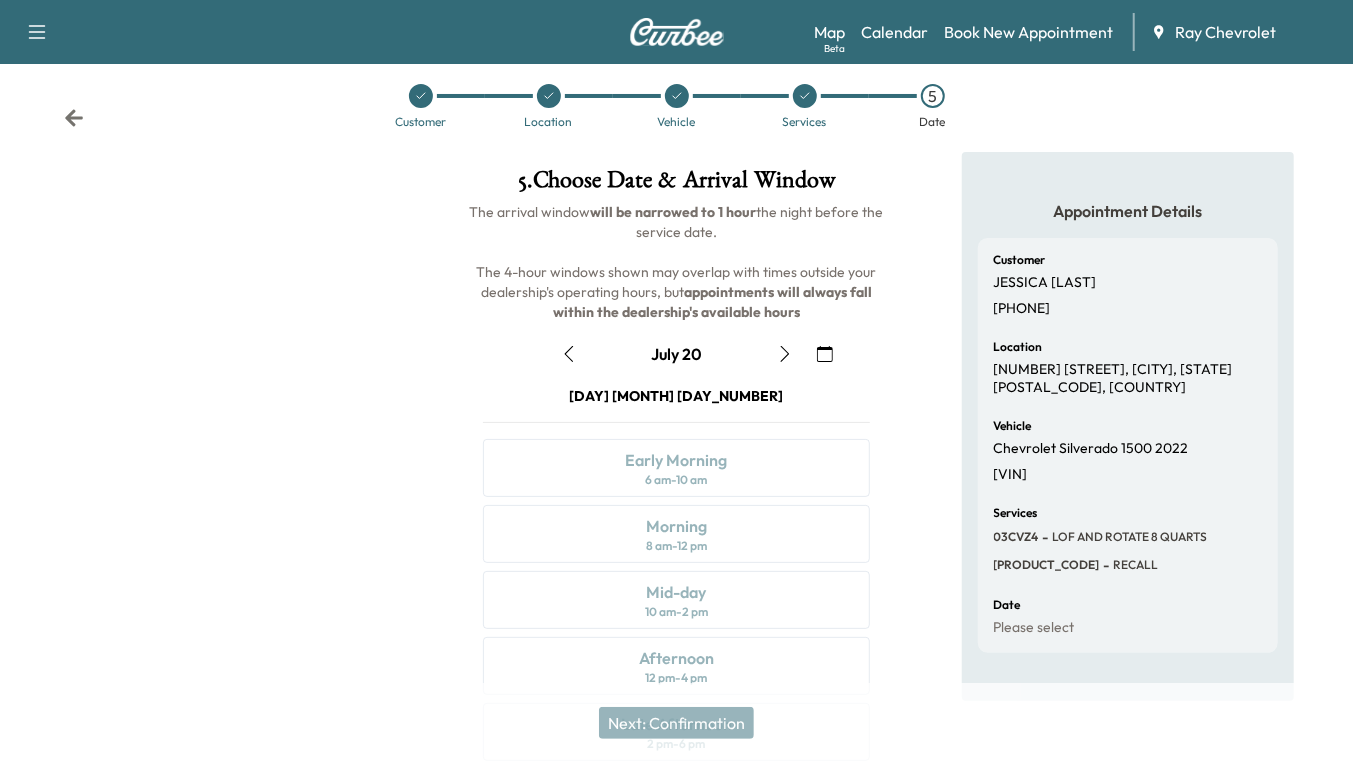 scroll, scrollTop: 230, scrollLeft: 0, axis: vertical 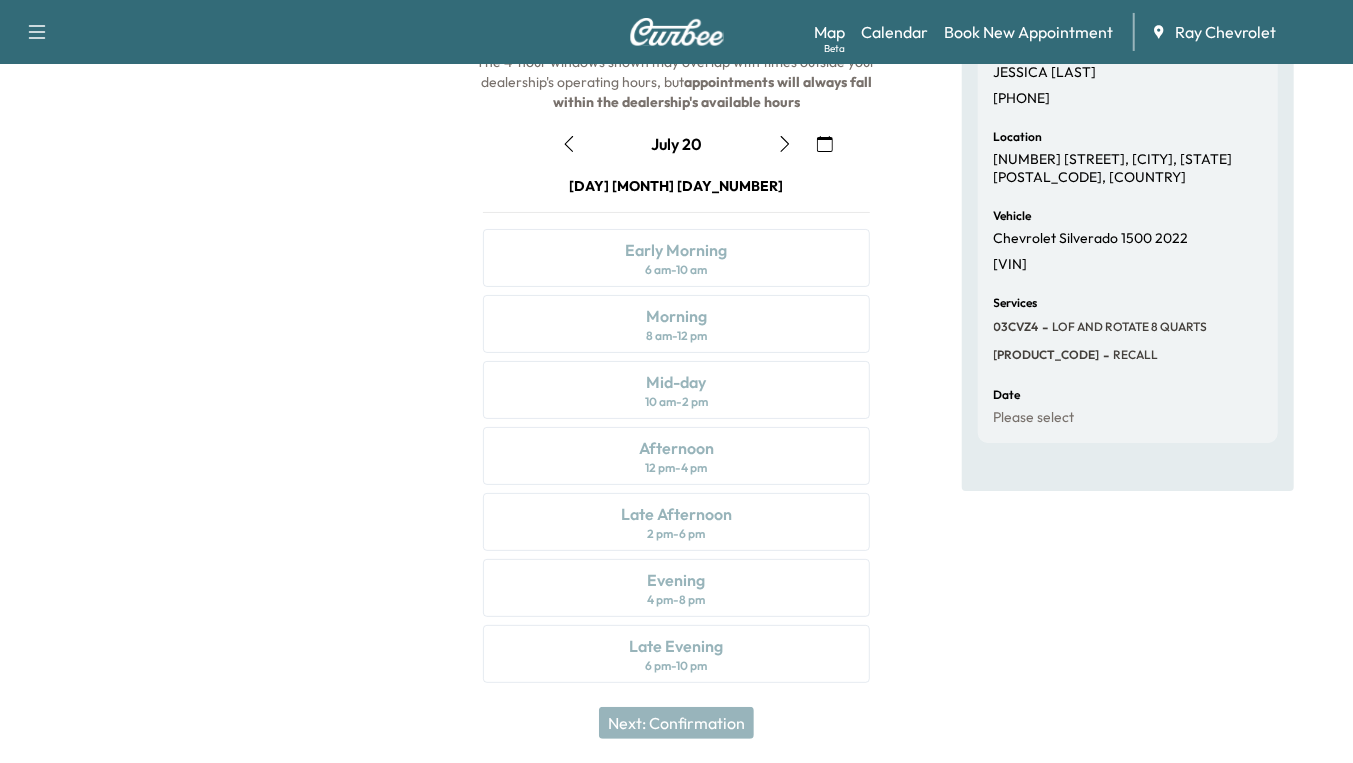 click at bounding box center (785, 144) 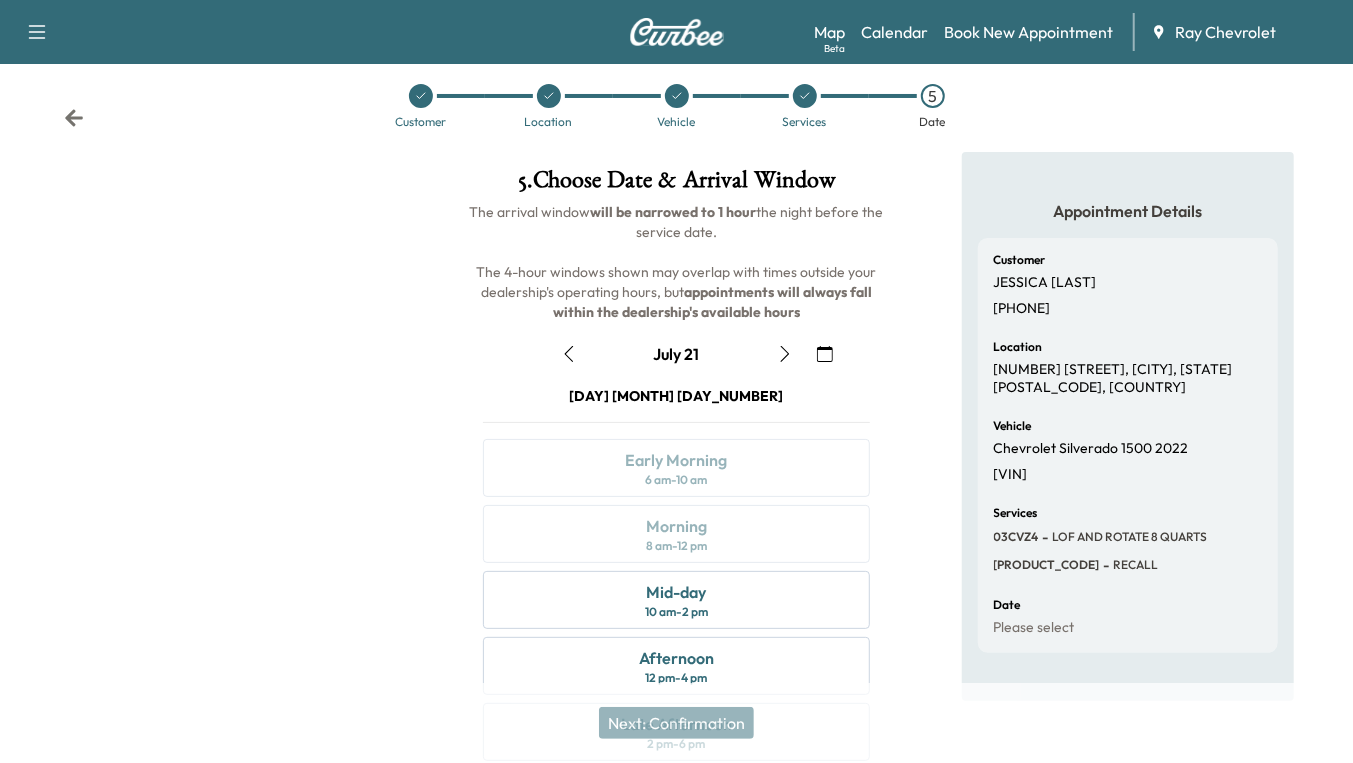 scroll, scrollTop: 230, scrollLeft: 0, axis: vertical 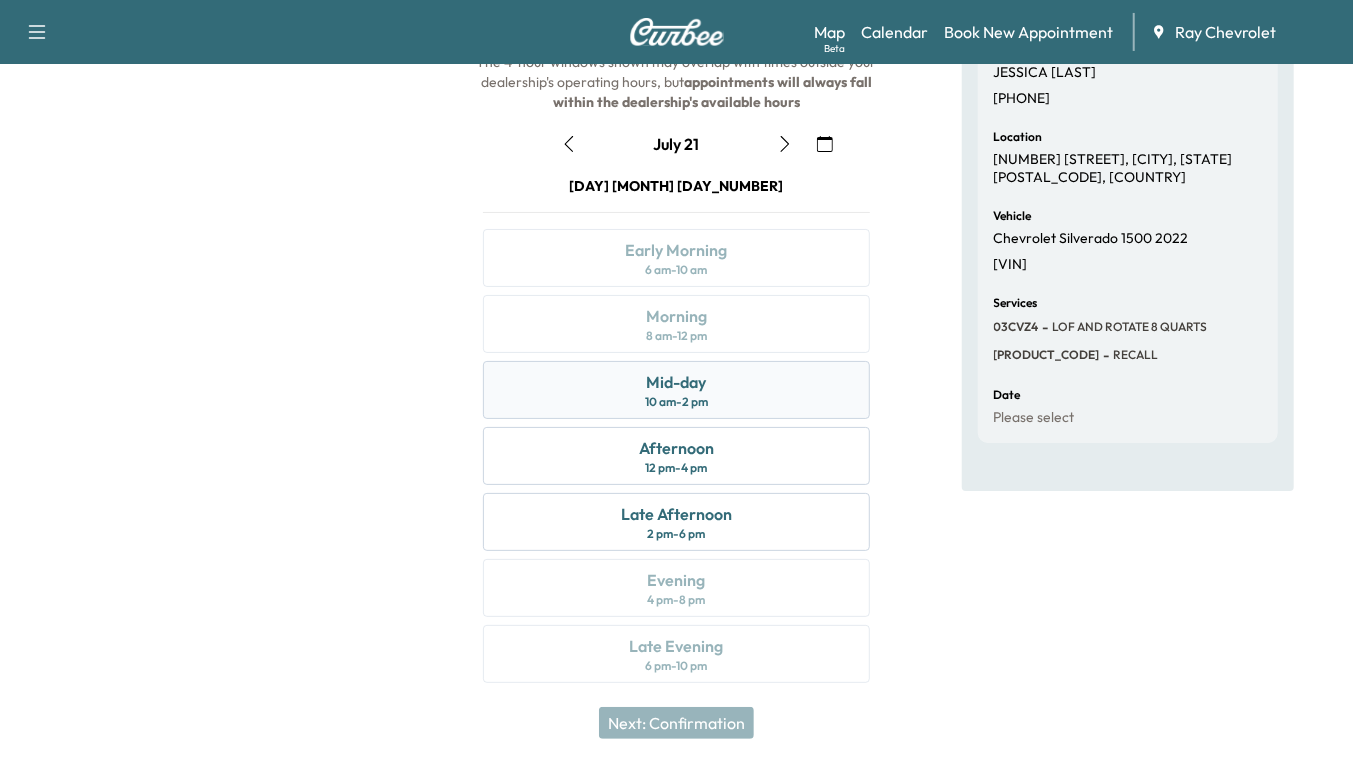 click on "Mid-day 10 am  -  2 pm" at bounding box center (676, 390) 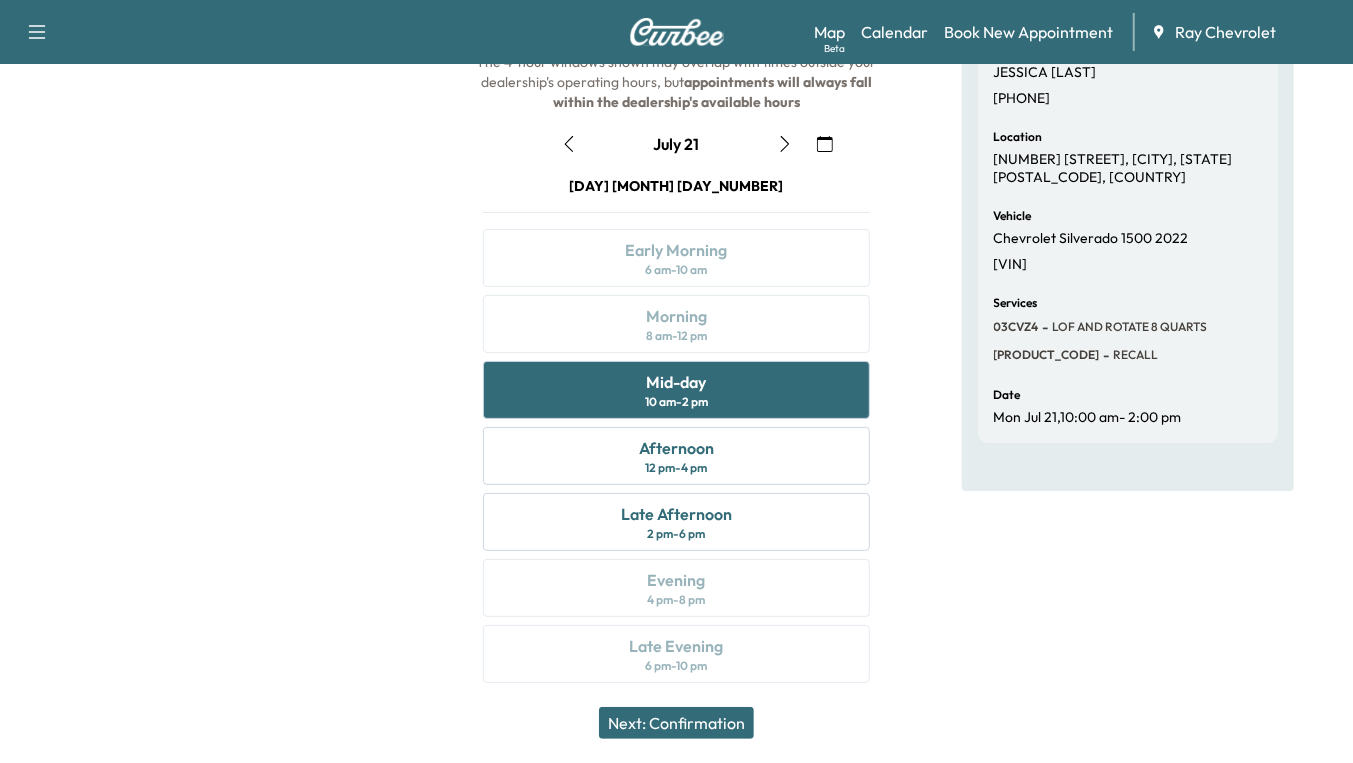 click on "Next: Confirmation" at bounding box center [676, 723] 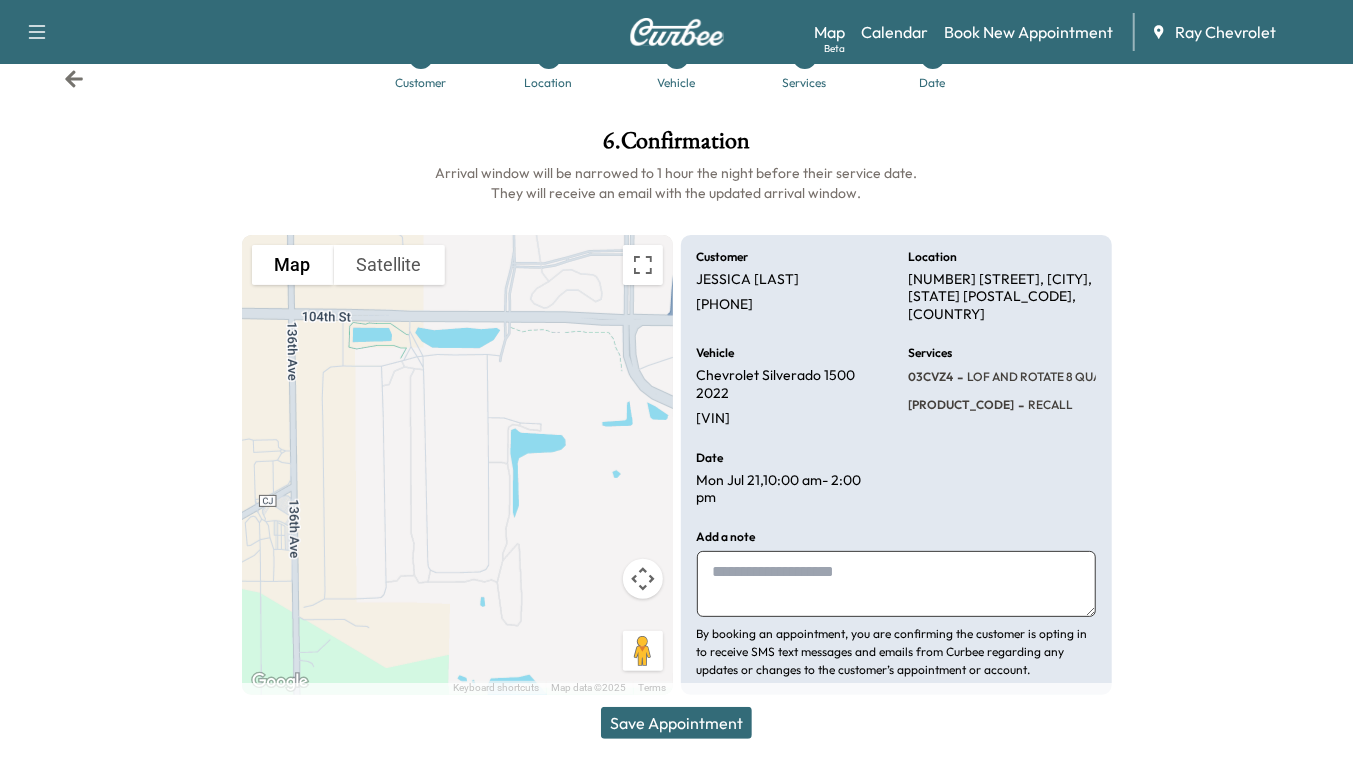 click at bounding box center (896, 584) 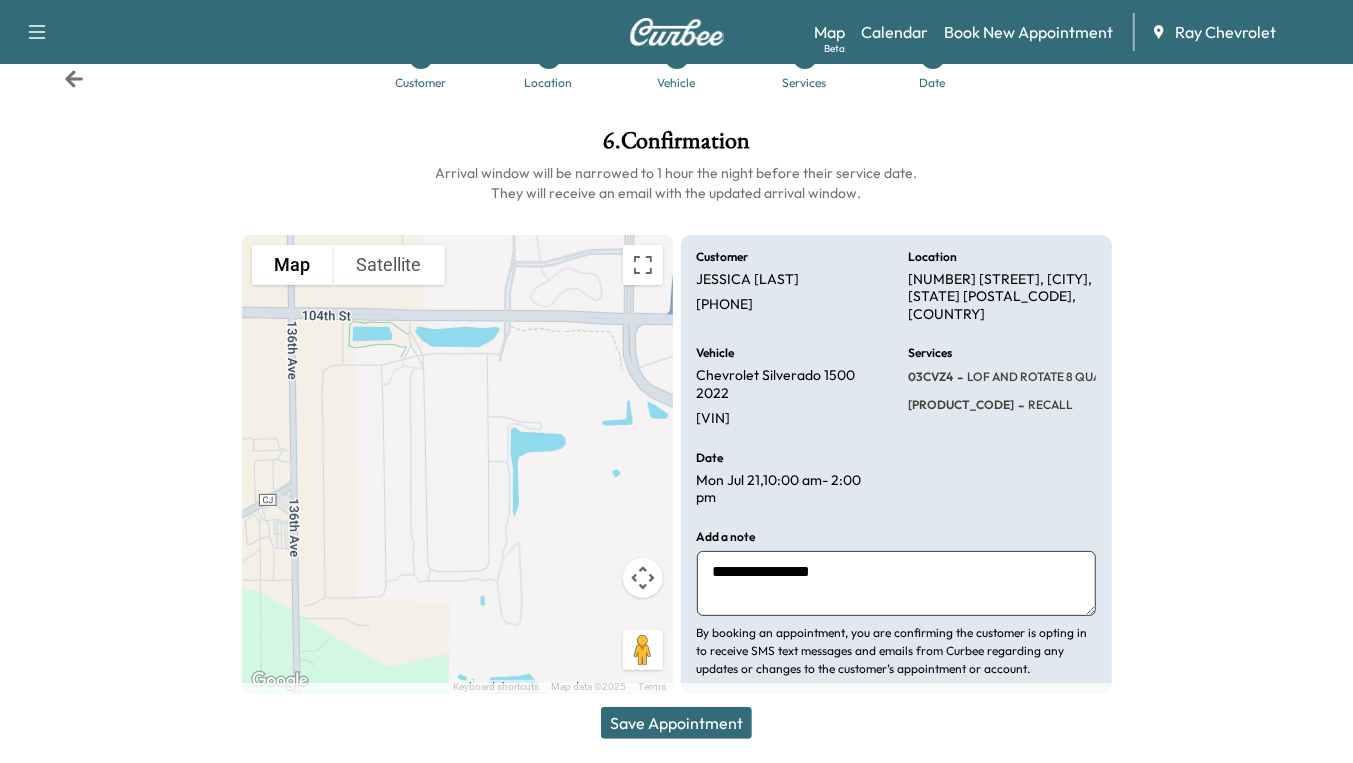 type on "**********" 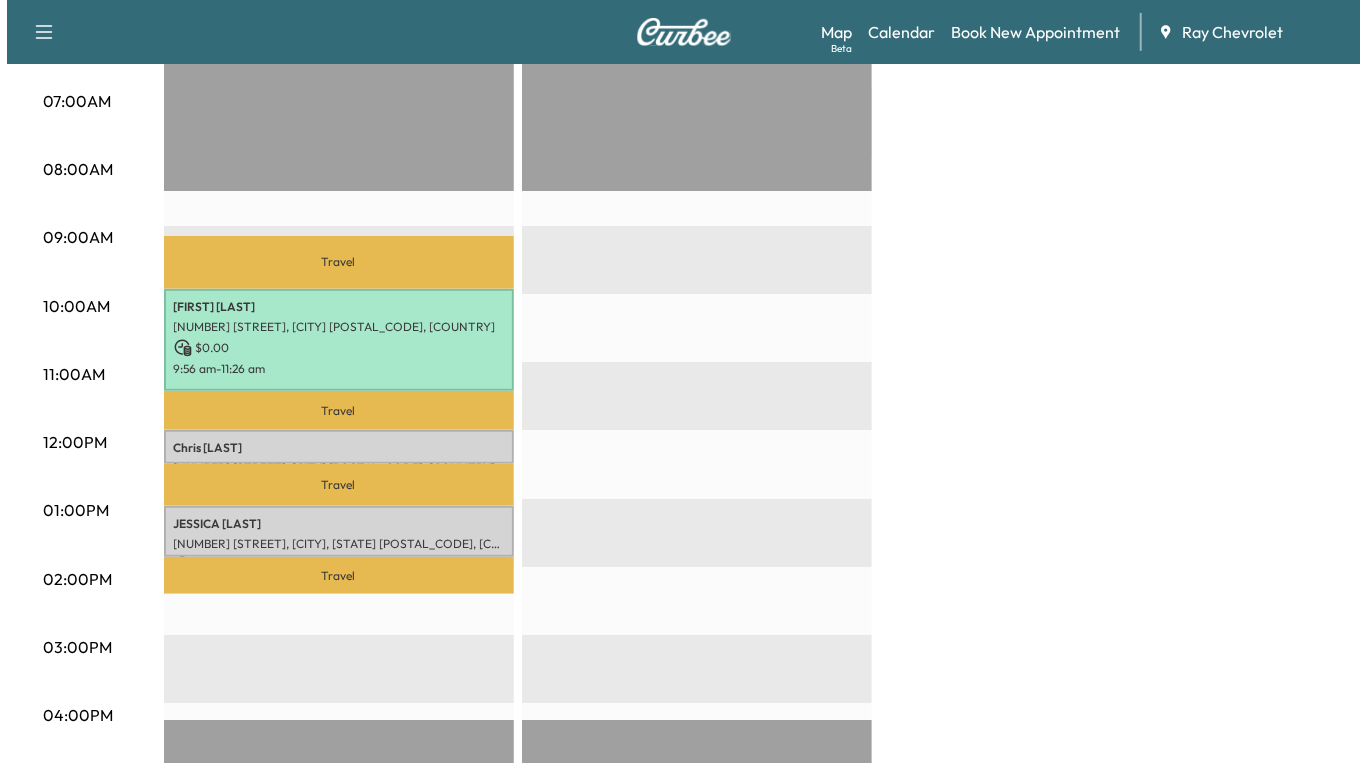 scroll, scrollTop: 449, scrollLeft: 0, axis: vertical 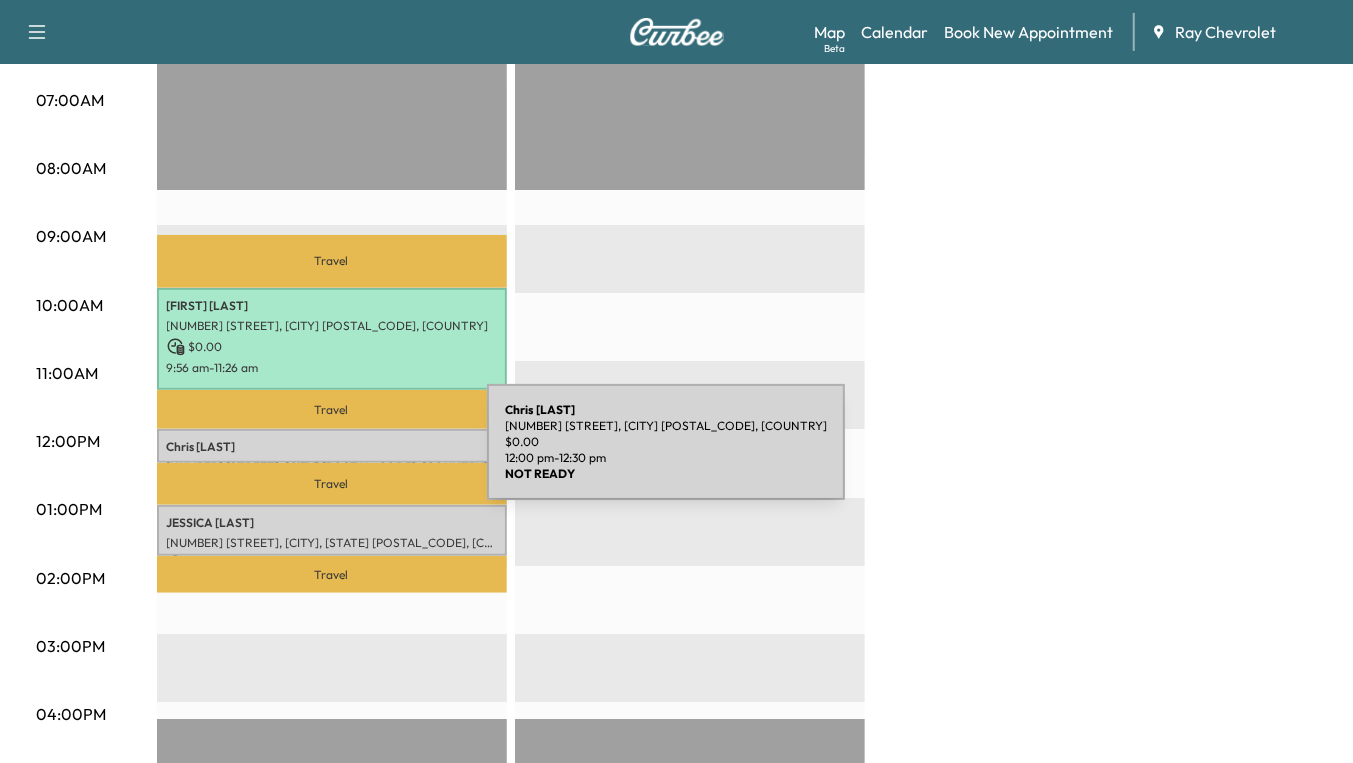 click on "[FIRST]   [LAST] [NUMBER] [STREET], [CITY] [POSTAL_CODE], [COUNTRY]   $ 0.00 [TIME]  -  [TIME]" at bounding box center (332, 446) 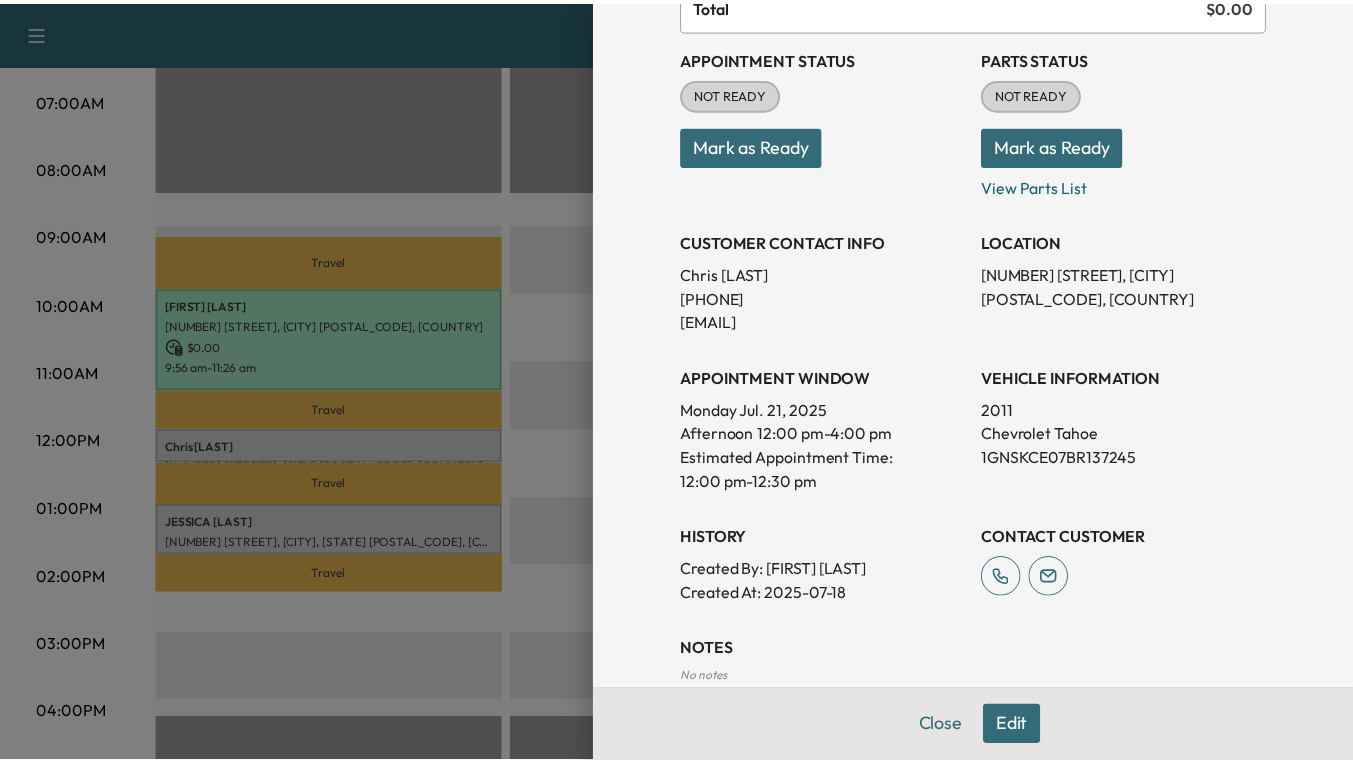 scroll, scrollTop: 206, scrollLeft: 0, axis: vertical 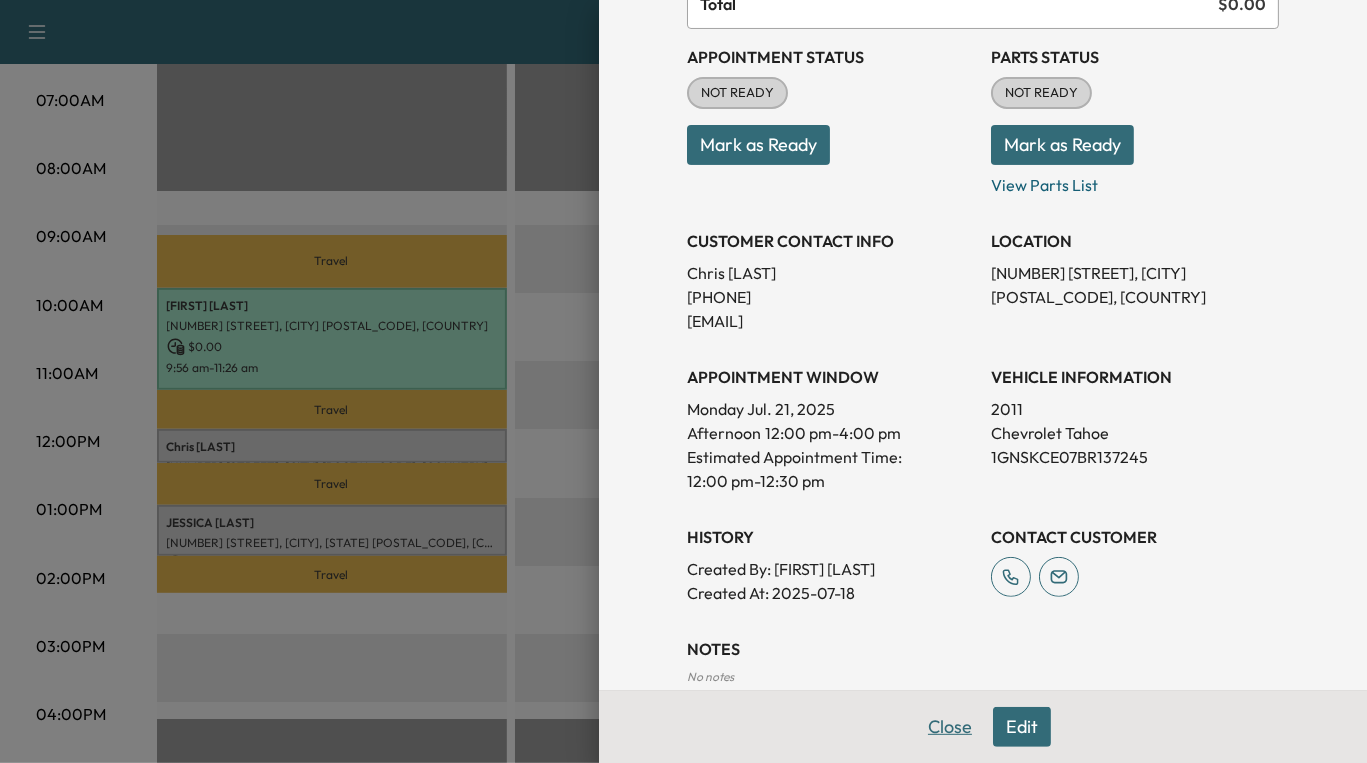 click on "Close" at bounding box center (950, 727) 